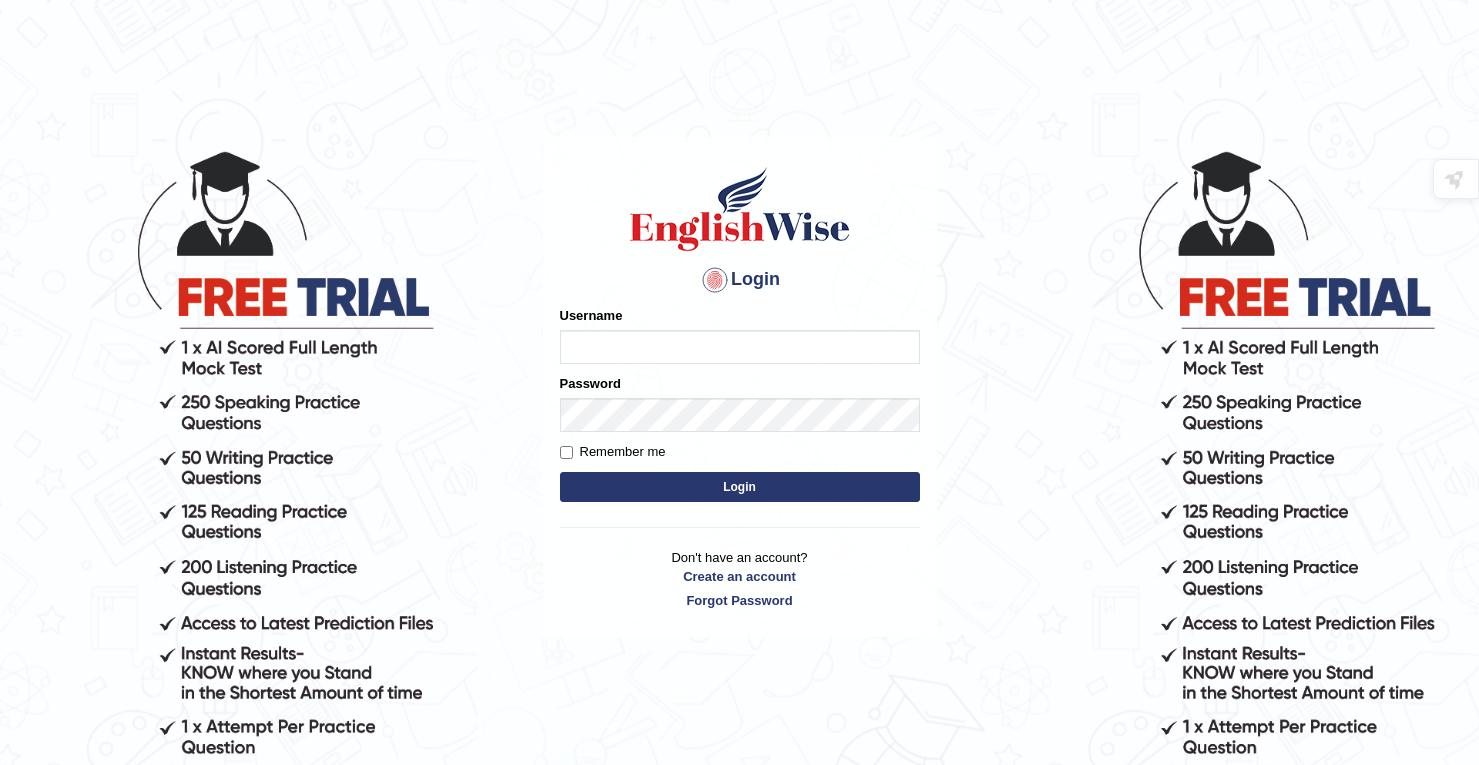 scroll, scrollTop: 0, scrollLeft: 0, axis: both 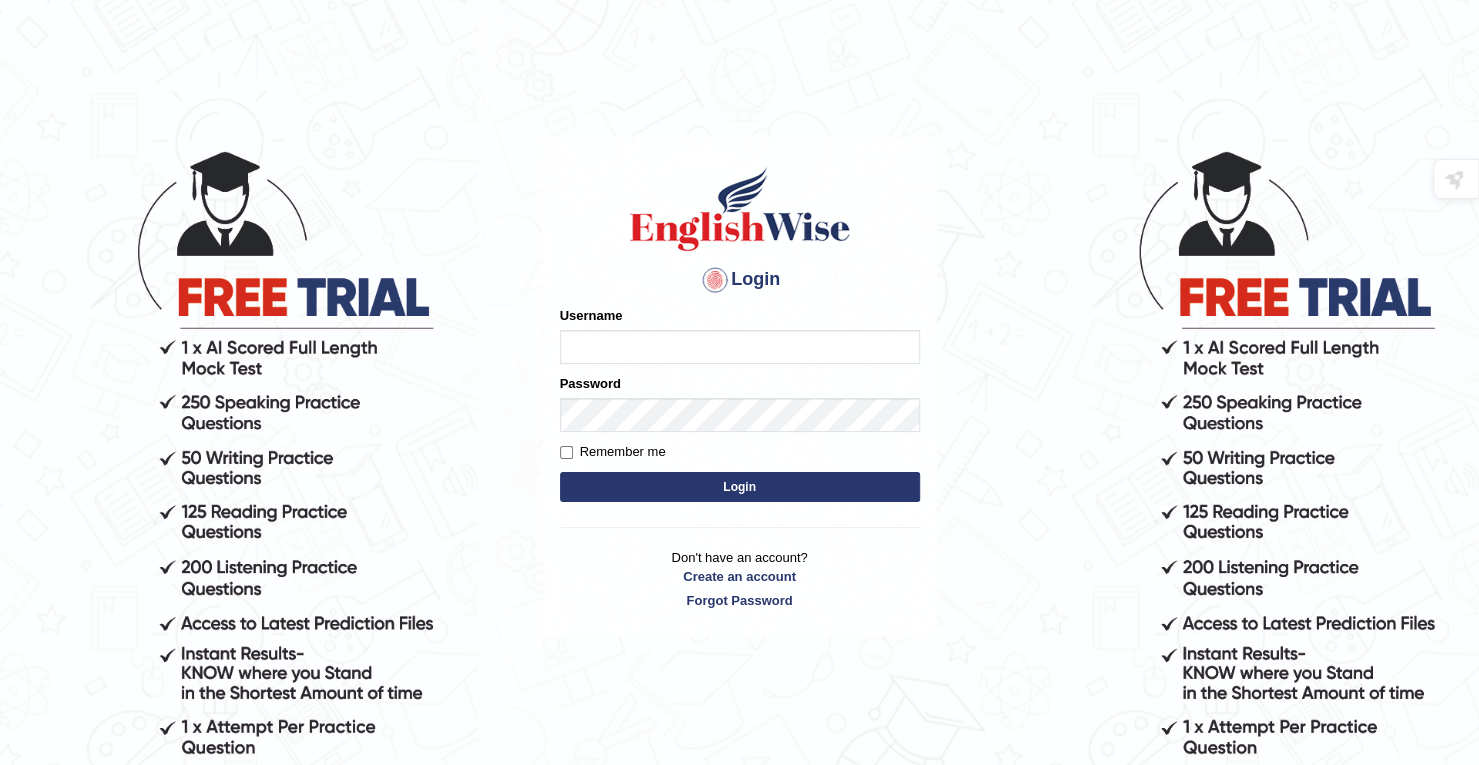 click on "Username" at bounding box center [740, 347] 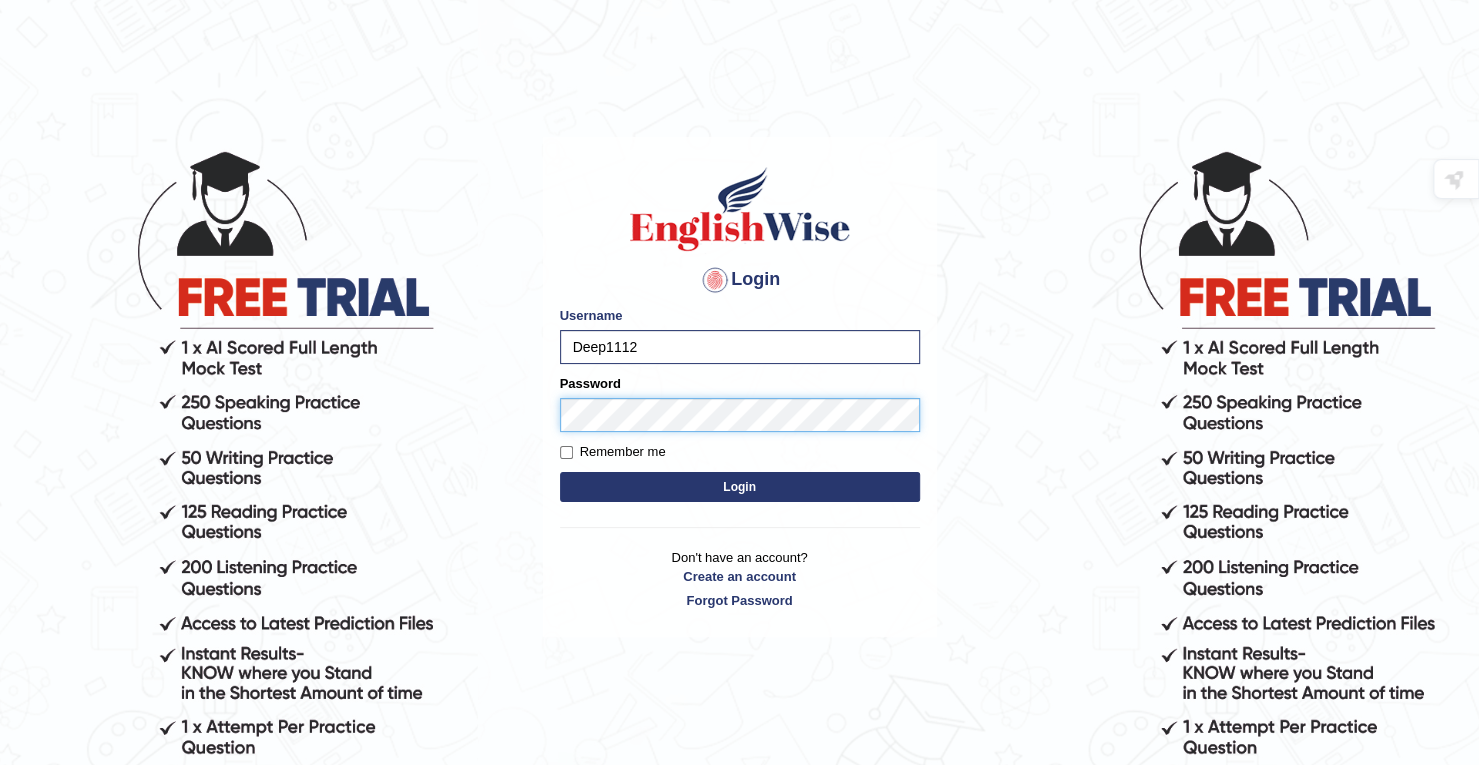 click on "Login" at bounding box center (740, 487) 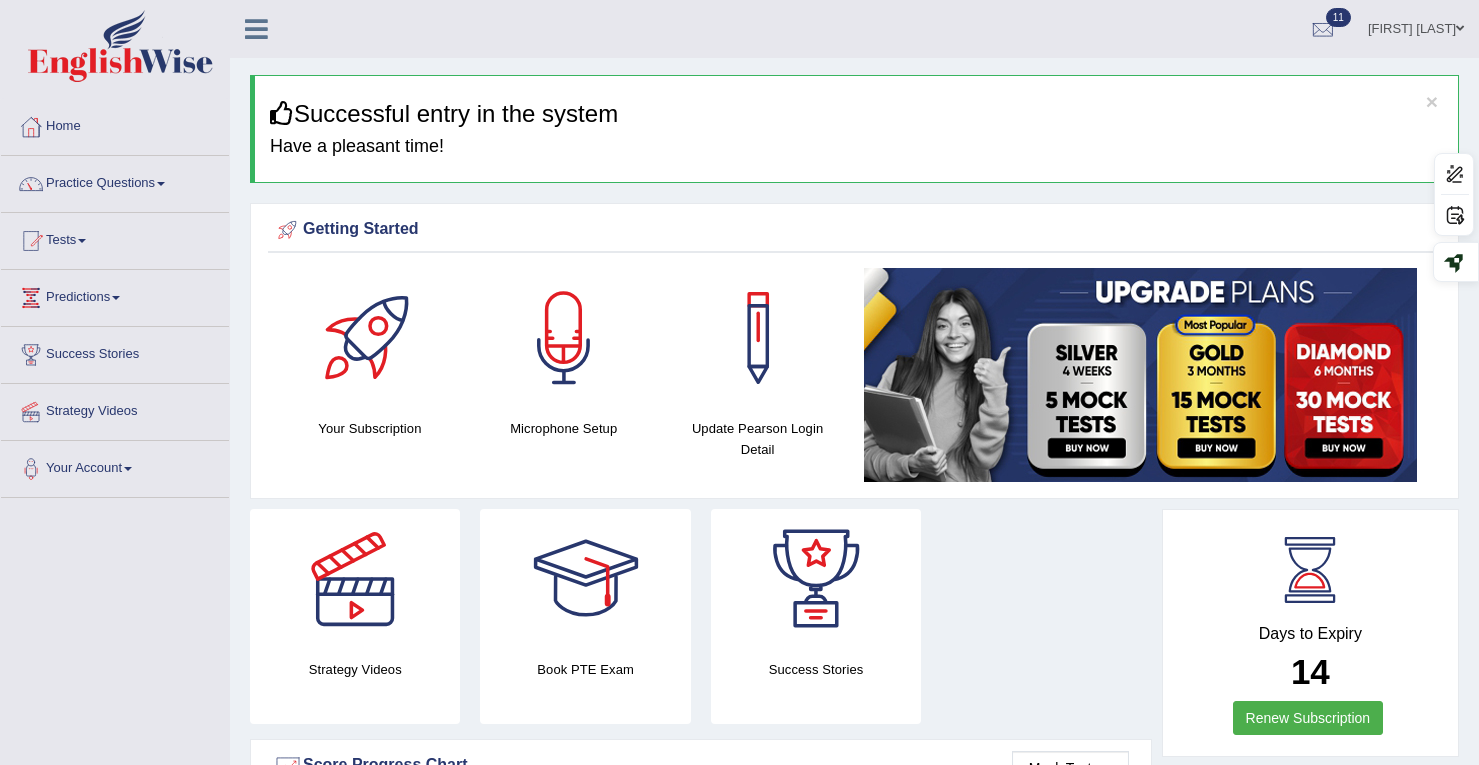 scroll, scrollTop: 0, scrollLeft: 0, axis: both 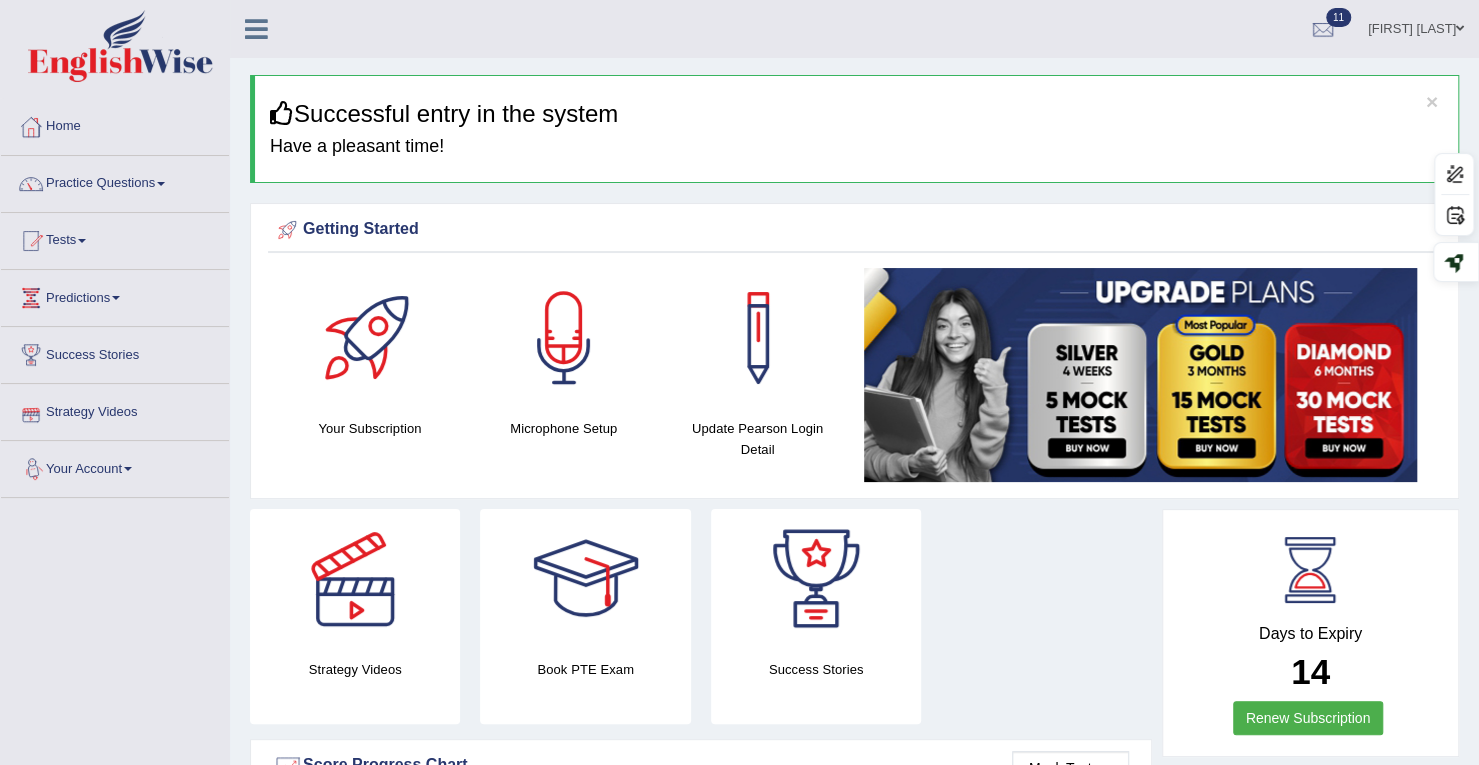 click on "Your Account" at bounding box center [115, 466] 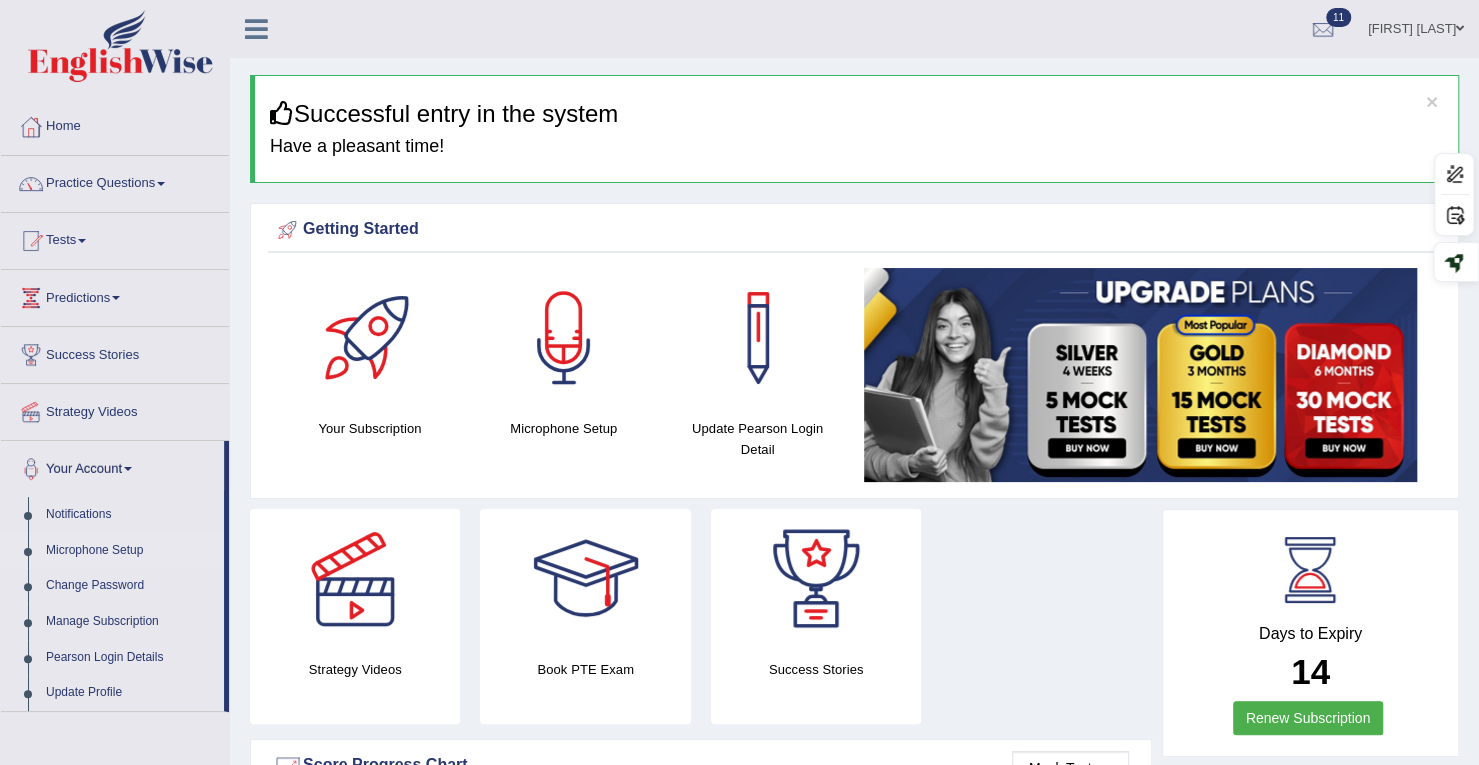 click on "Microphone Setup" at bounding box center [130, 551] 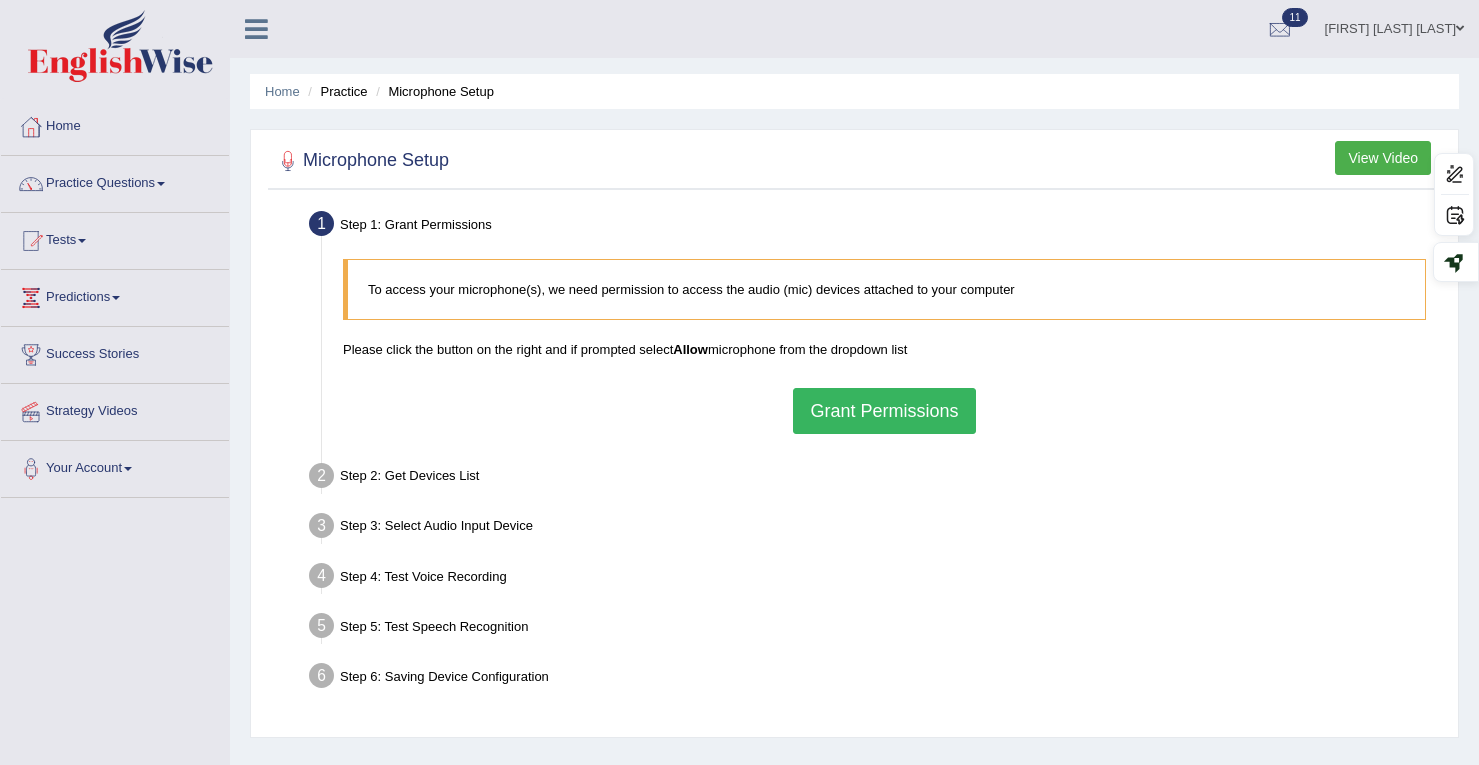scroll, scrollTop: 0, scrollLeft: 0, axis: both 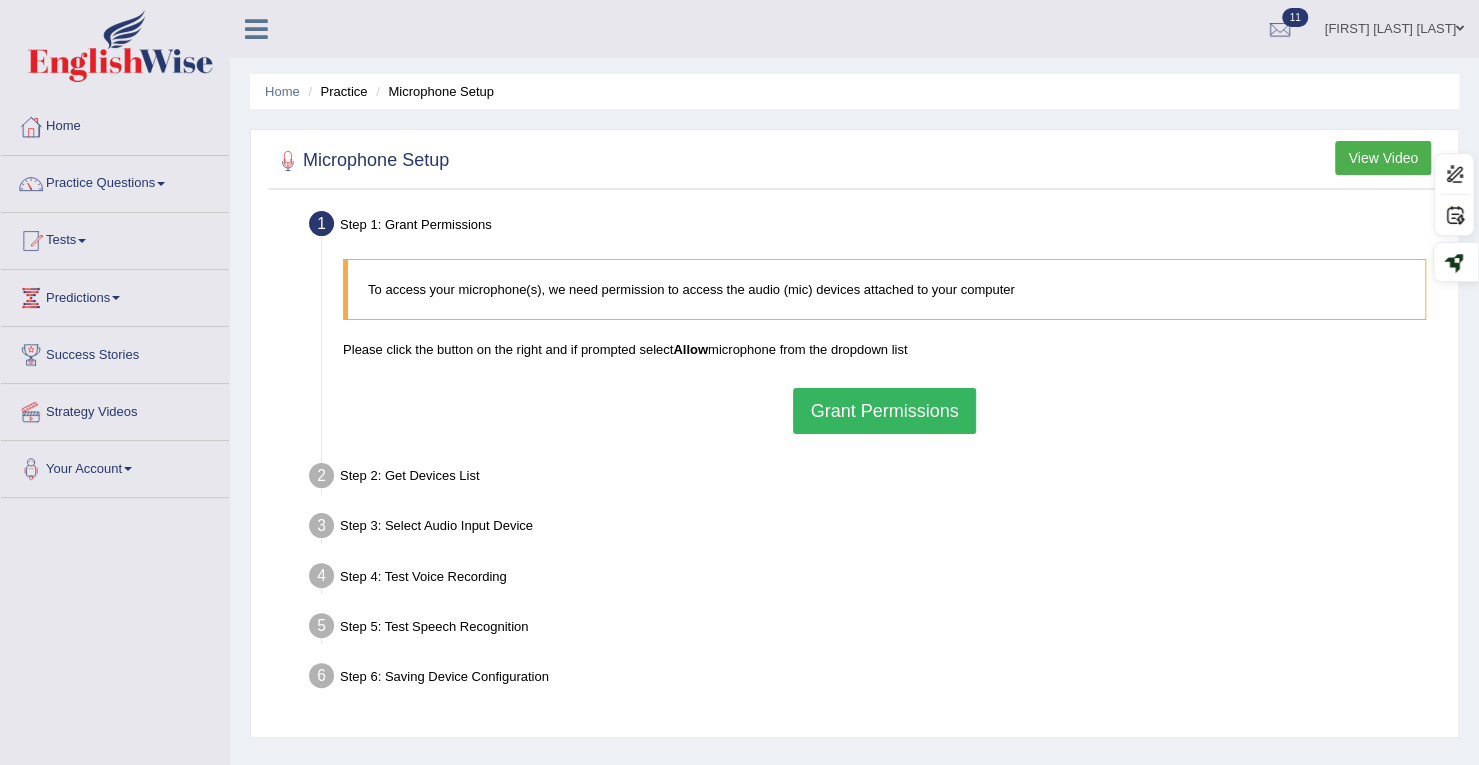 click on "Grant Permissions" at bounding box center [884, 411] 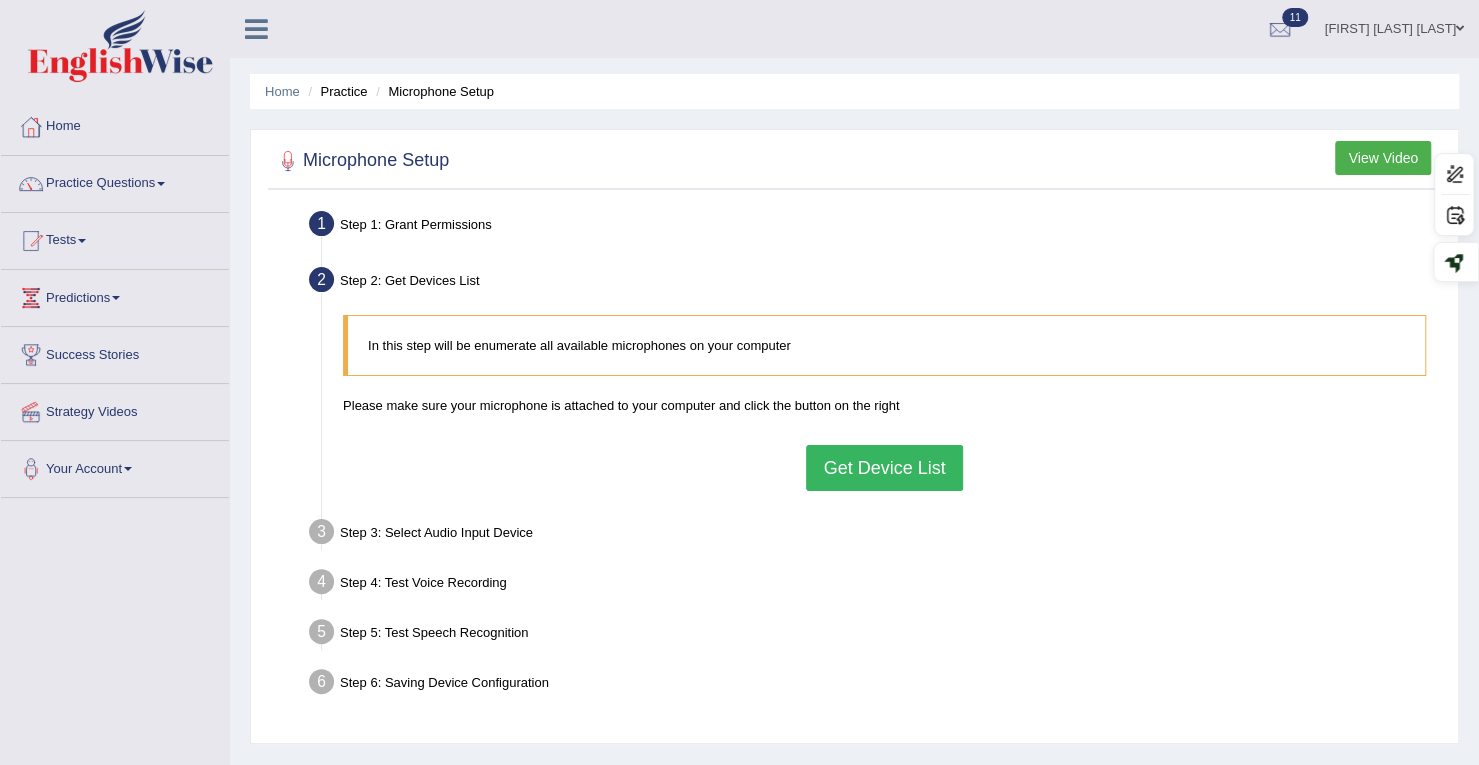 click on "Get Device List" at bounding box center (884, 468) 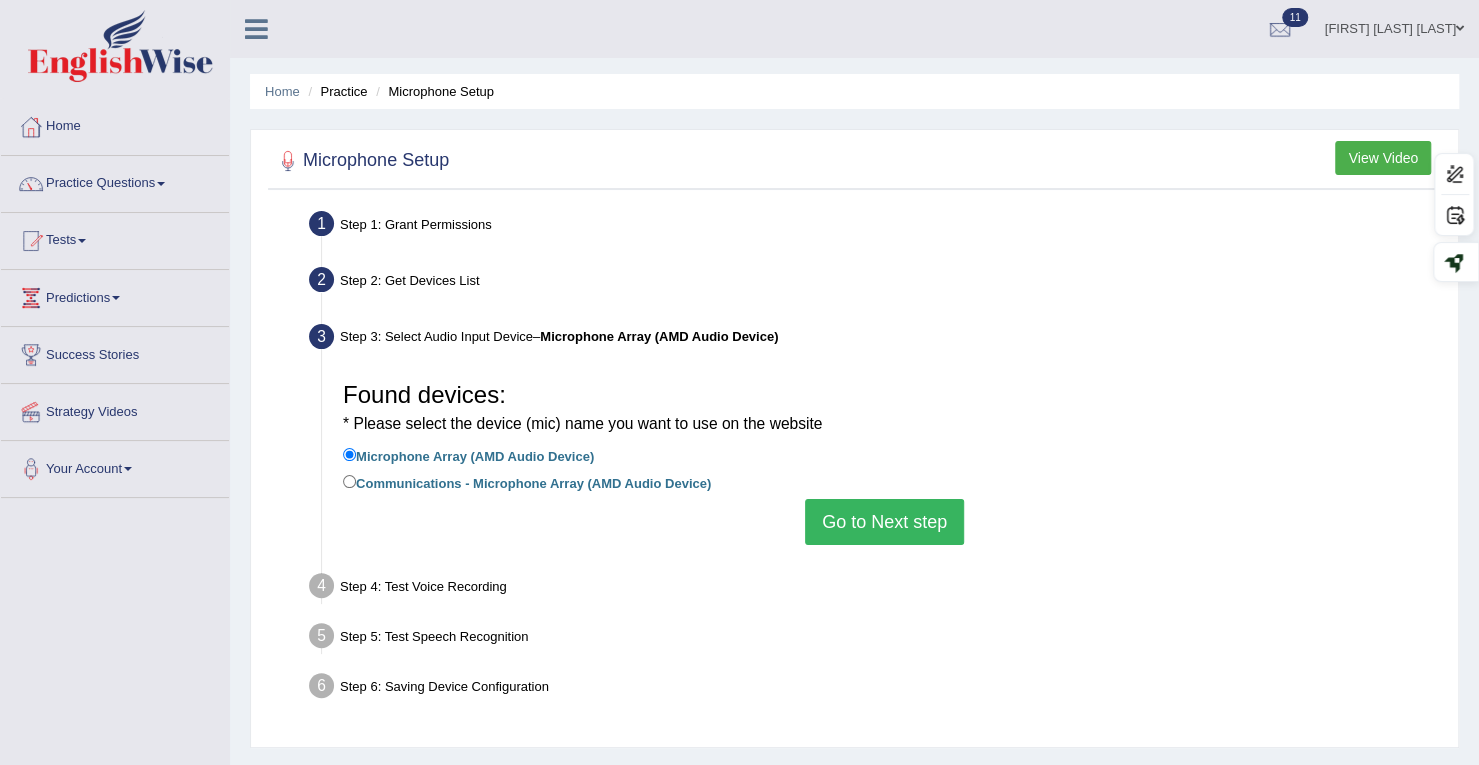 click on "Communications - Microphone Array (AMD Audio Device)" at bounding box center (527, 482) 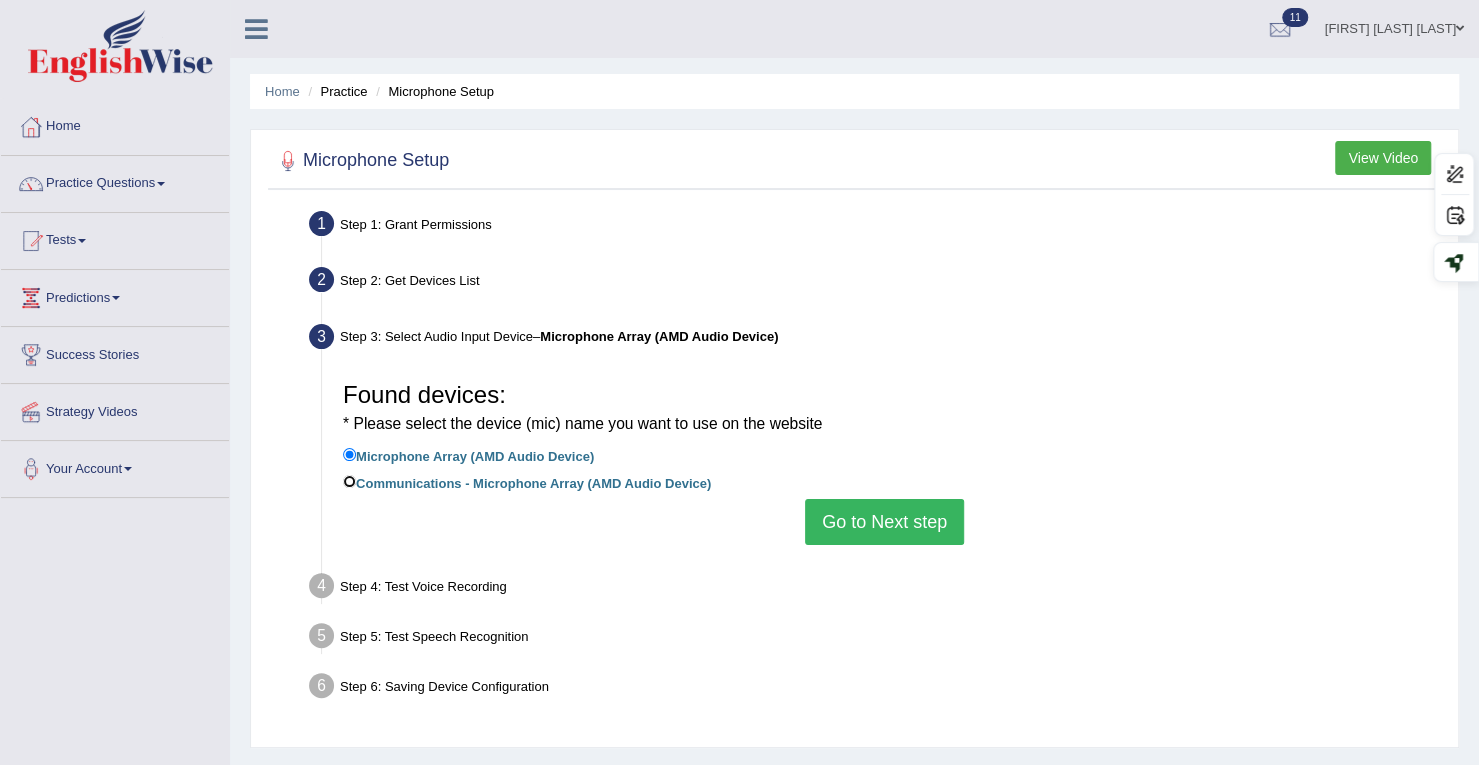 click on "Communications - Microphone Array (AMD Audio Device)" at bounding box center (349, 481) 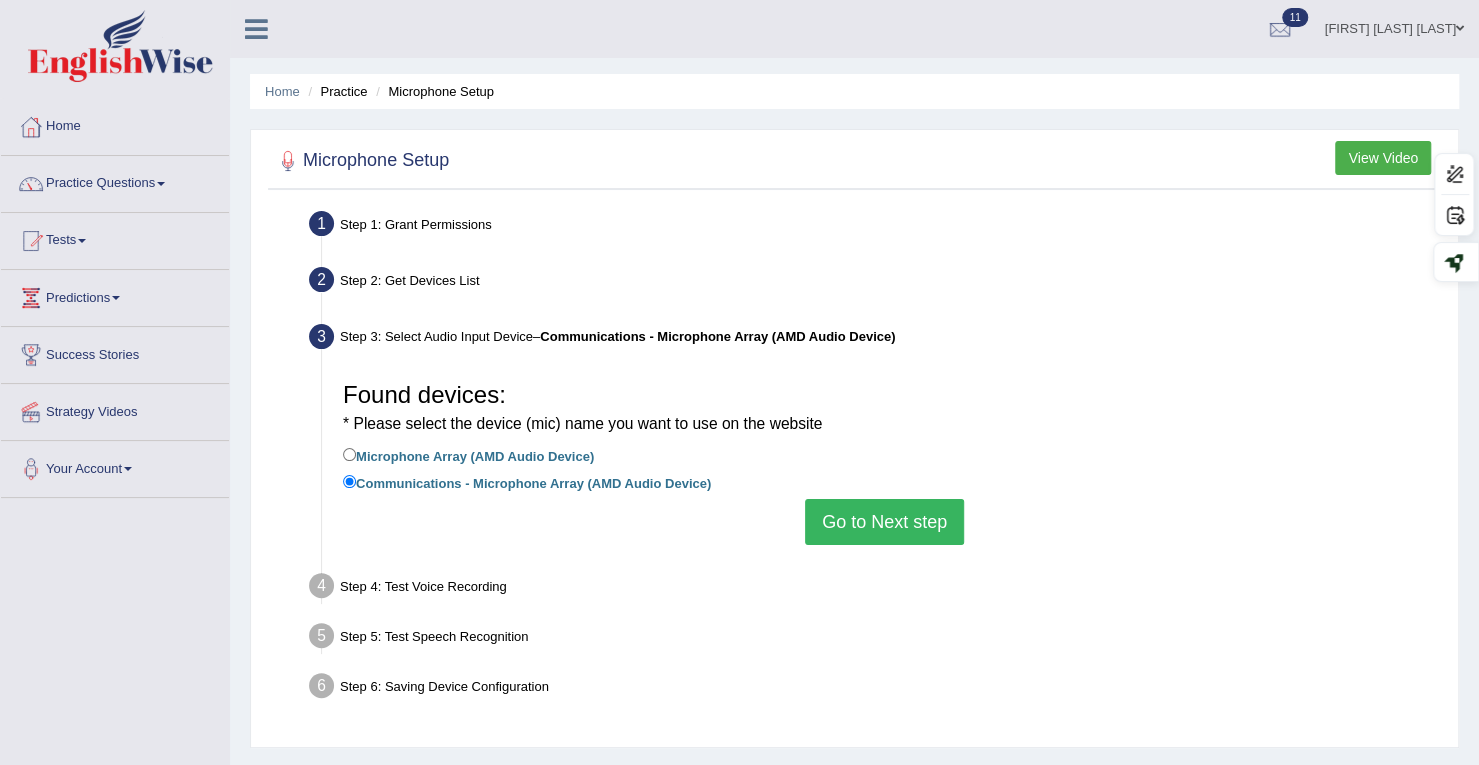 click on "Go to Next step" at bounding box center (884, 522) 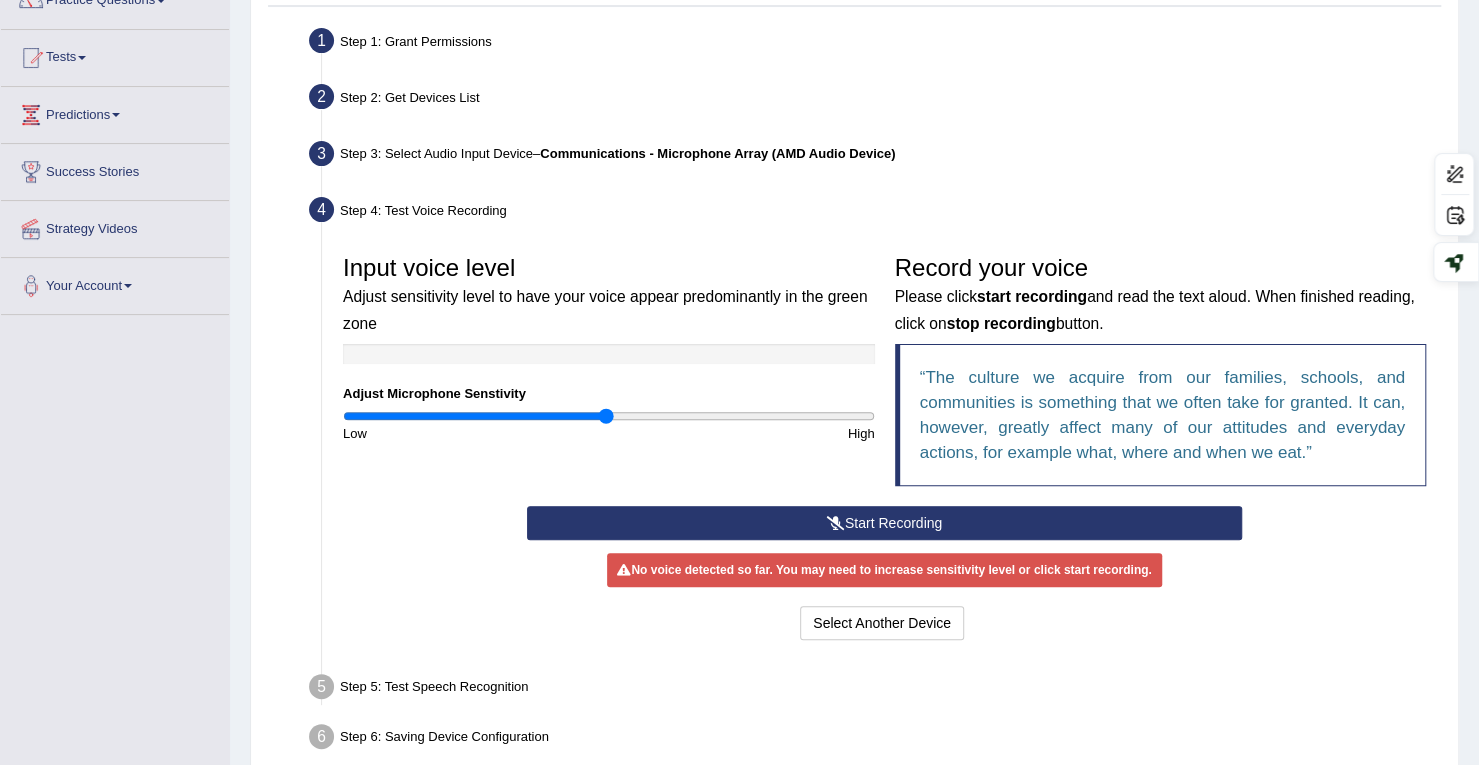 scroll, scrollTop: 284, scrollLeft: 0, axis: vertical 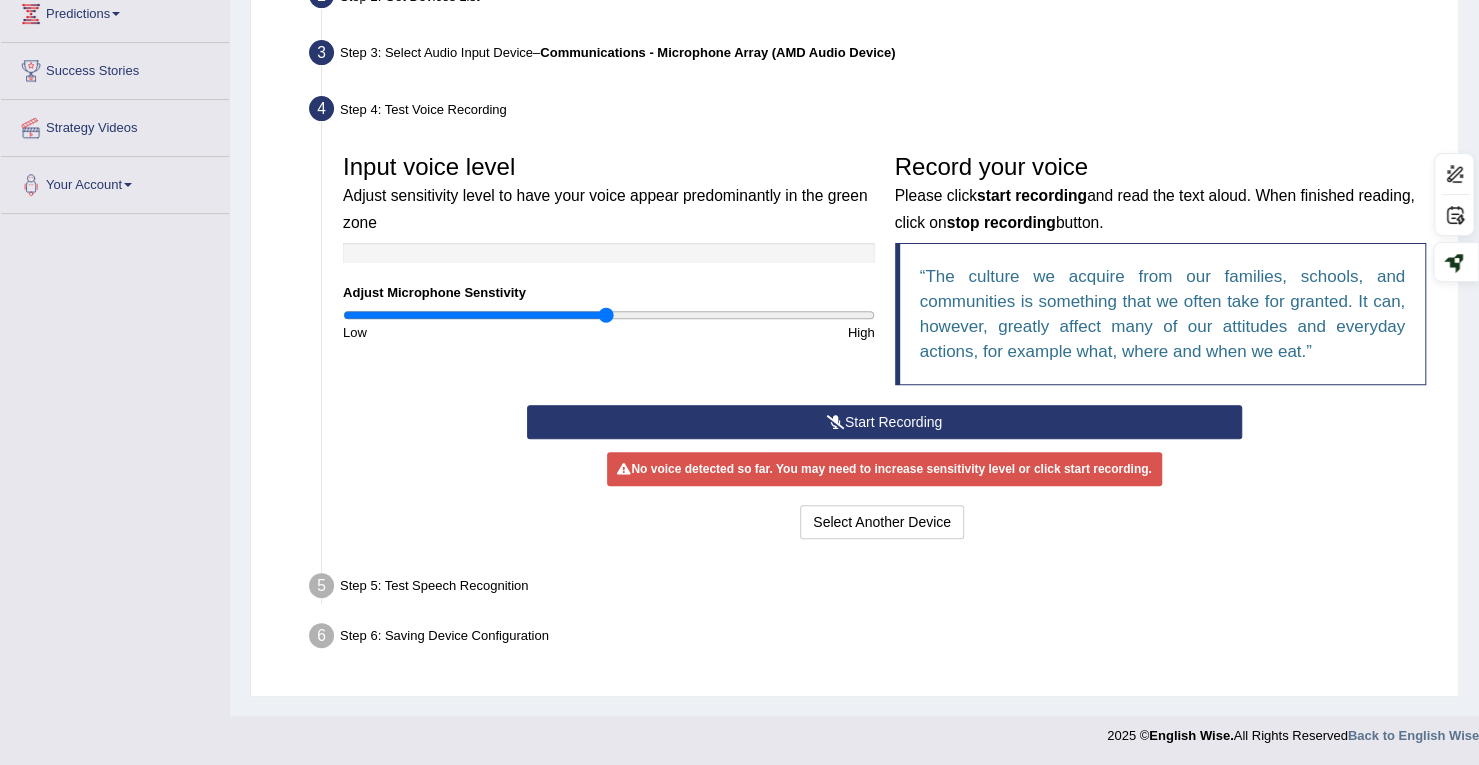 click on "Start Recording    Stop Recording   Note:  Please listen to the recording till the end by pressing  , to proceed.       No voice detected so far. You may need to increase sensitivity level or click start recording.     Voice level is too low yet. Please increase the sensitivity level from the bar on the left.     Your voice is strong enough for our A.I. to detect    Voice level is too high. Please reduce the sensitivity level from the bar on the left.     Select Another Device   Voice is ok. Go to Next step" at bounding box center [884, 474] 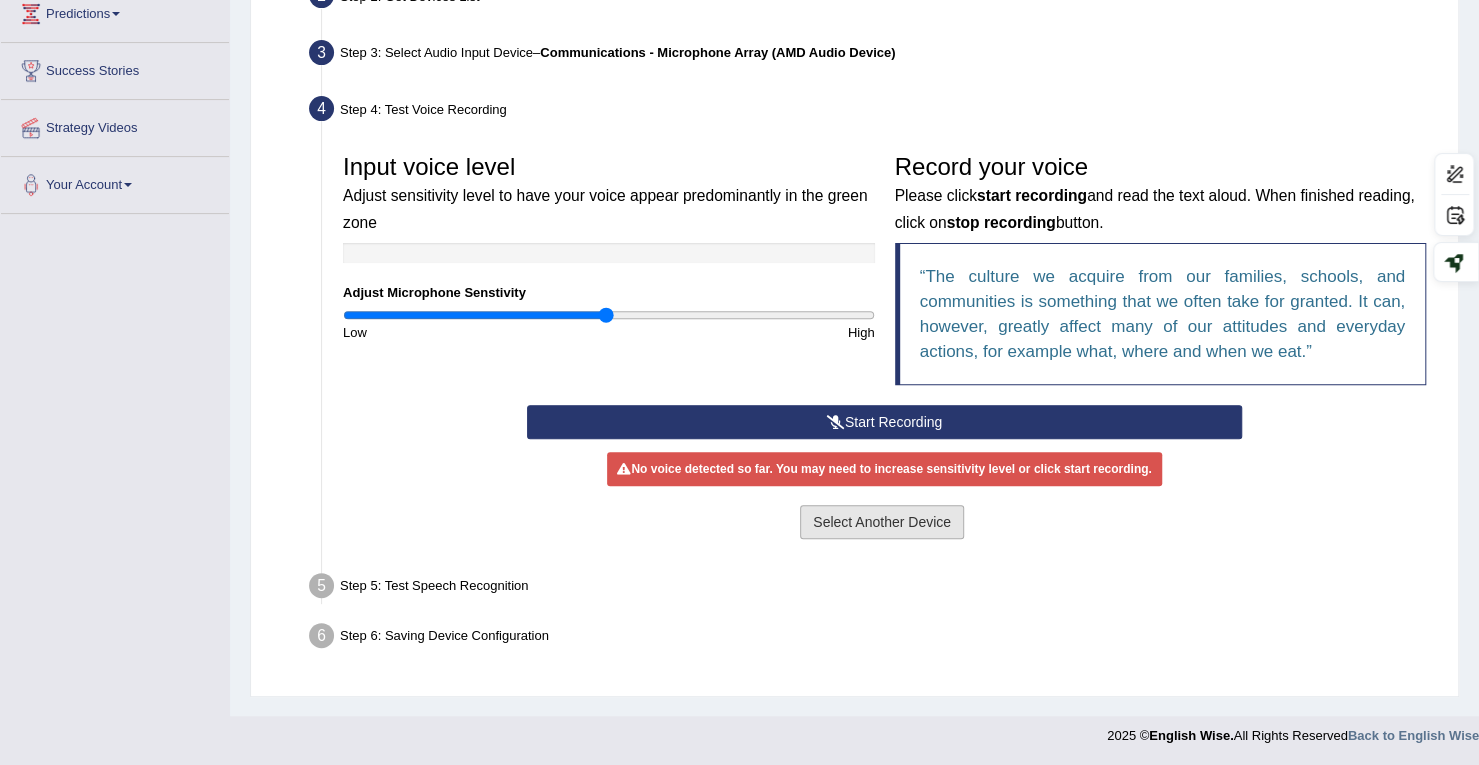 click on "Select Another Device" at bounding box center (882, 522) 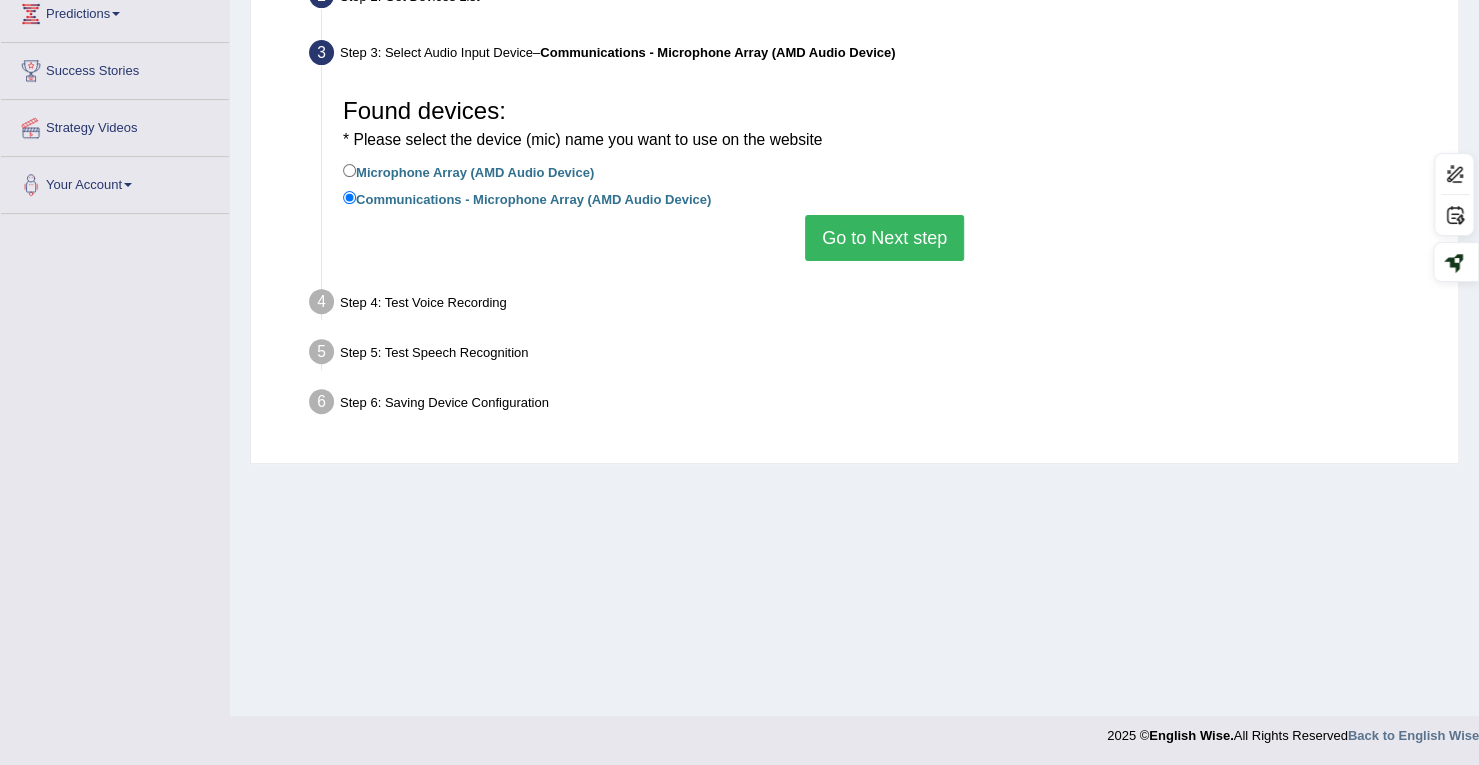 click on "Go to Next step" at bounding box center [884, 238] 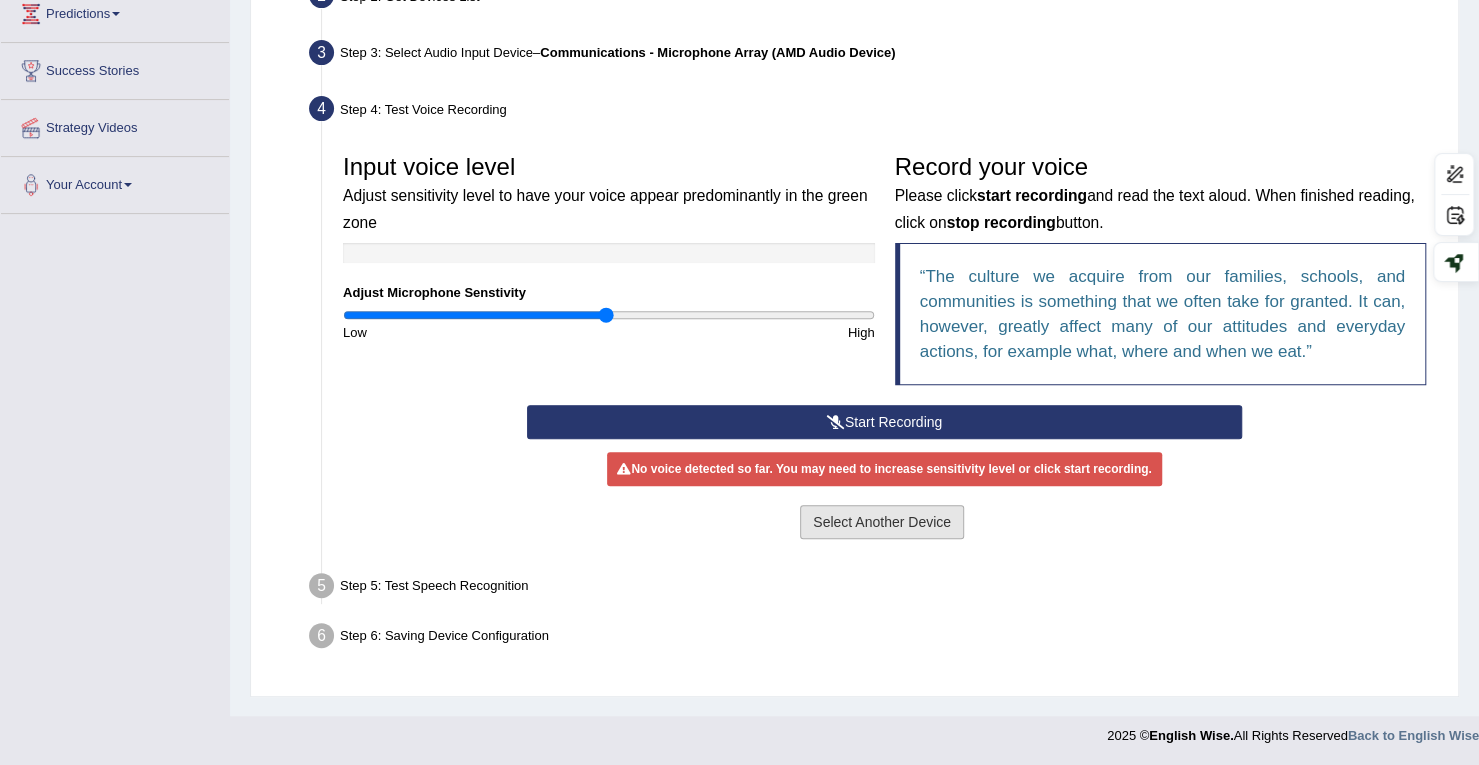 click on "Select Another Device" at bounding box center [882, 522] 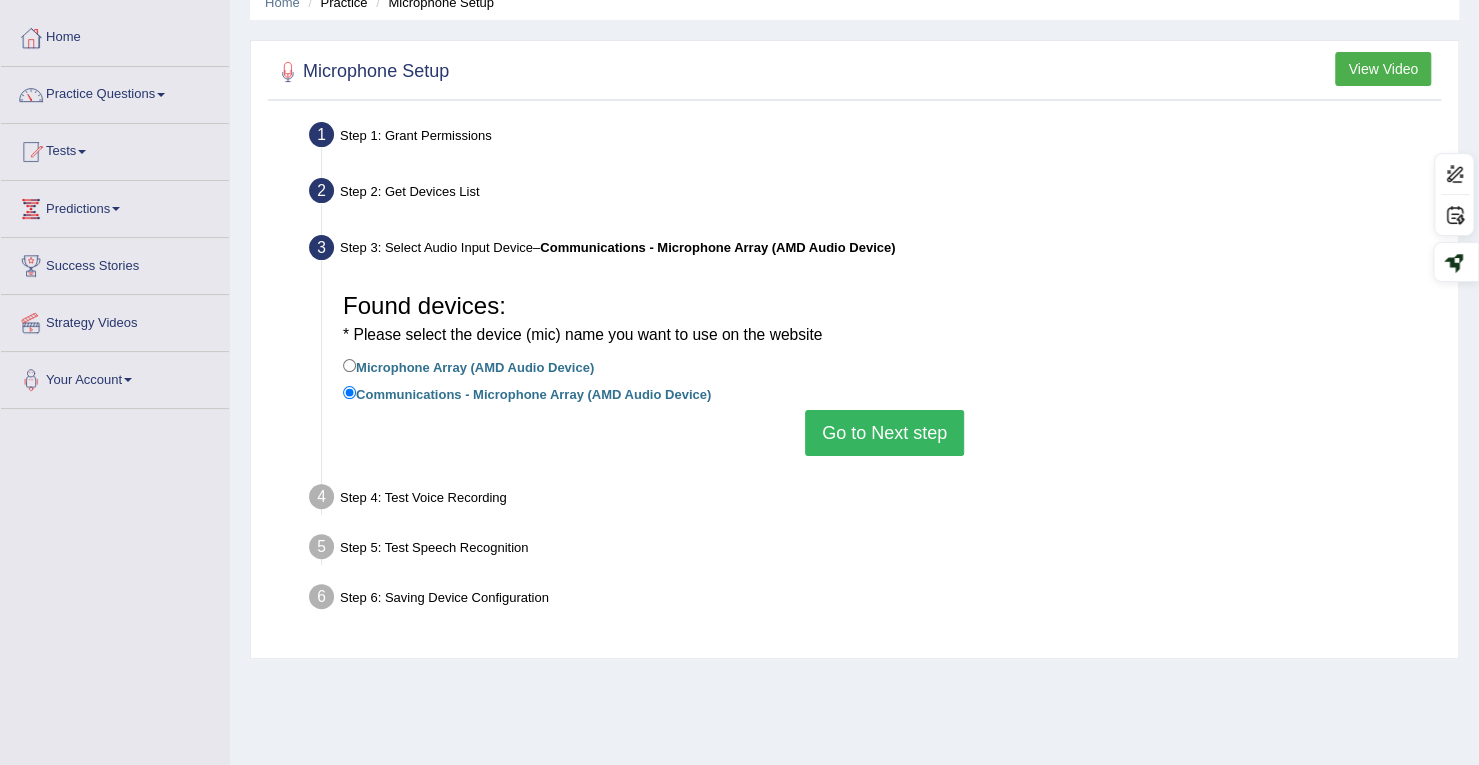 scroll, scrollTop: 84, scrollLeft: 0, axis: vertical 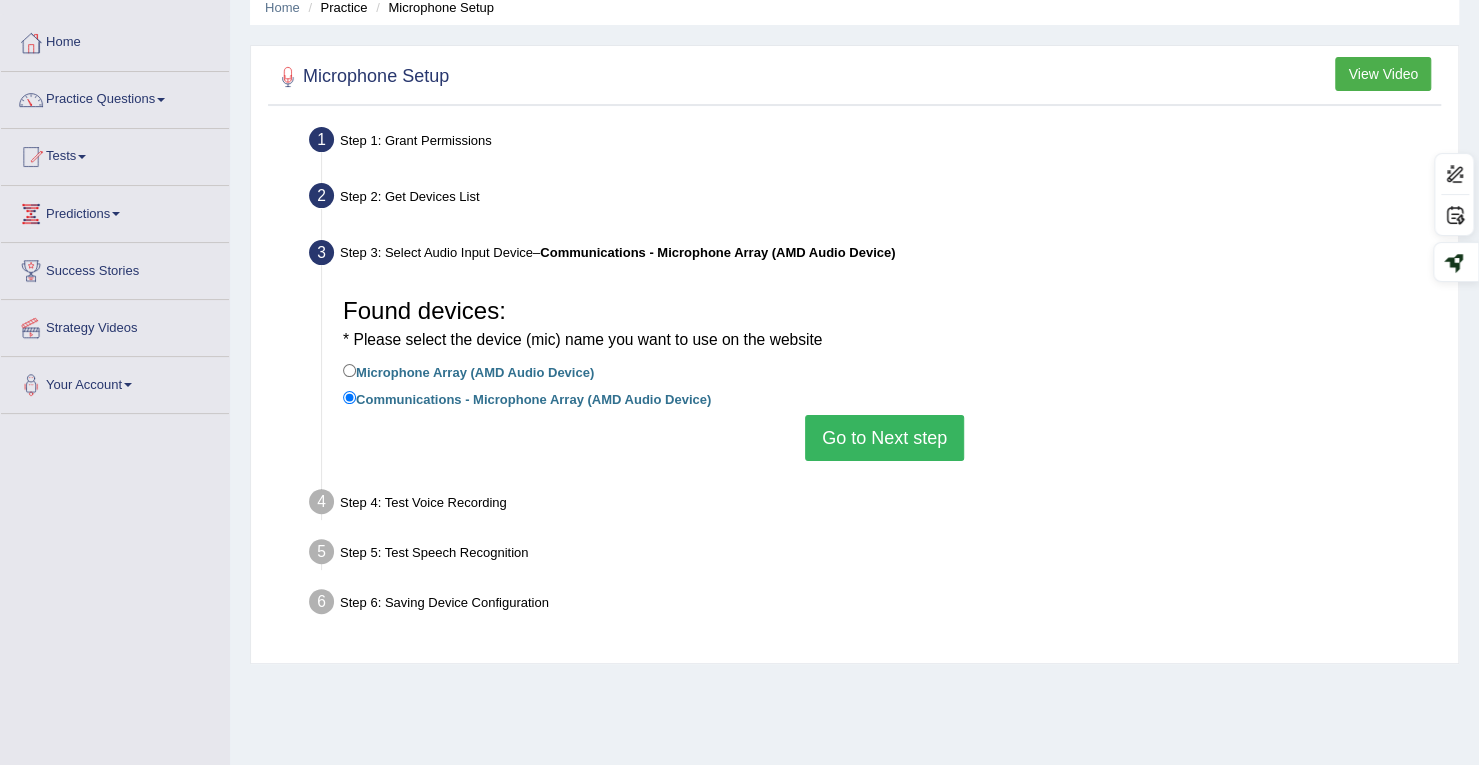 click on "Microphone Array (AMD Audio Device)" at bounding box center (468, 371) 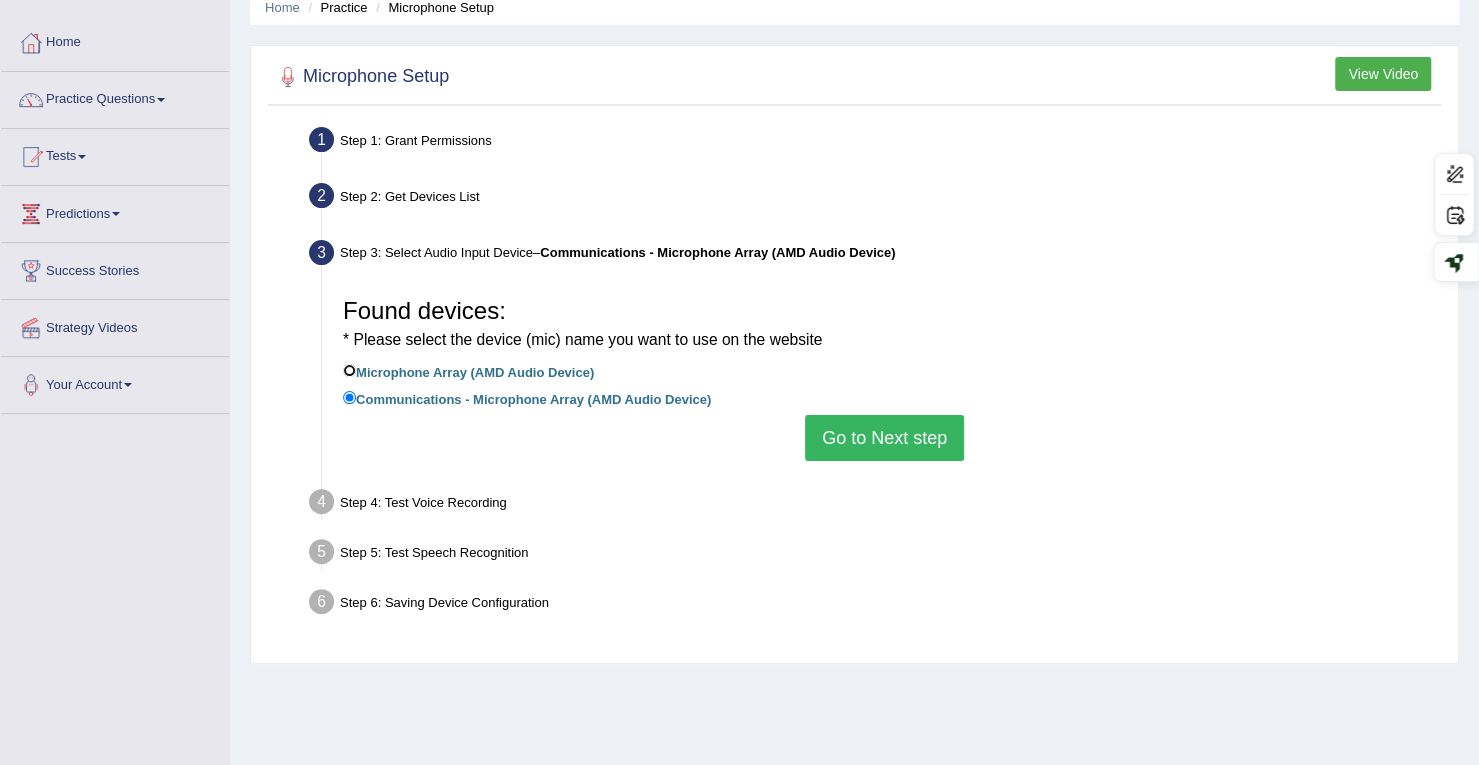 click on "Microphone Array (AMD Audio Device)" at bounding box center (349, 370) 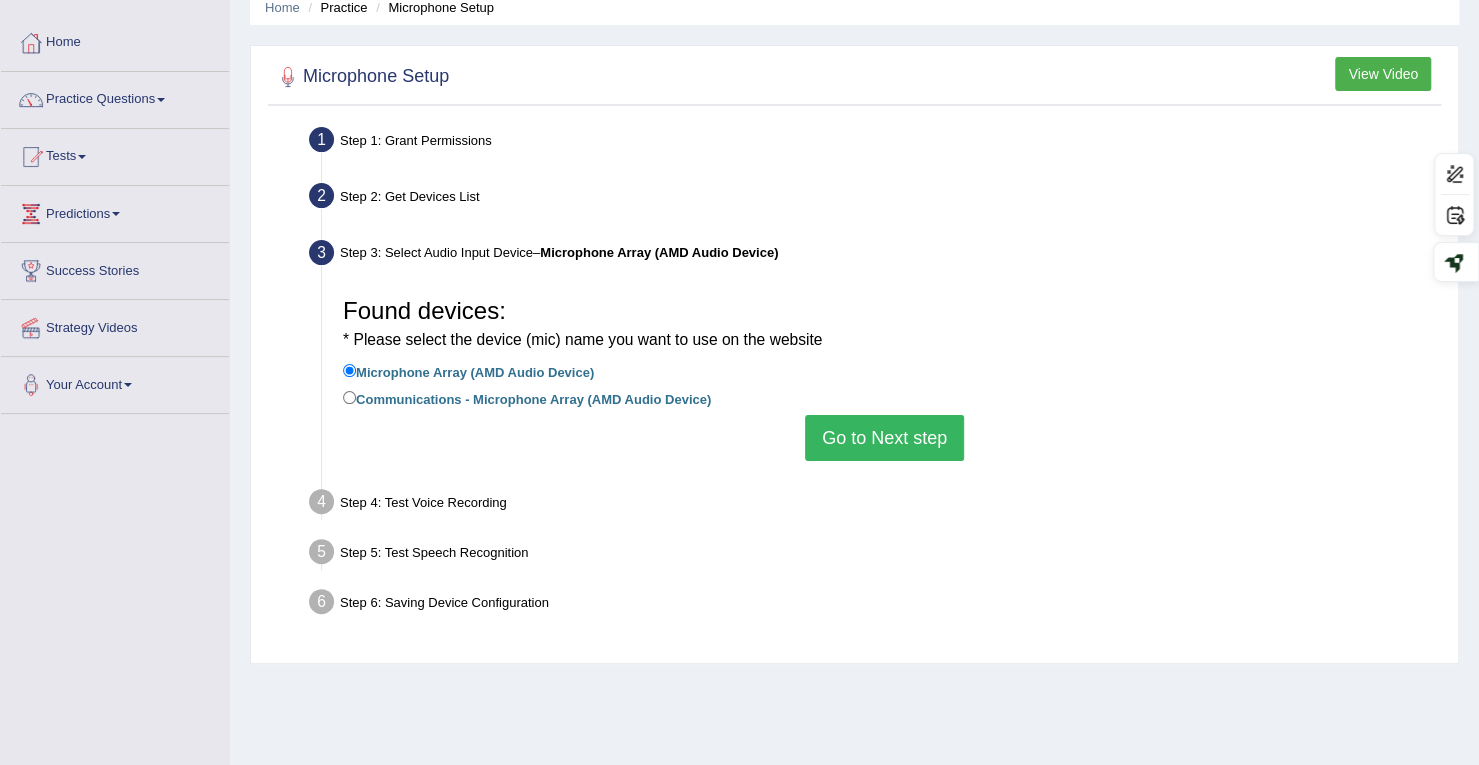 click on "Go to Next step" at bounding box center [884, 438] 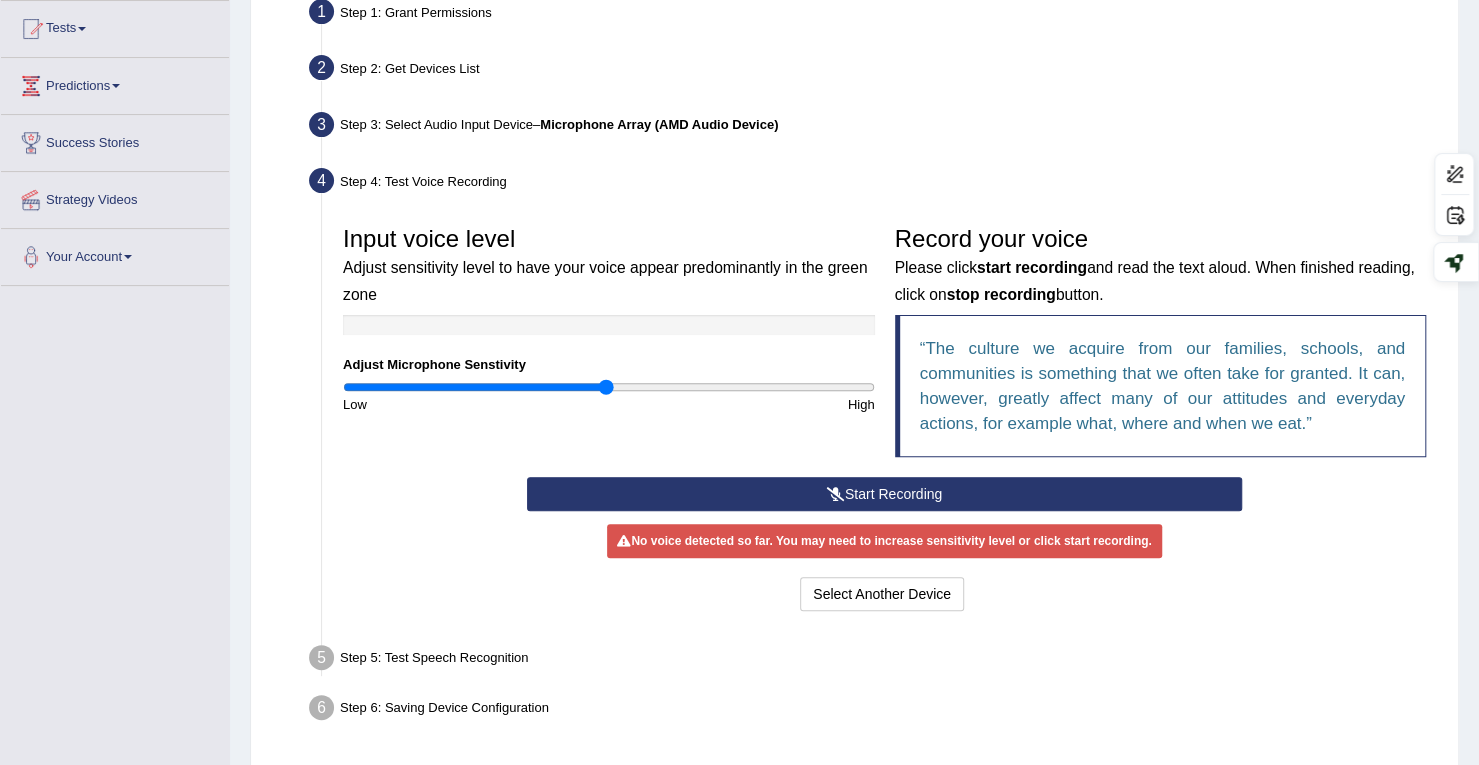 scroll, scrollTop: 284, scrollLeft: 0, axis: vertical 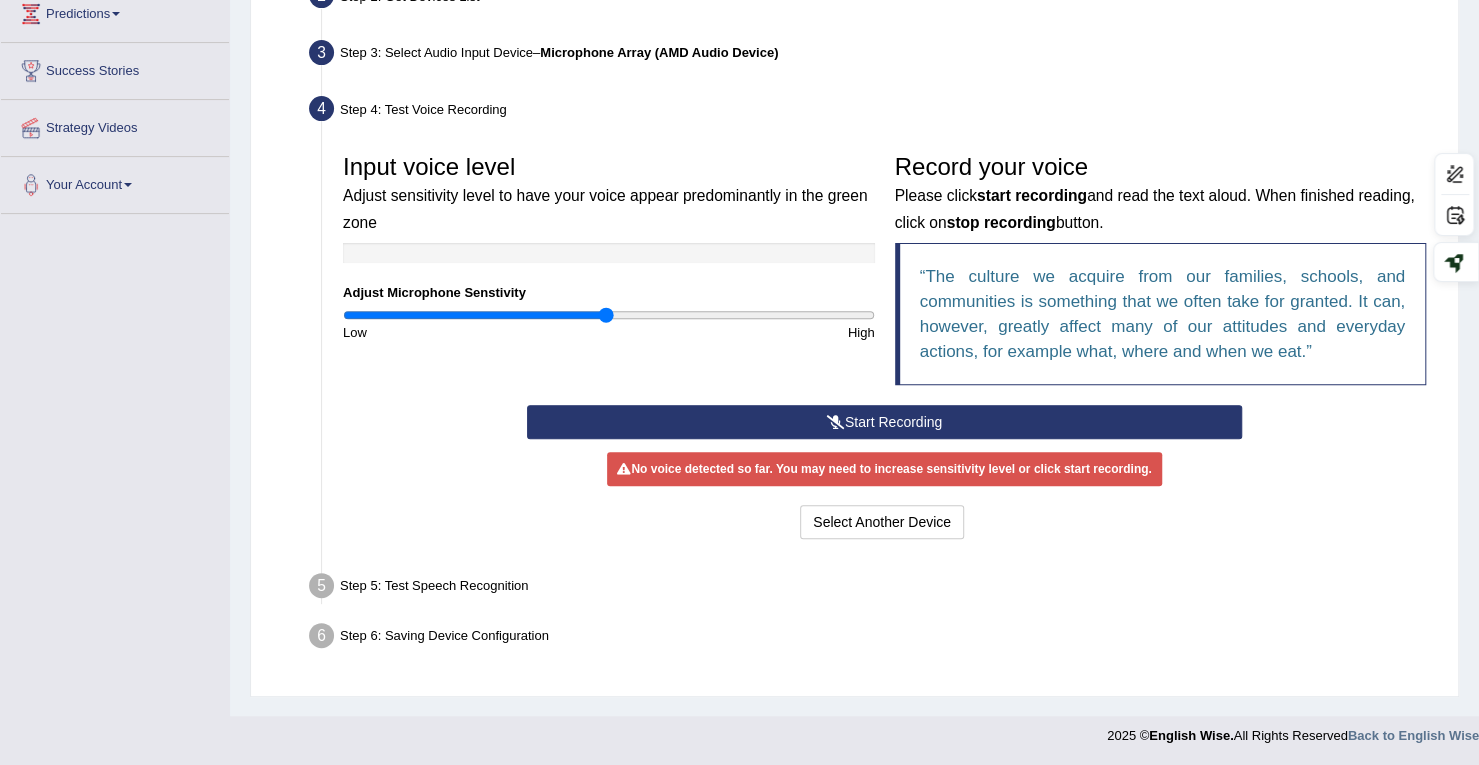 click on "Start Recording" at bounding box center [884, 422] 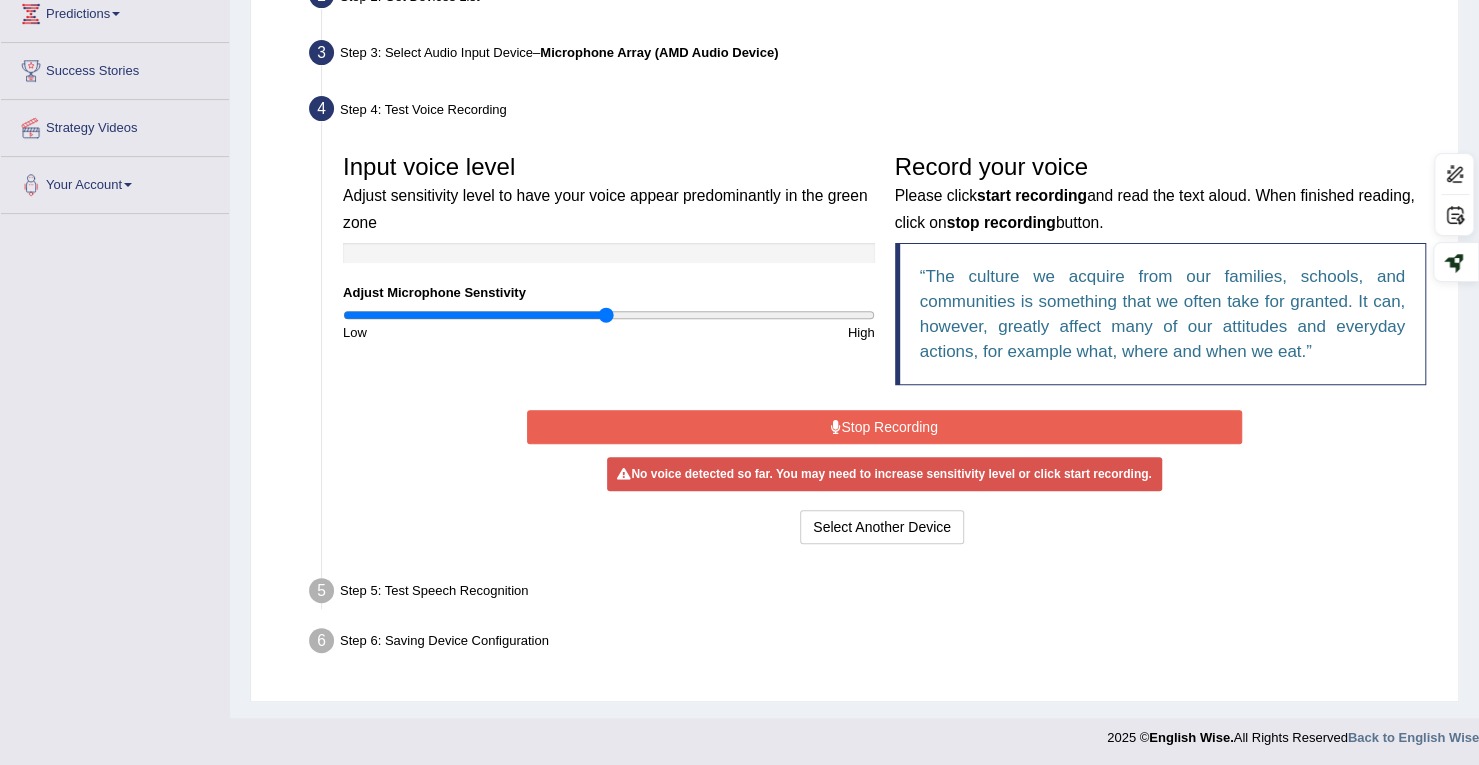 click on "Stop Recording" at bounding box center [884, 427] 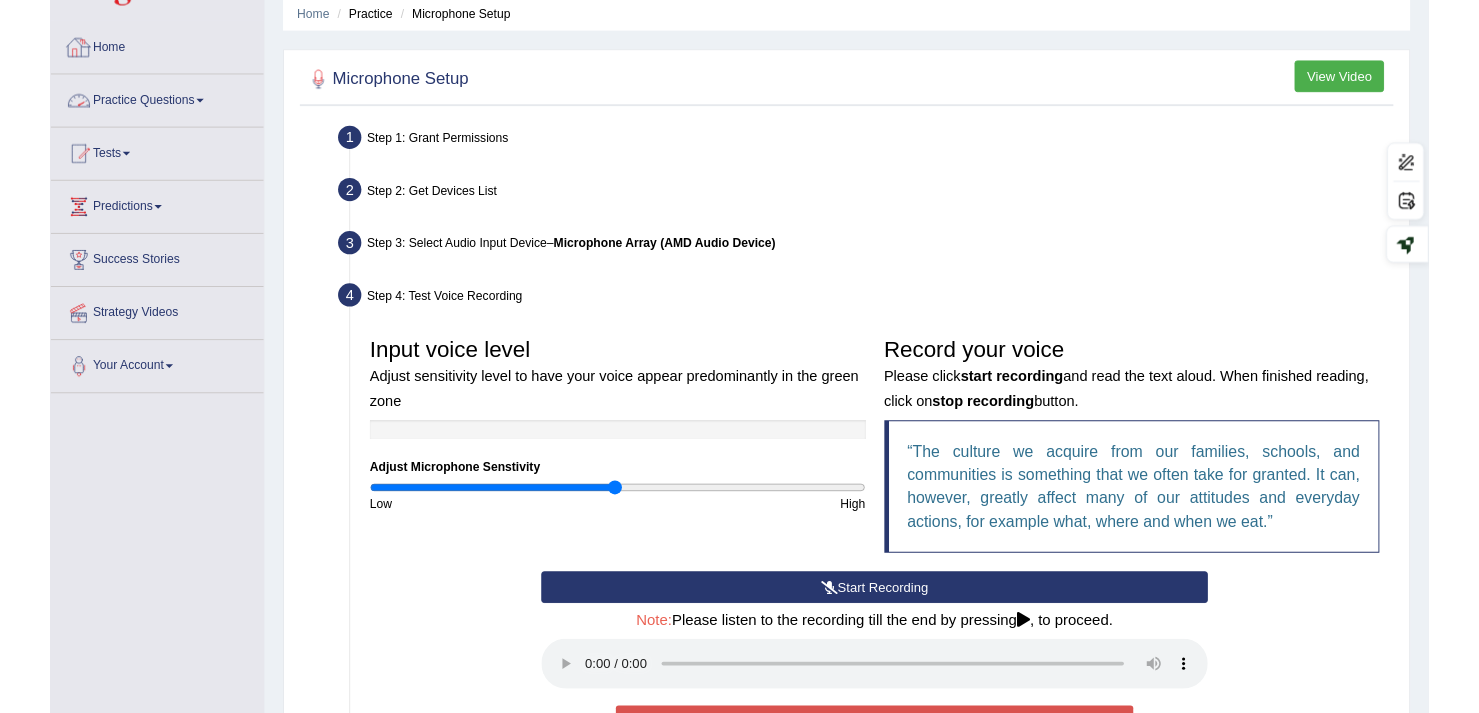 scroll, scrollTop: 0, scrollLeft: 0, axis: both 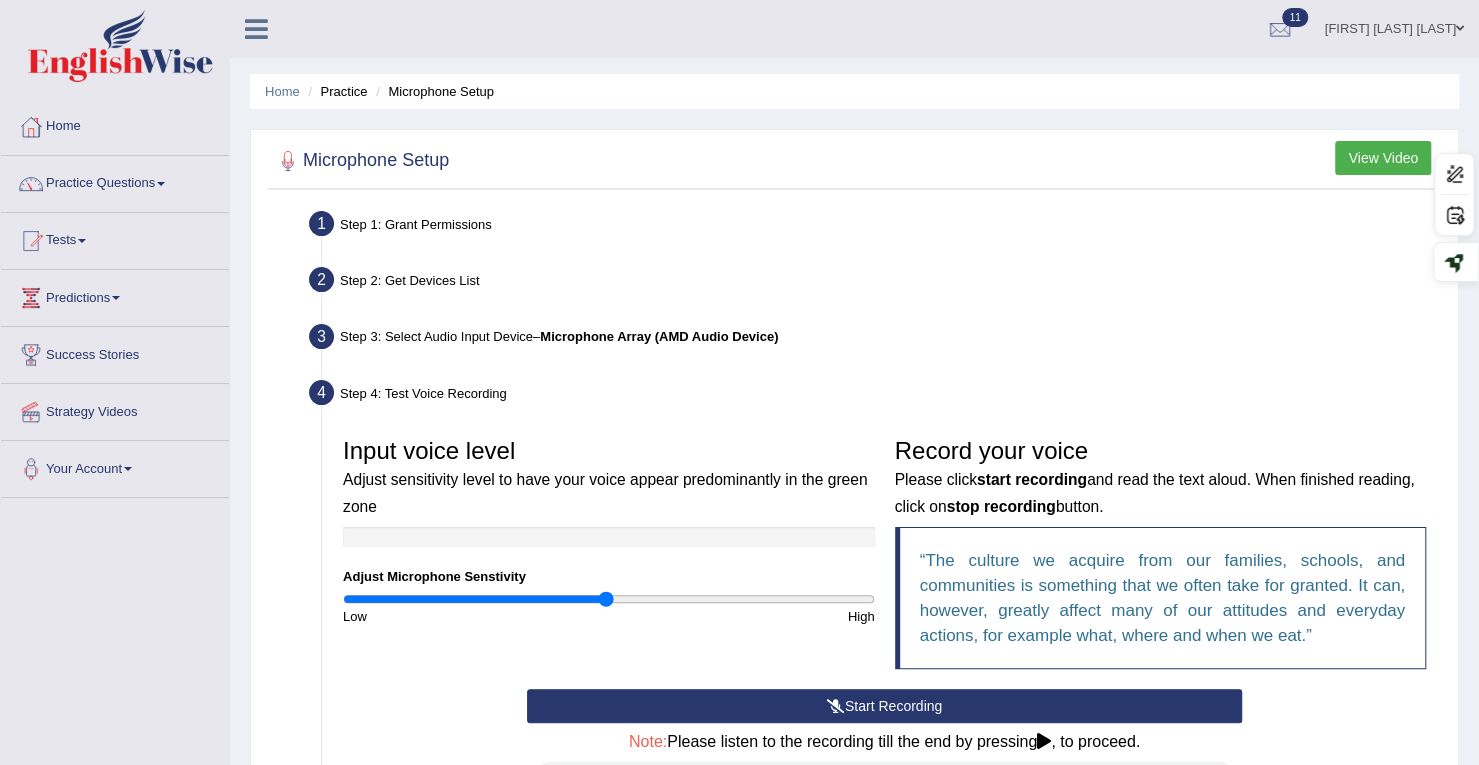 click at bounding box center (854, 161) 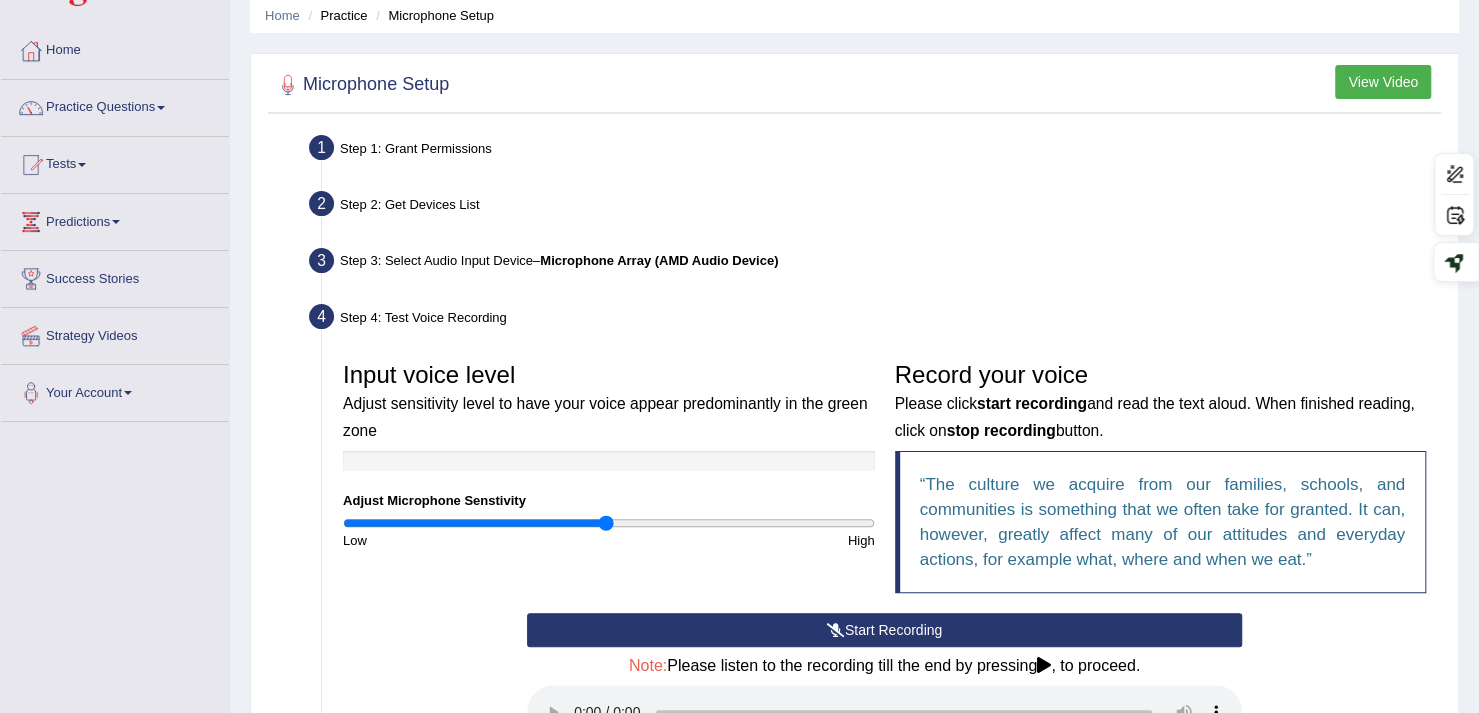 scroll, scrollTop: 400, scrollLeft: 0, axis: vertical 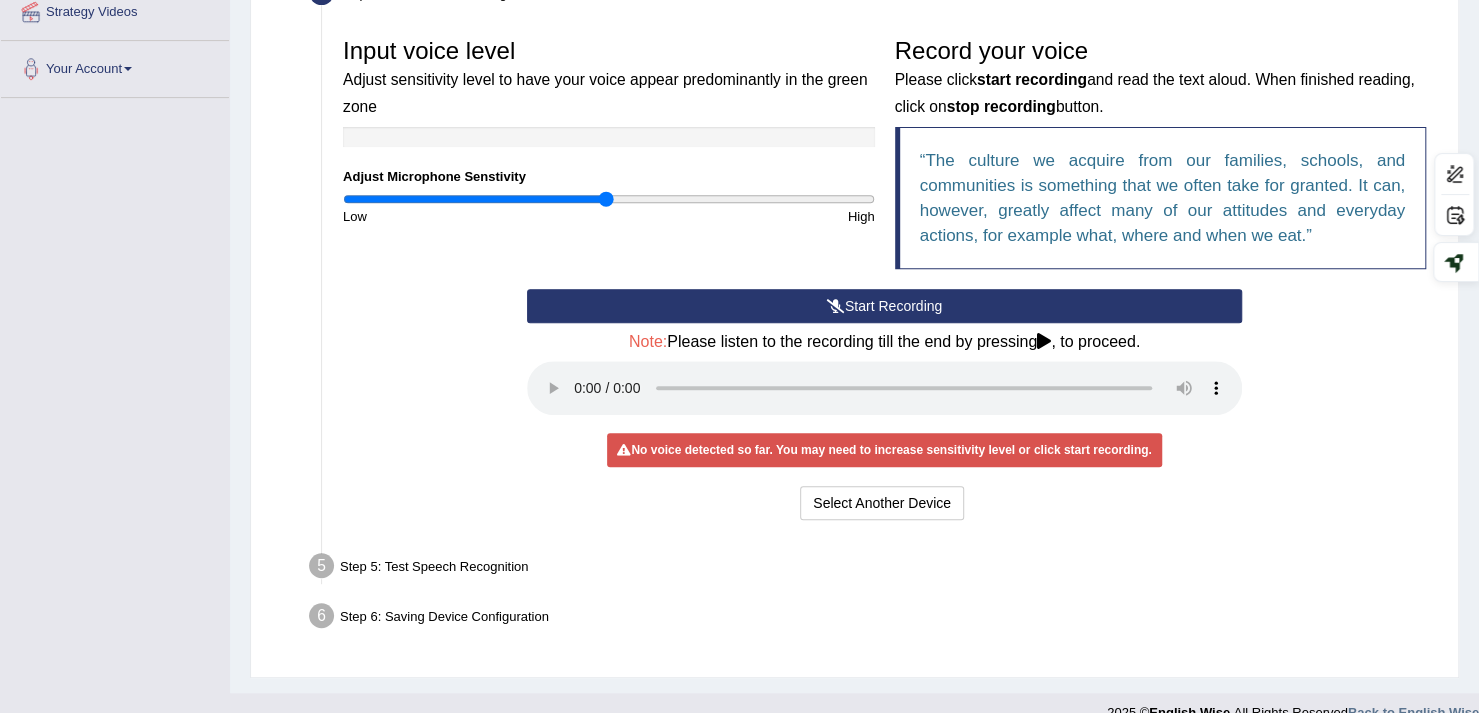 click on "Start Recording" at bounding box center (884, 306) 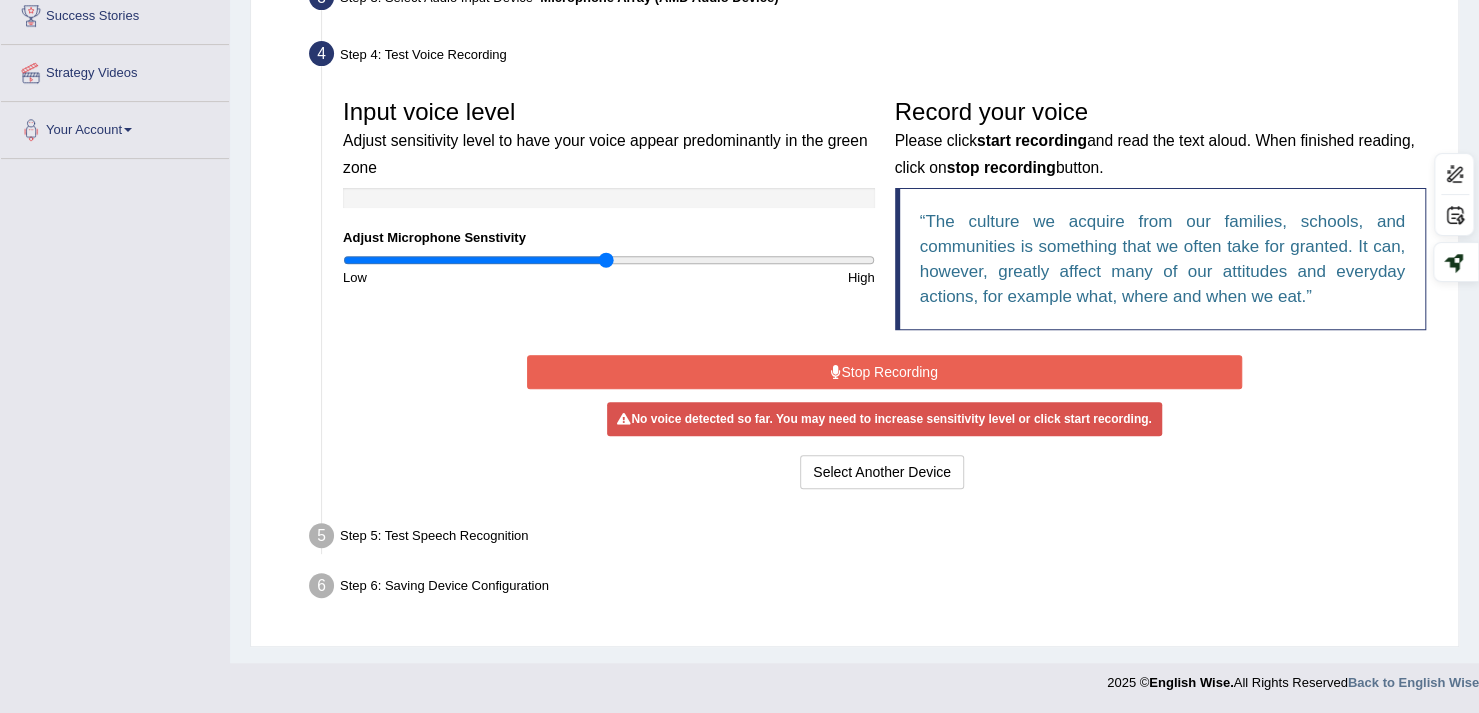 scroll, scrollTop: 336, scrollLeft: 0, axis: vertical 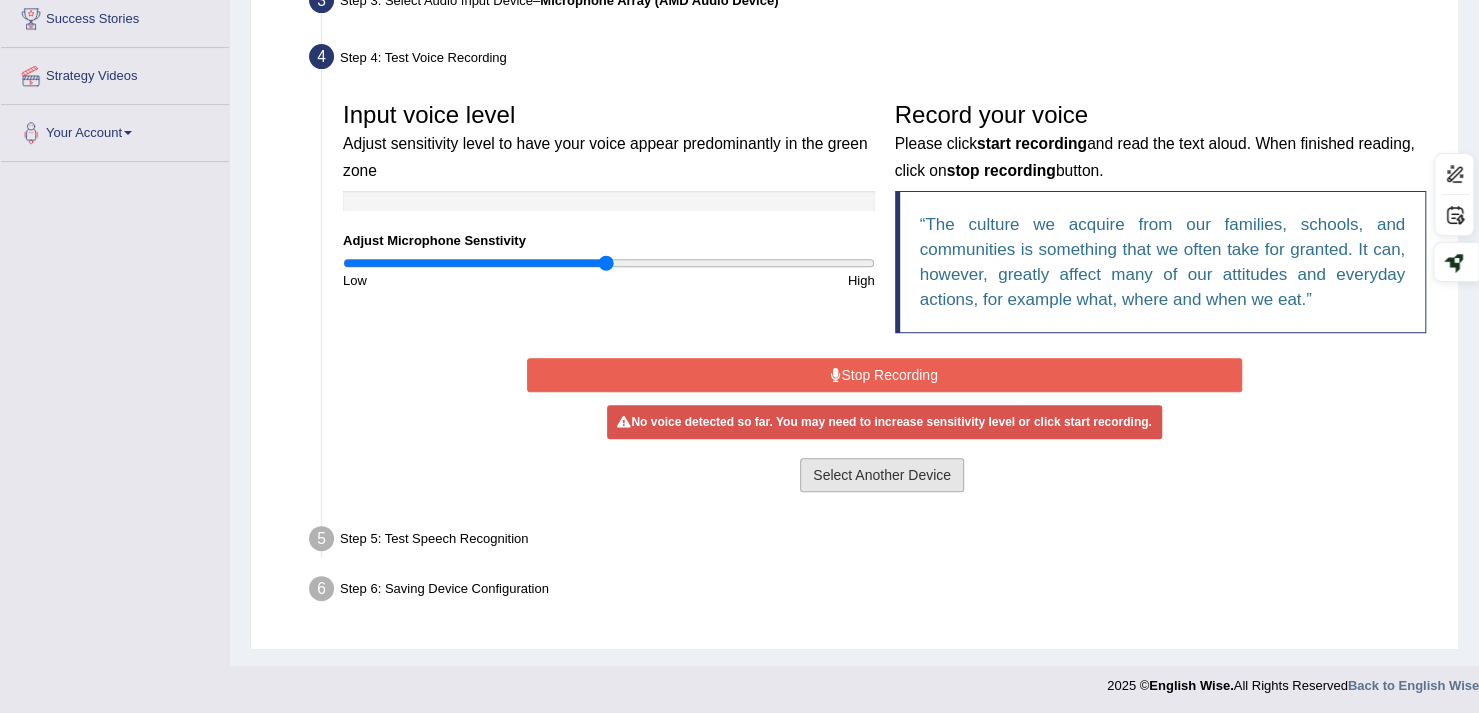 click on "Select Another Device" at bounding box center (882, 475) 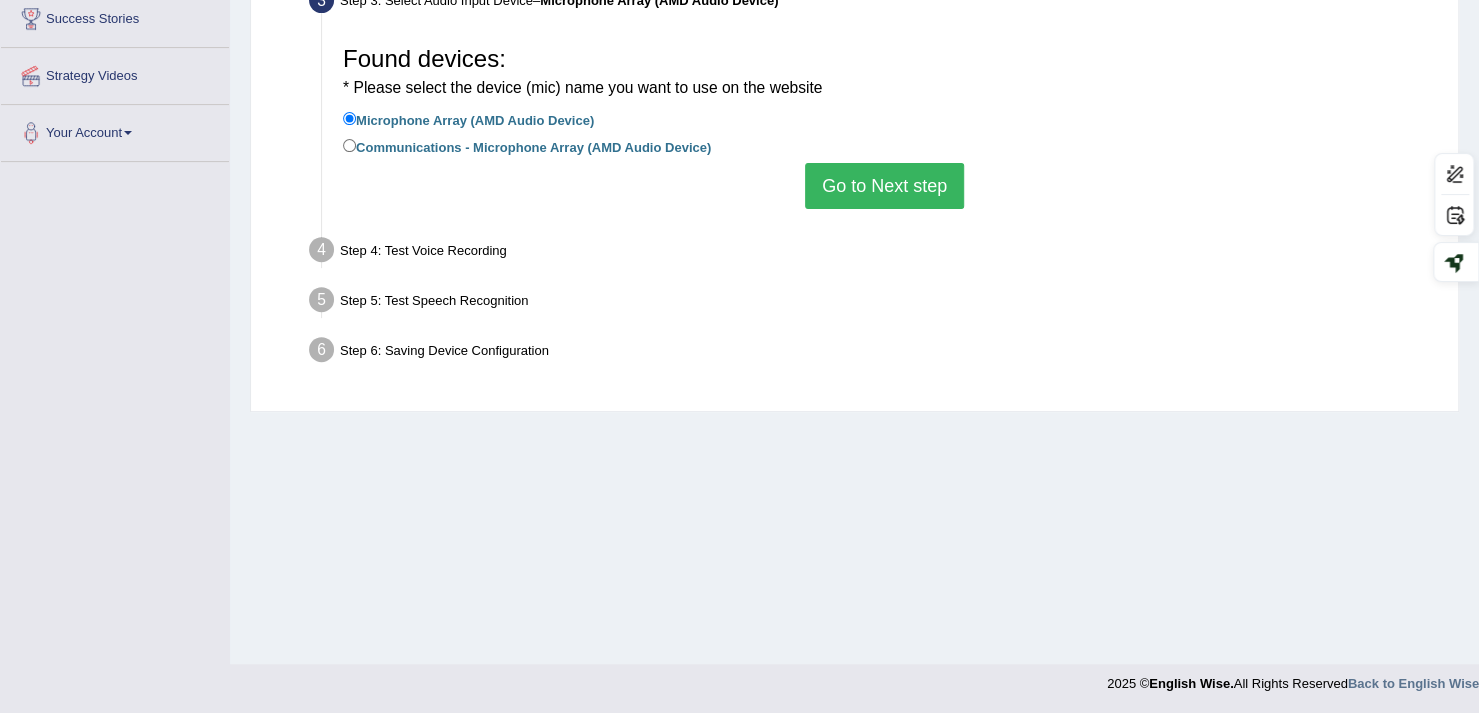click on "Go to Next step" at bounding box center (884, 186) 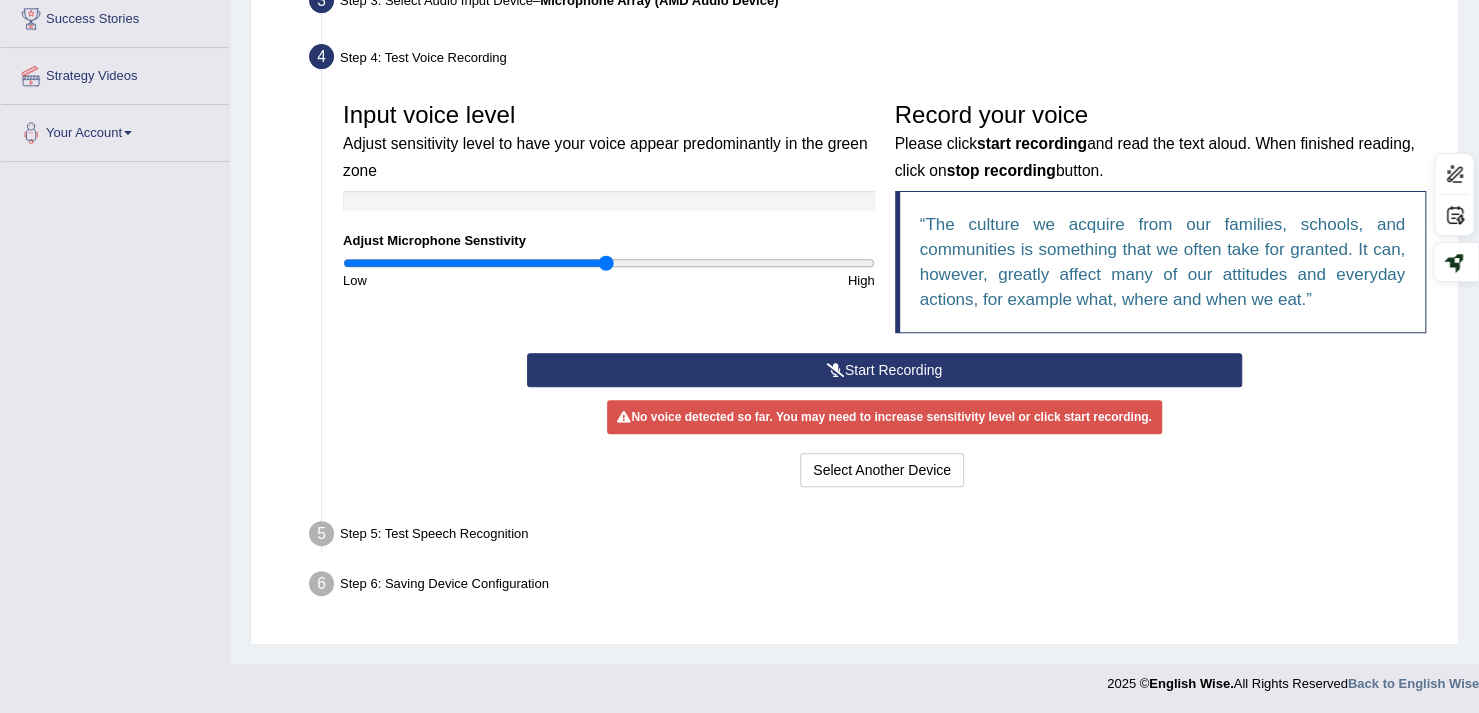 click at bounding box center (836, 370) 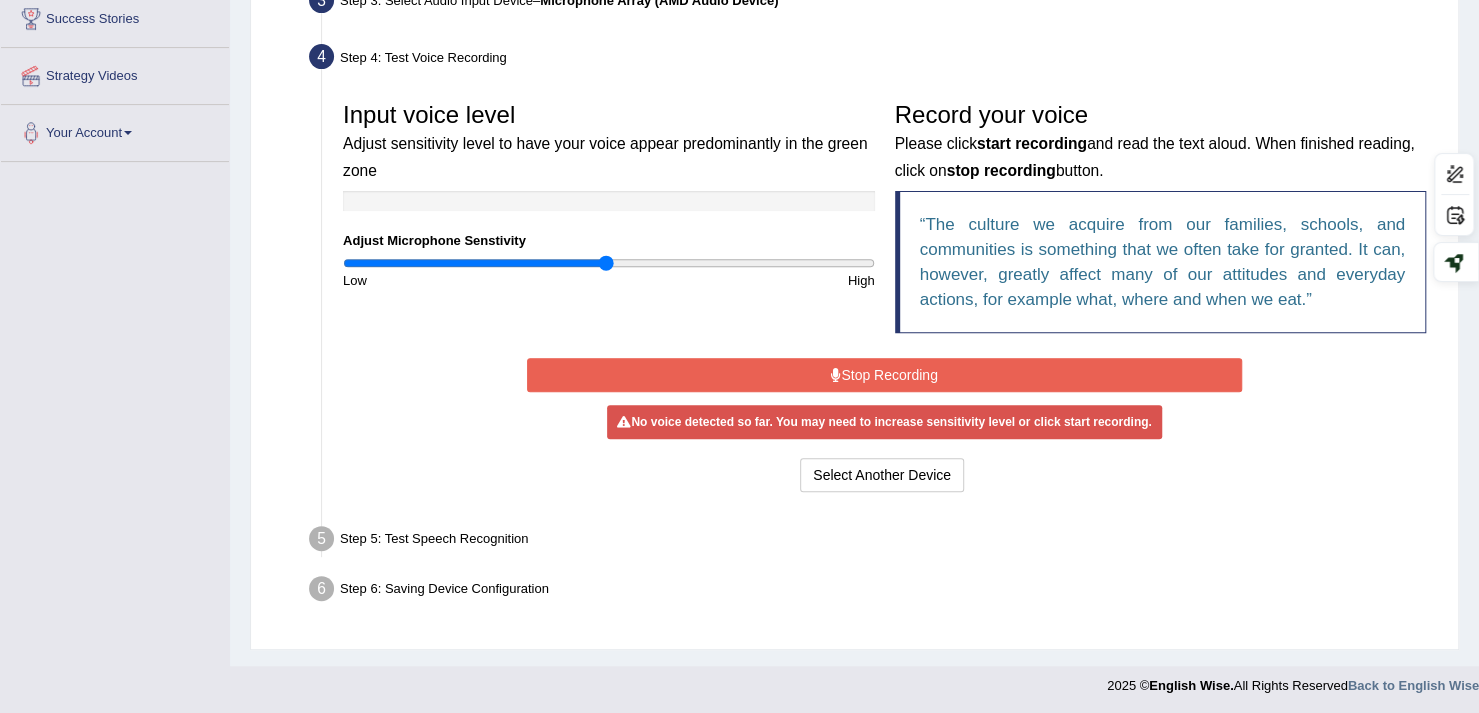 click on "Stop Recording" at bounding box center (884, 375) 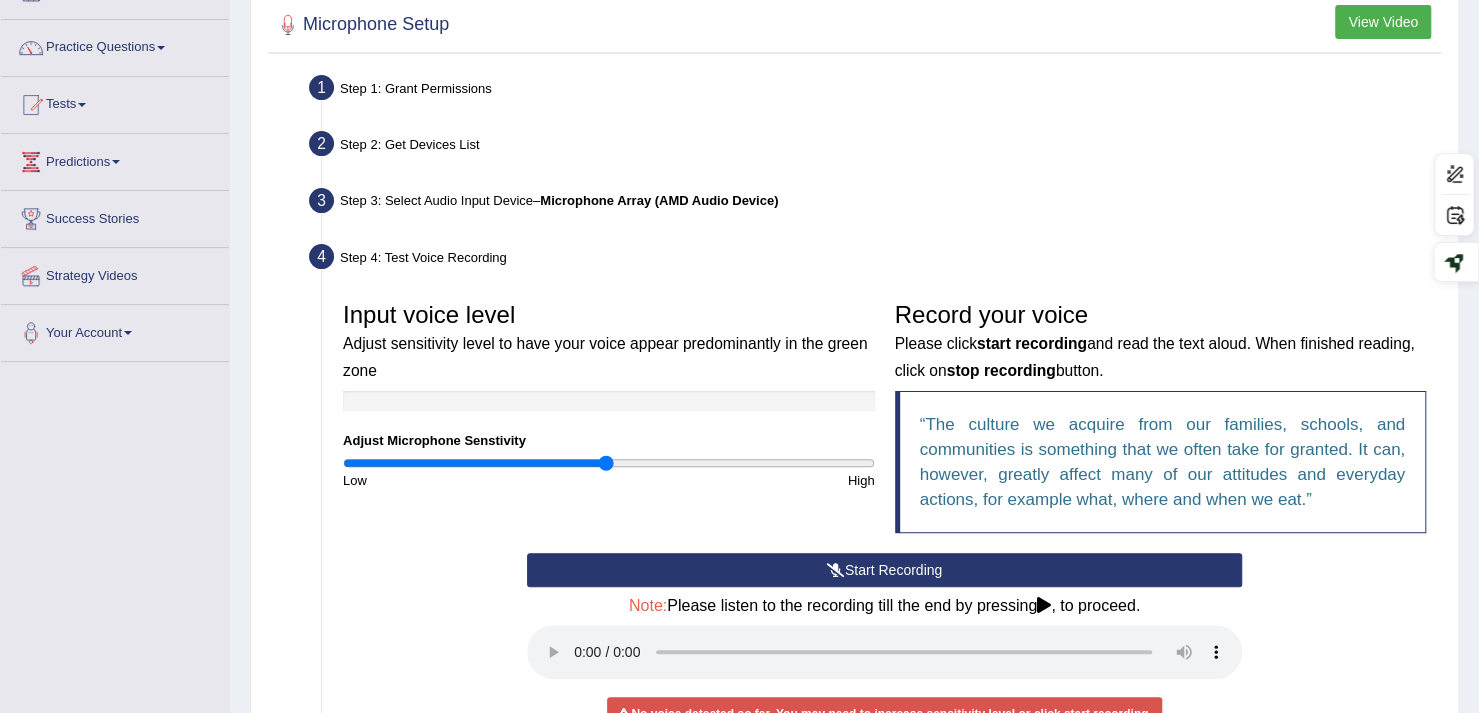 scroll, scrollTop: 427, scrollLeft: 0, axis: vertical 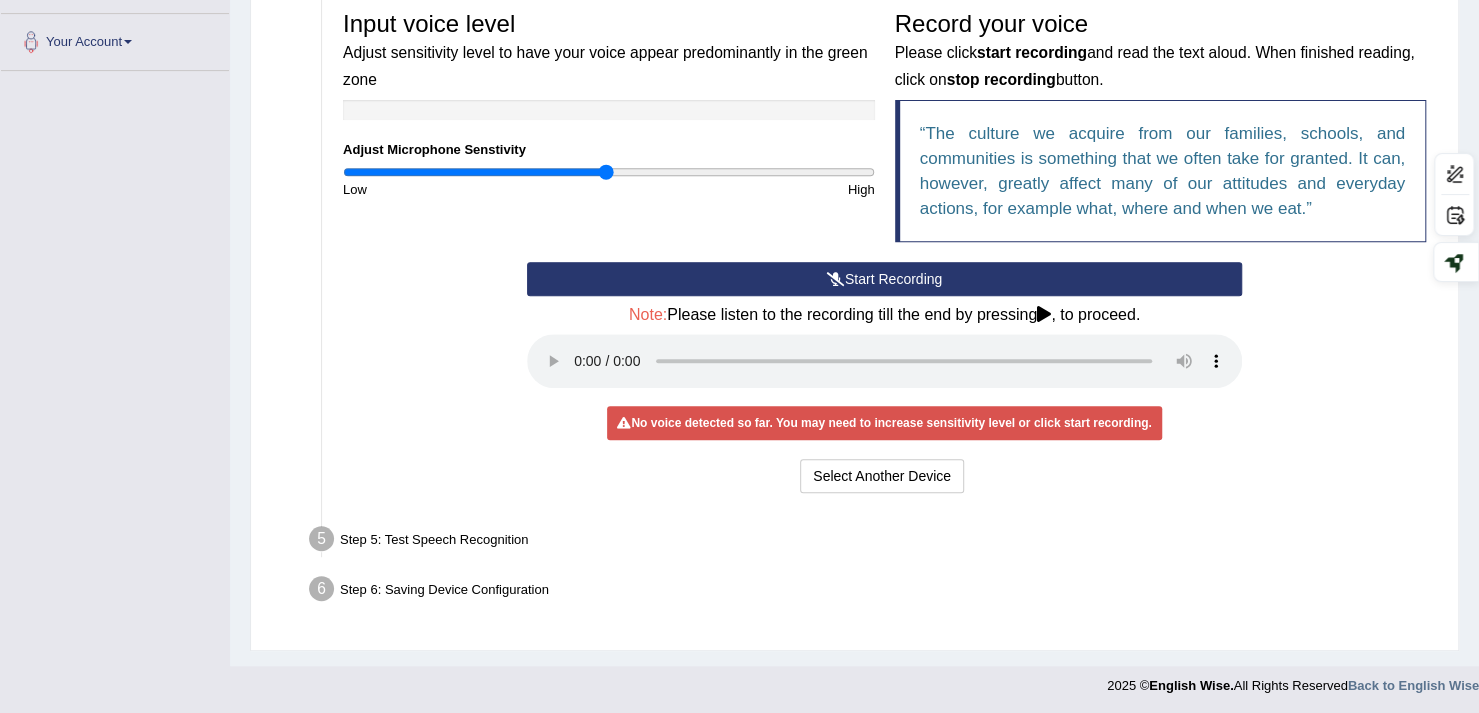 click on "Start Recording" at bounding box center [884, 279] 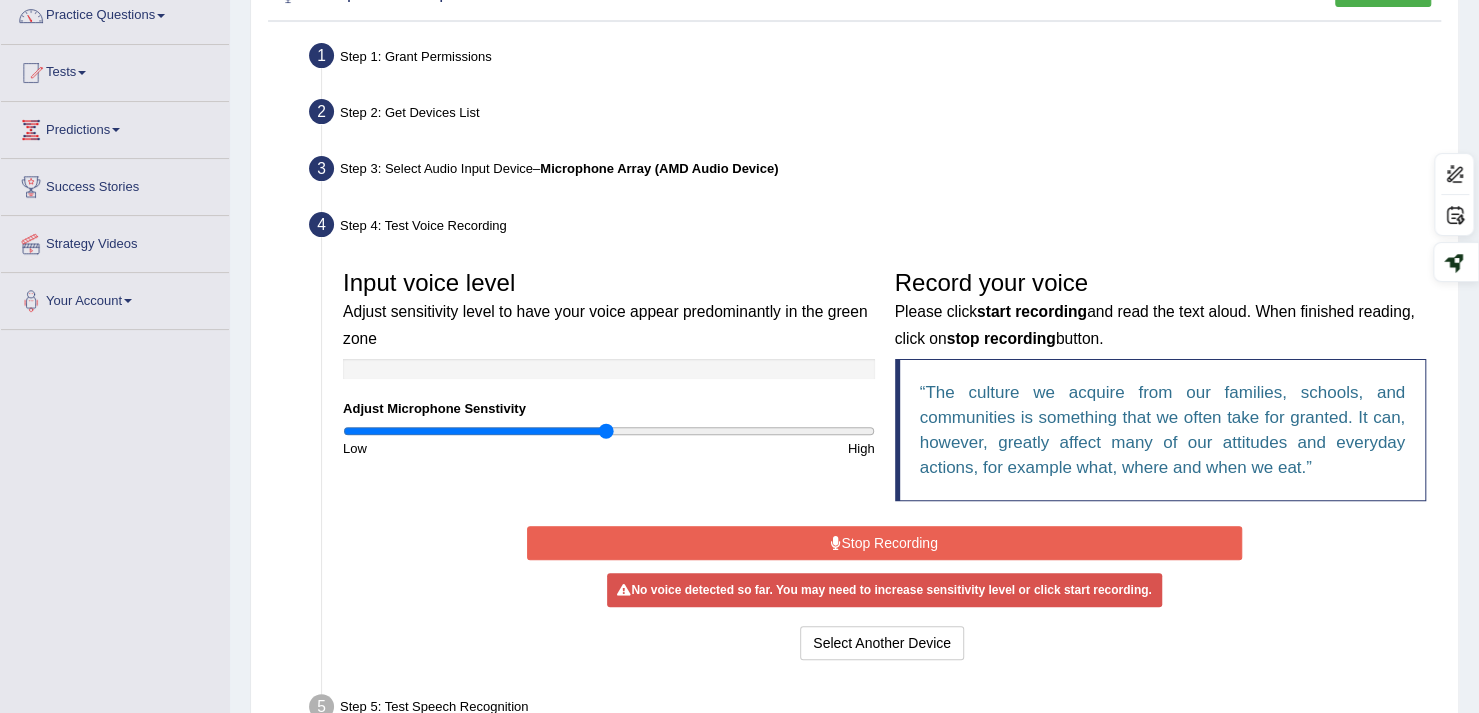 scroll, scrollTop: 336, scrollLeft: 0, axis: vertical 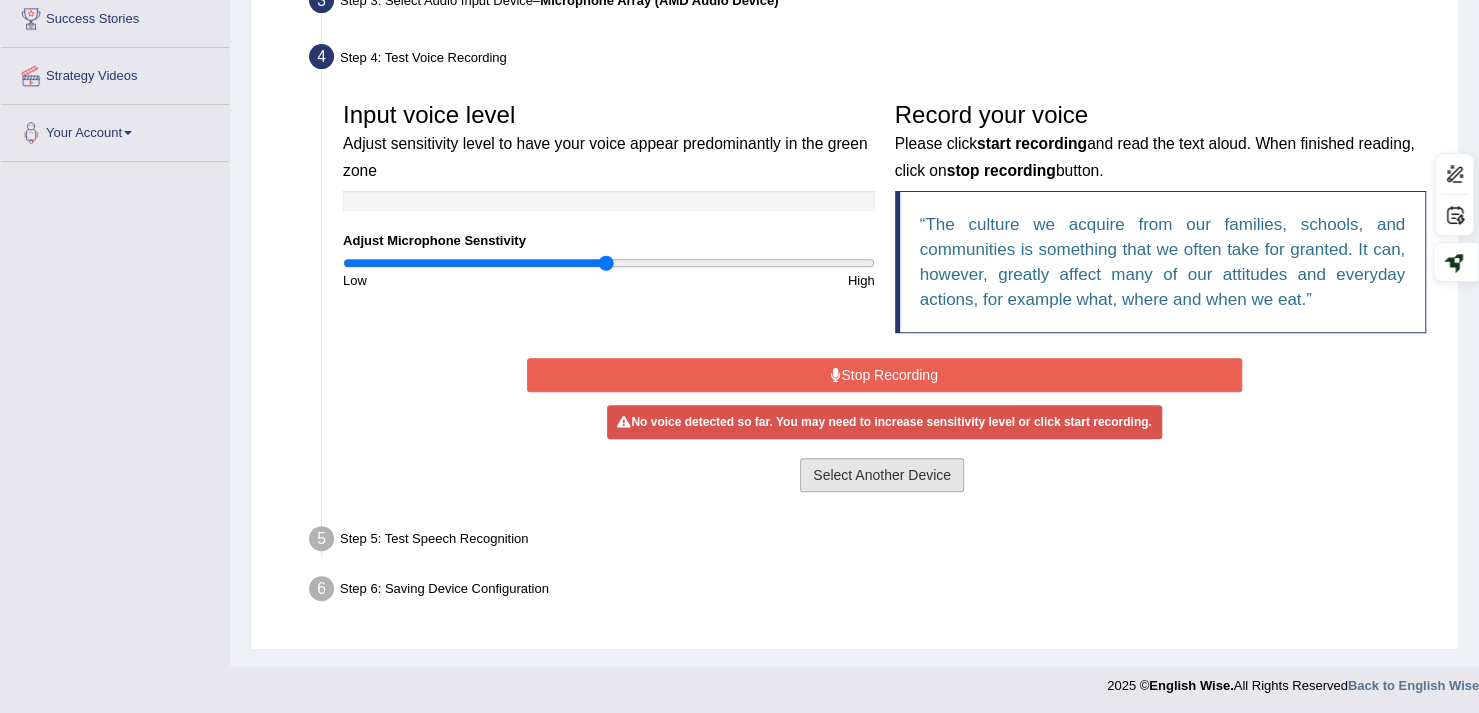 click on "Select Another Device" at bounding box center [882, 475] 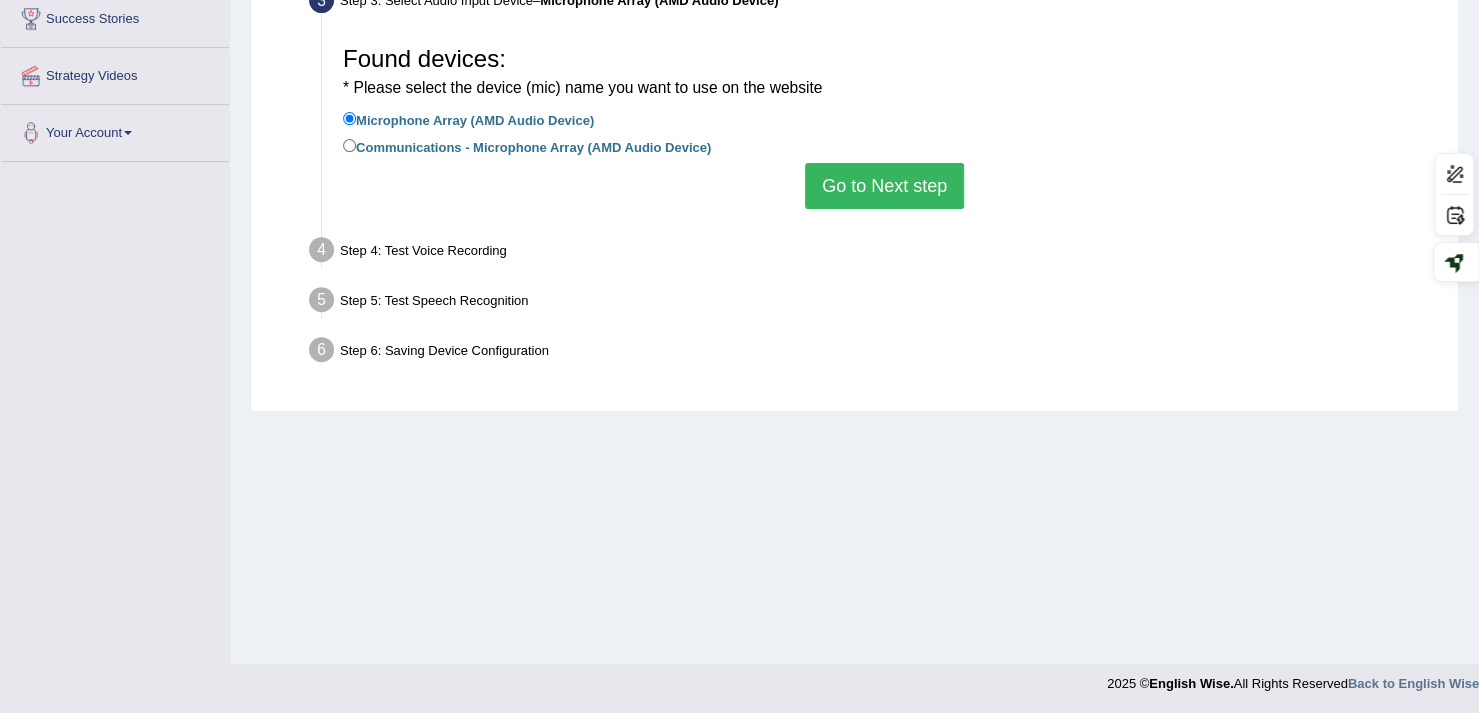 click on "Go to Next step" at bounding box center (884, 186) 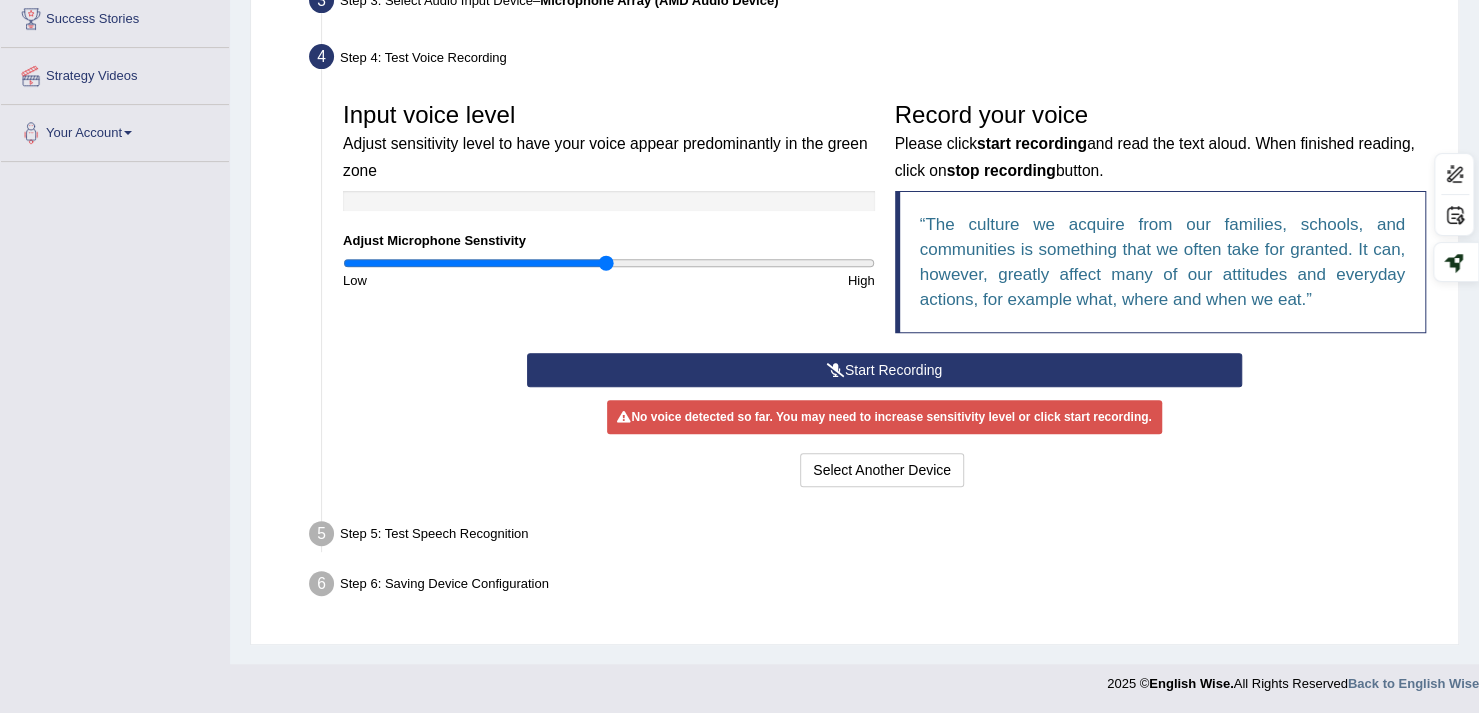 click on "Start Recording" at bounding box center [884, 370] 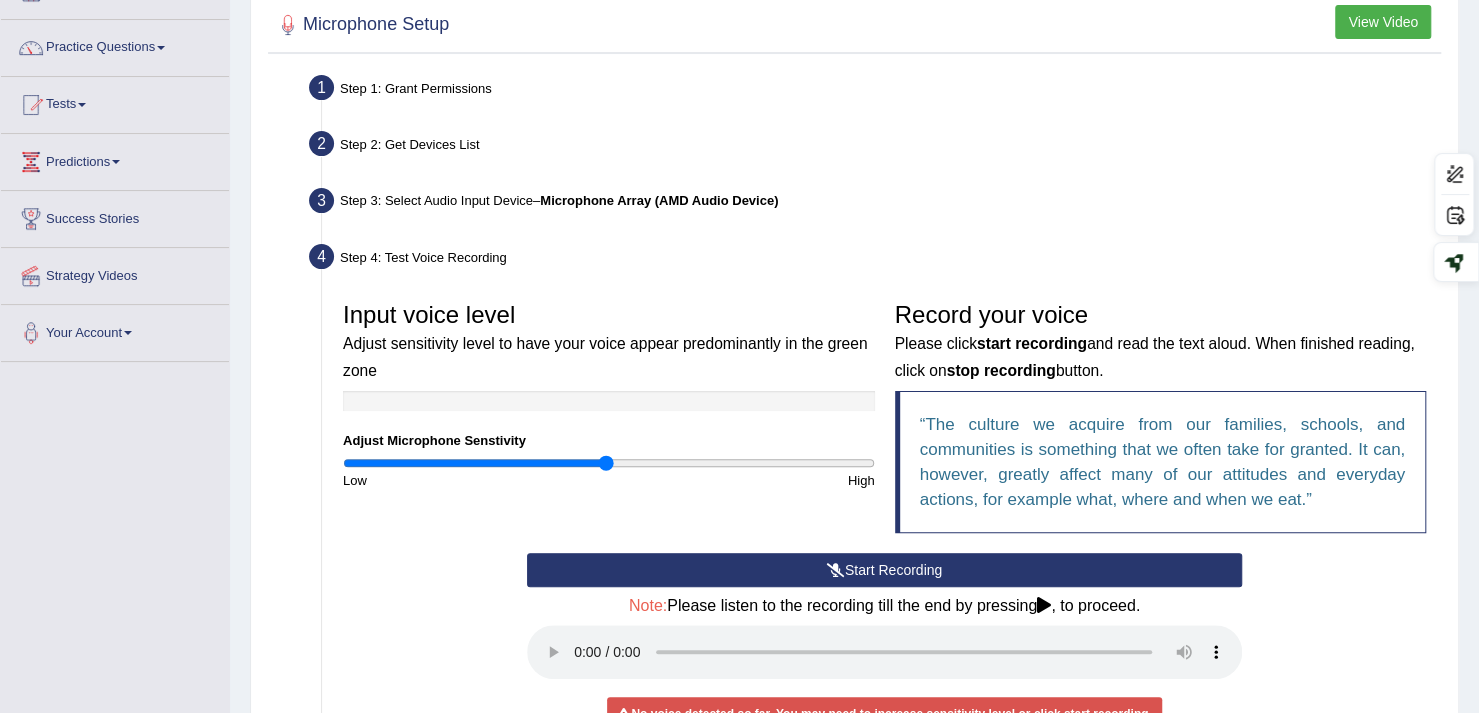 scroll, scrollTop: 427, scrollLeft: 0, axis: vertical 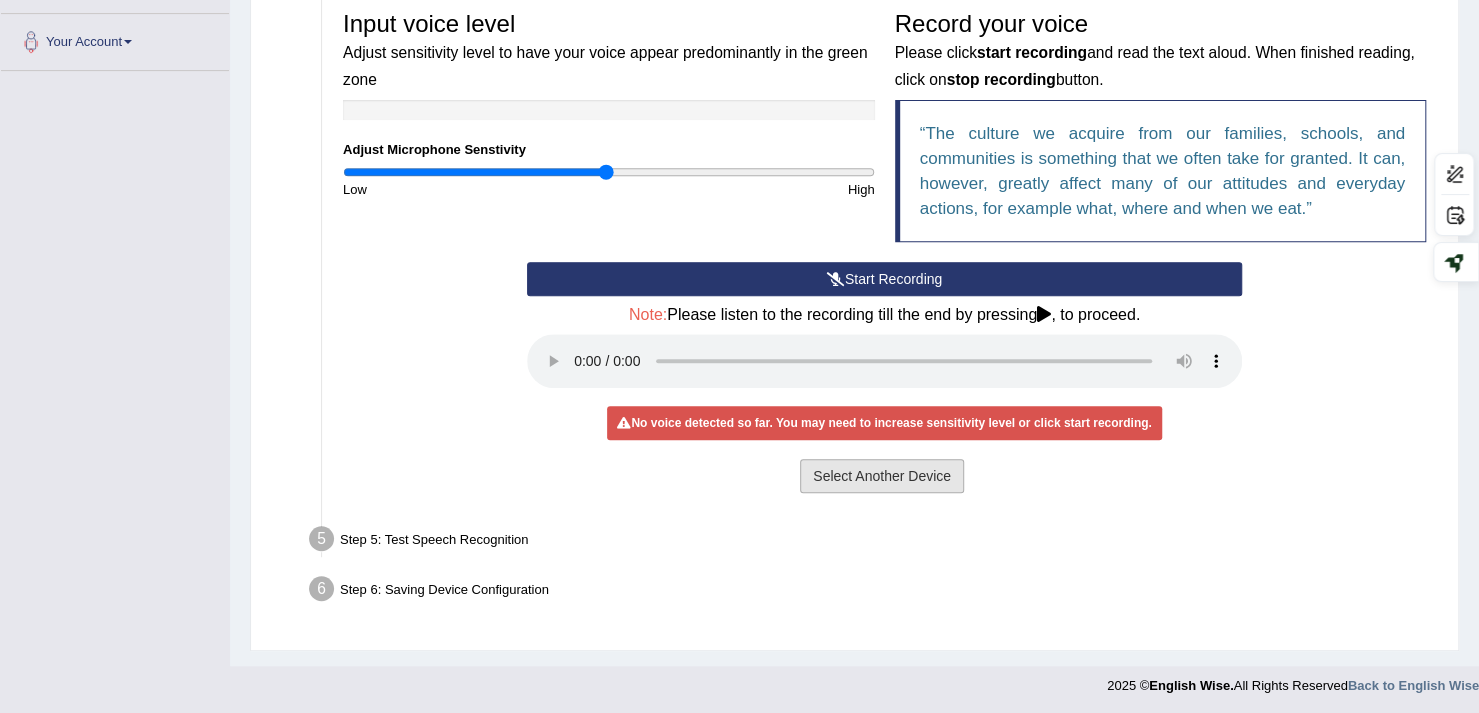 click on "Select Another Device" at bounding box center [882, 476] 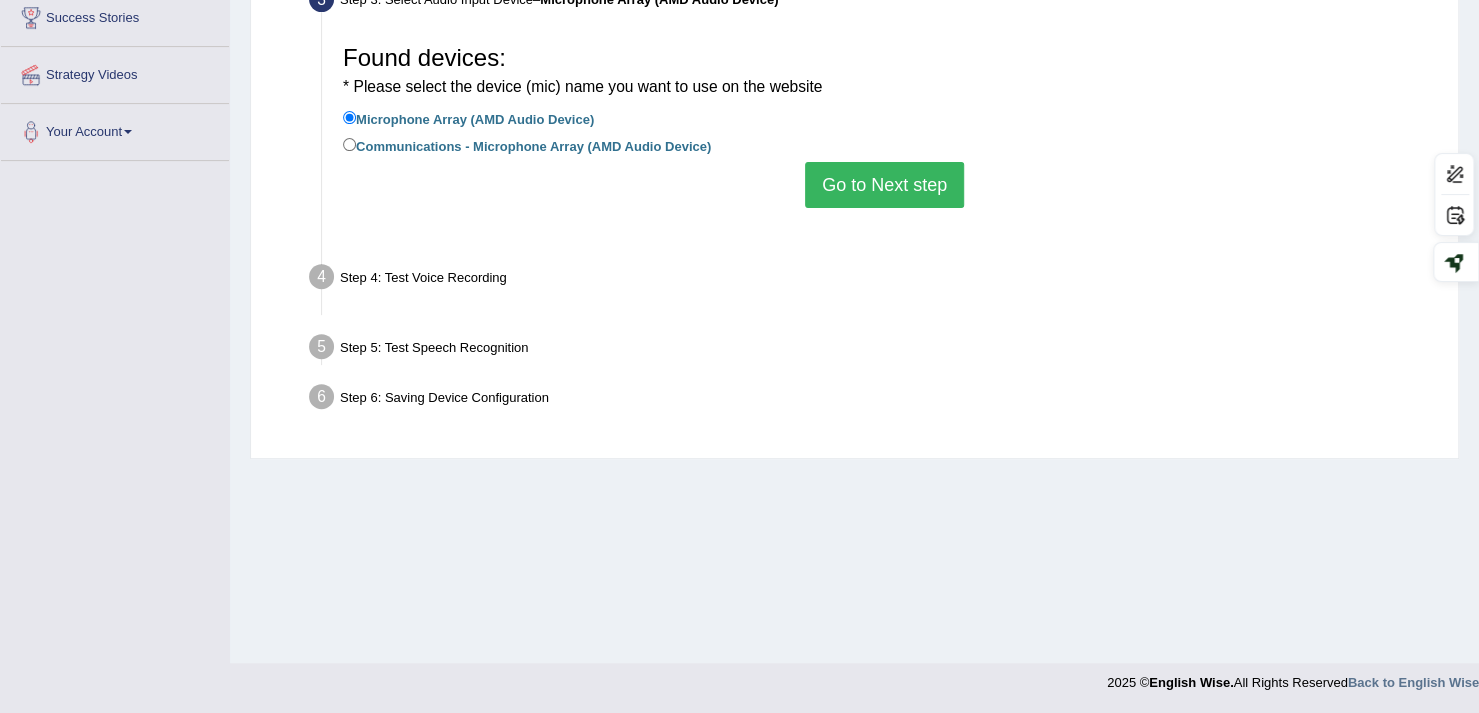 scroll, scrollTop: 336, scrollLeft: 0, axis: vertical 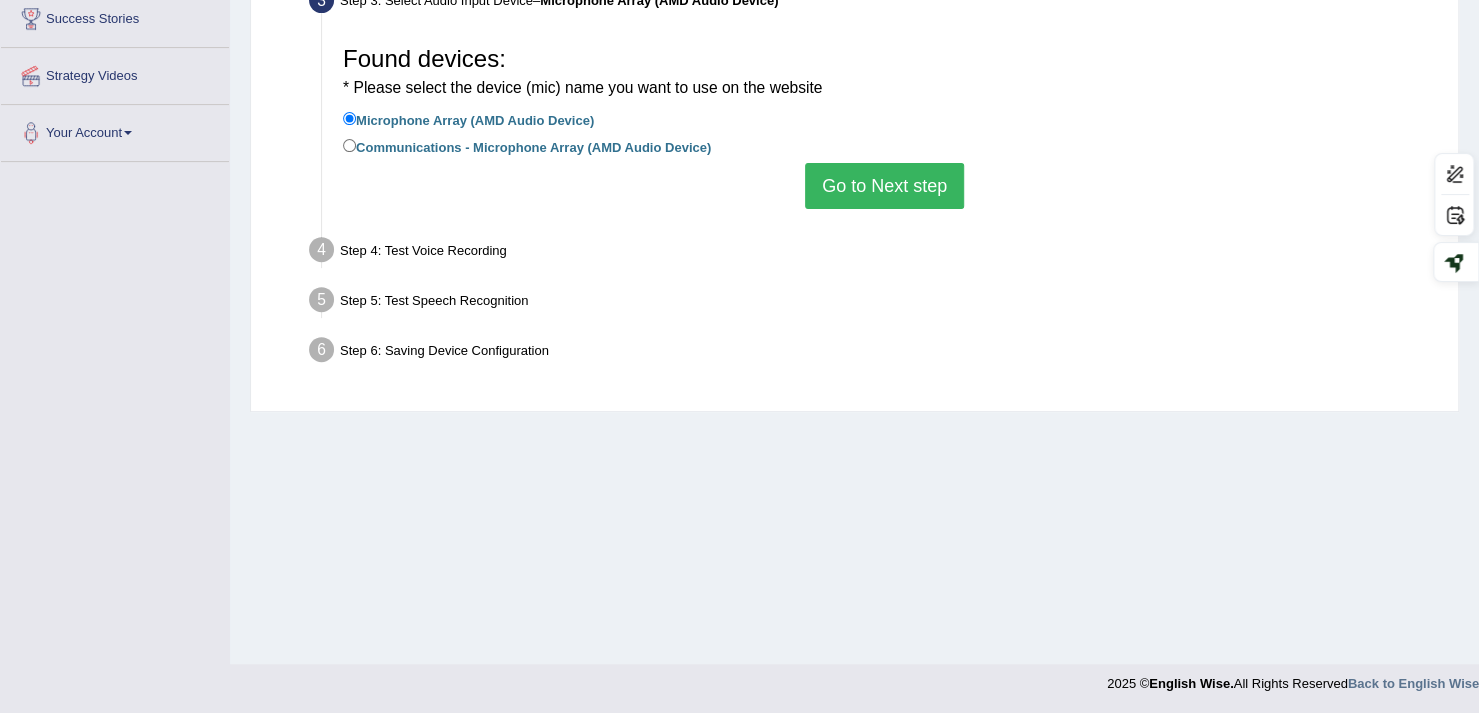 click on "Communications - Microphone Array (AMD Audio Device)" at bounding box center [527, 146] 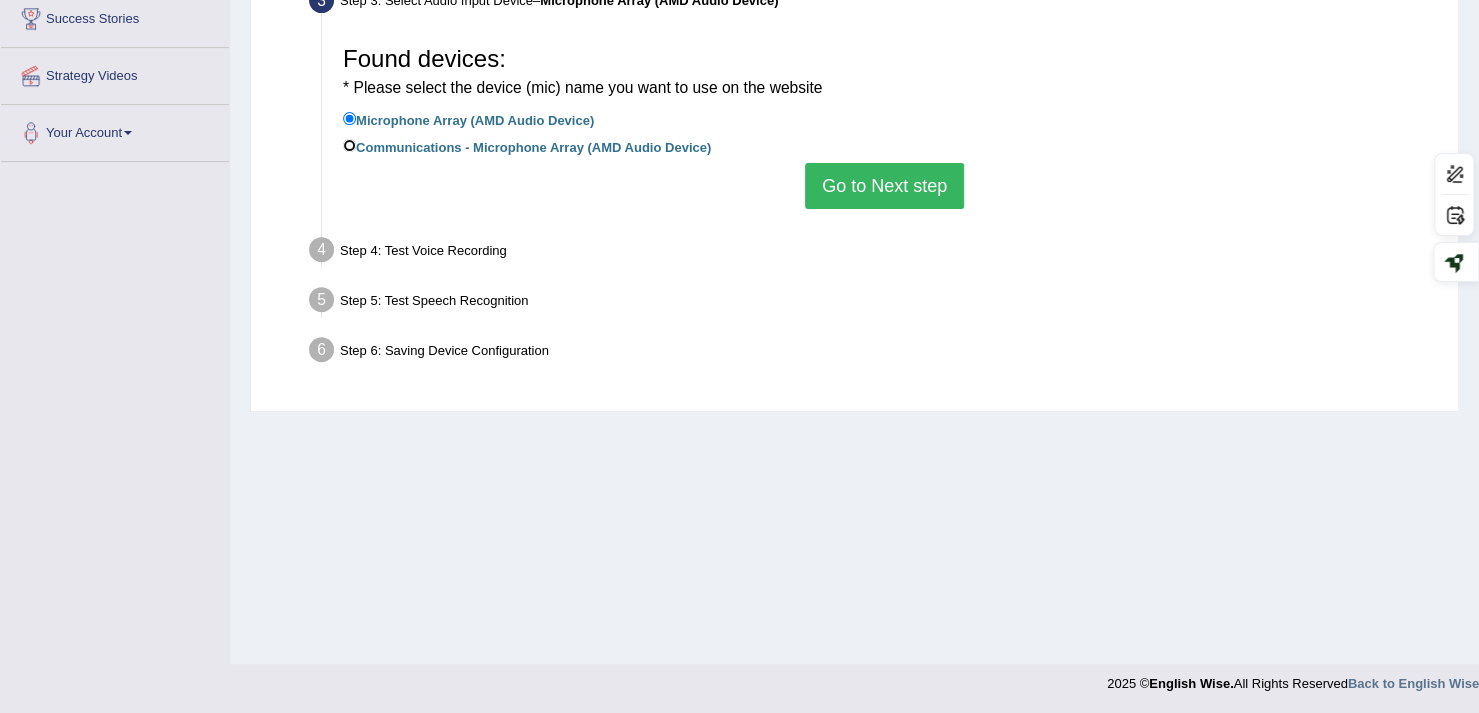 click on "Communications - Microphone Array (AMD Audio Device)" at bounding box center [349, 145] 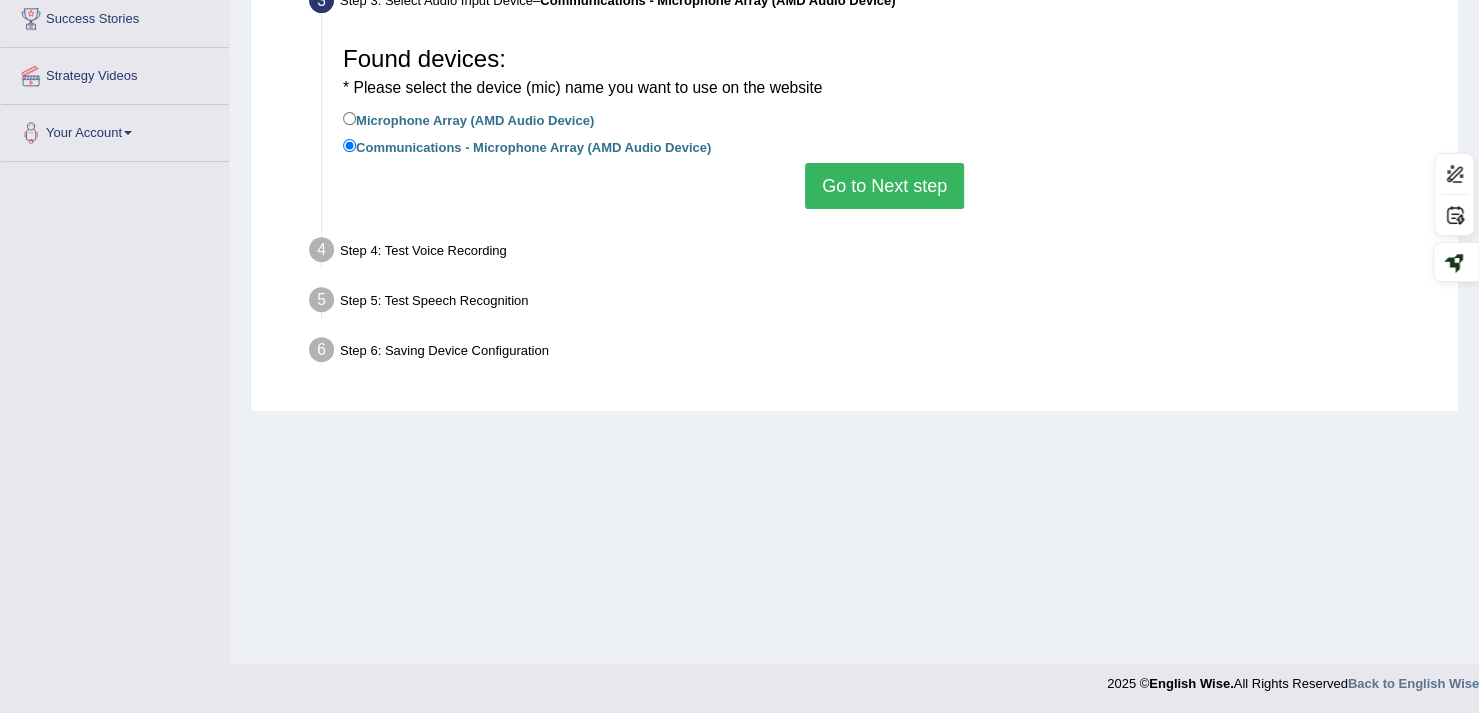 click on "Go to Next step" at bounding box center [884, 186] 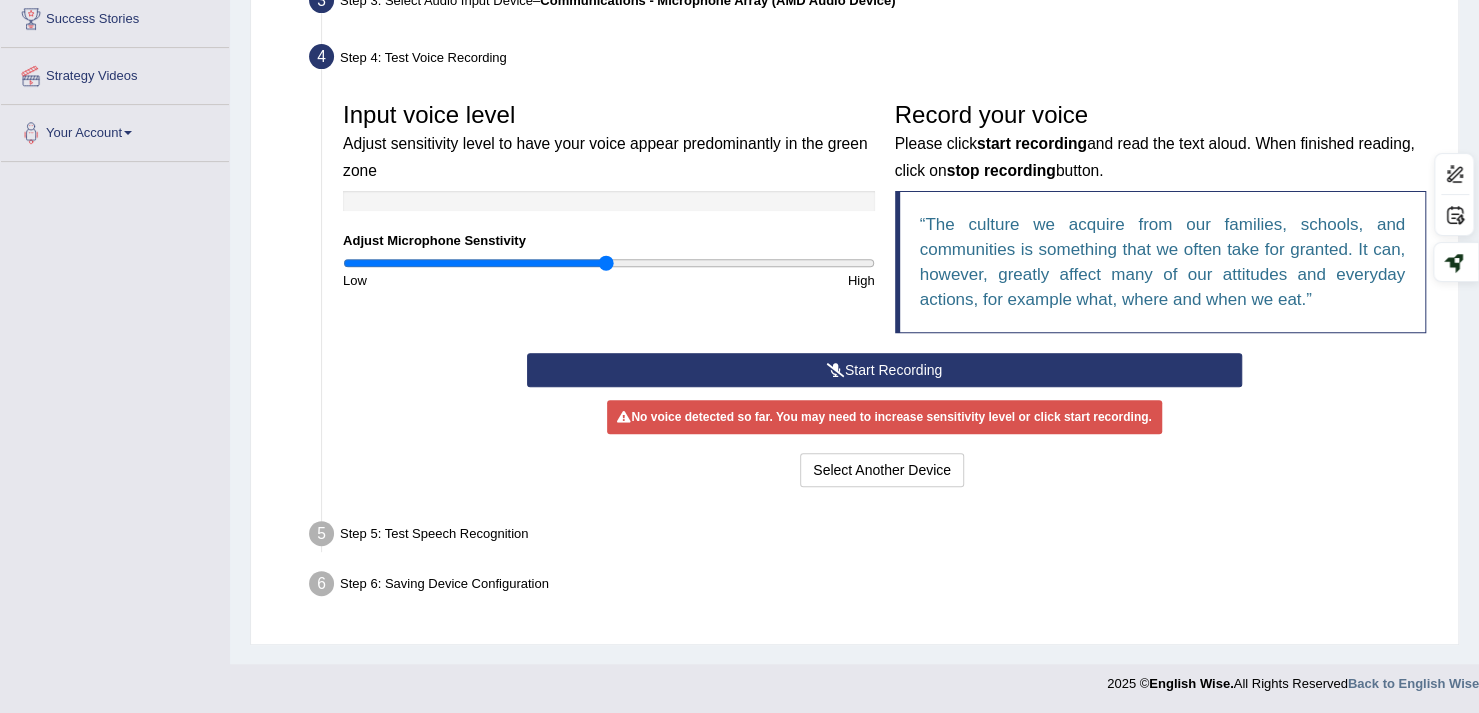 click on "Start Recording" at bounding box center [884, 370] 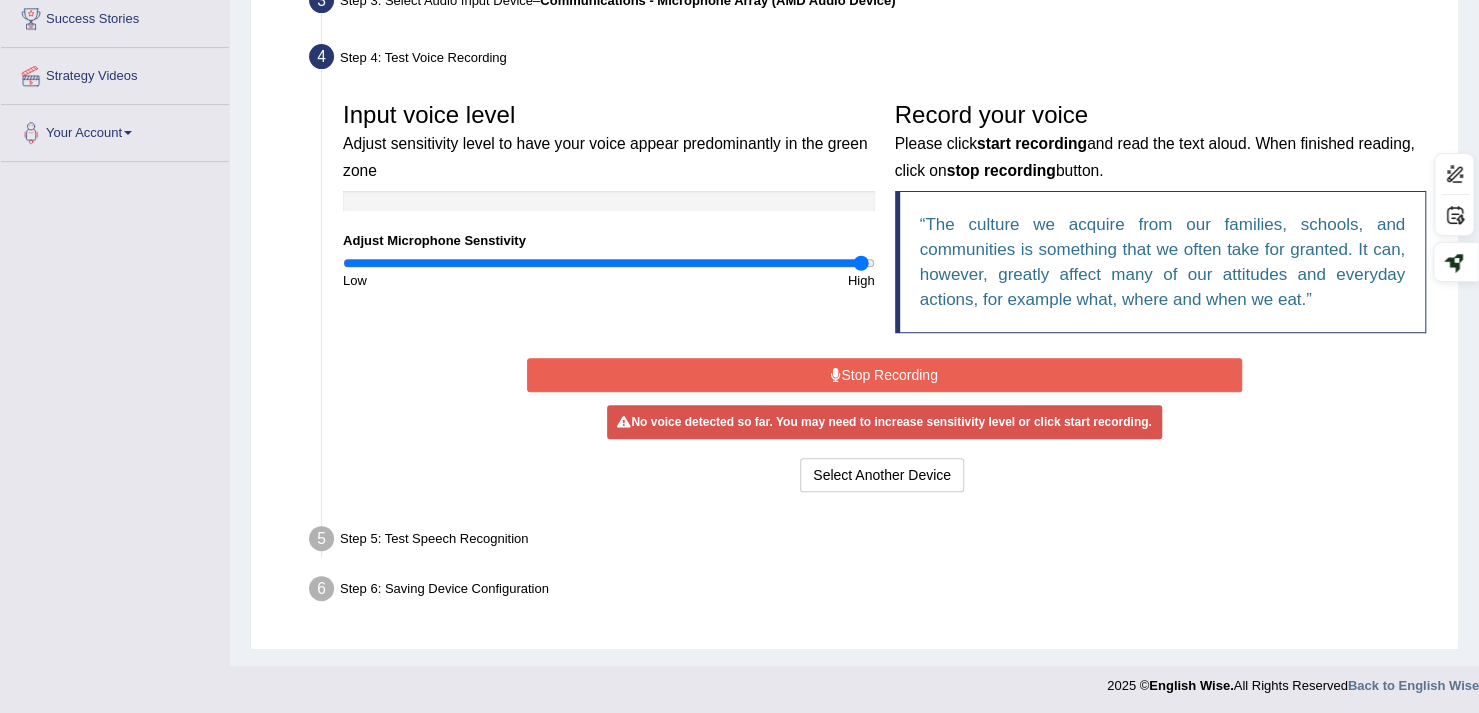 drag, startPoint x: 608, startPoint y: 263, endPoint x: 858, endPoint y: 293, distance: 251.79356 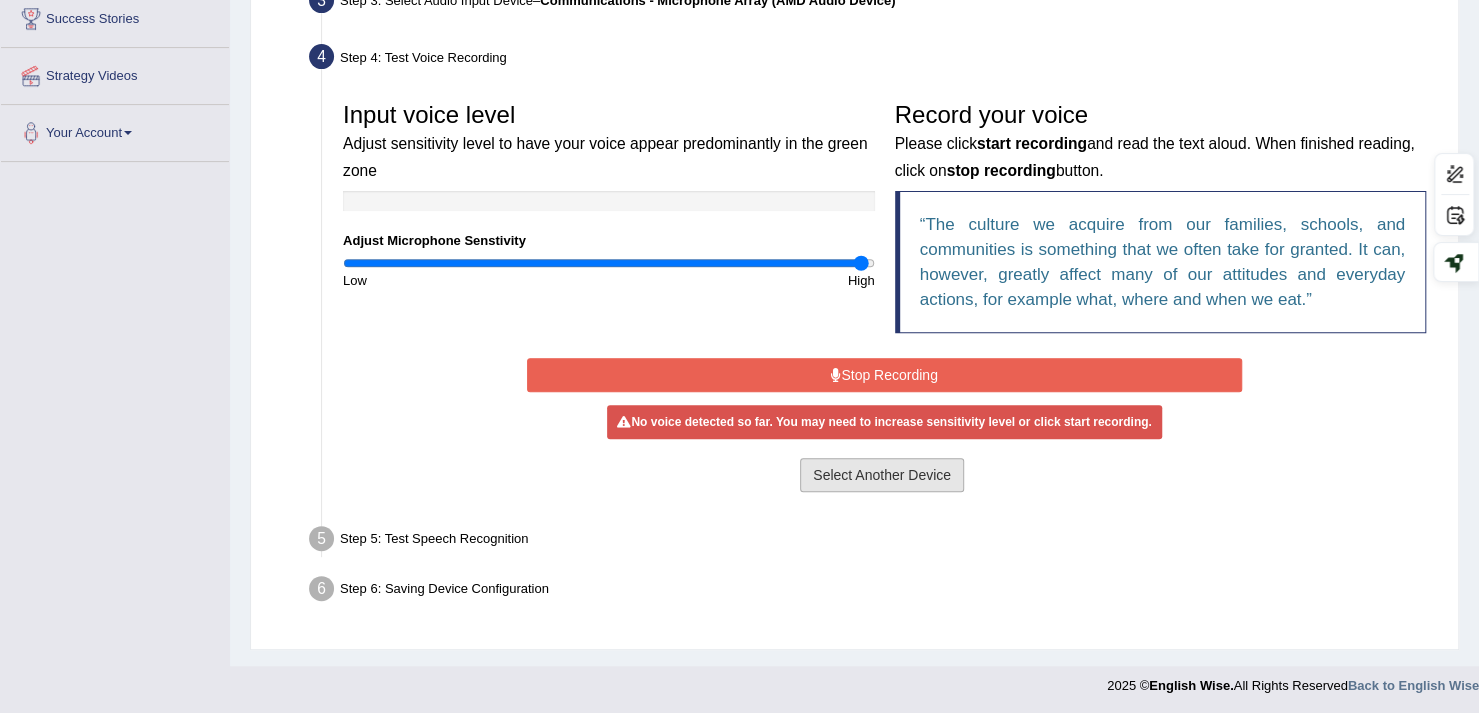click on "Select Another Device" at bounding box center [882, 475] 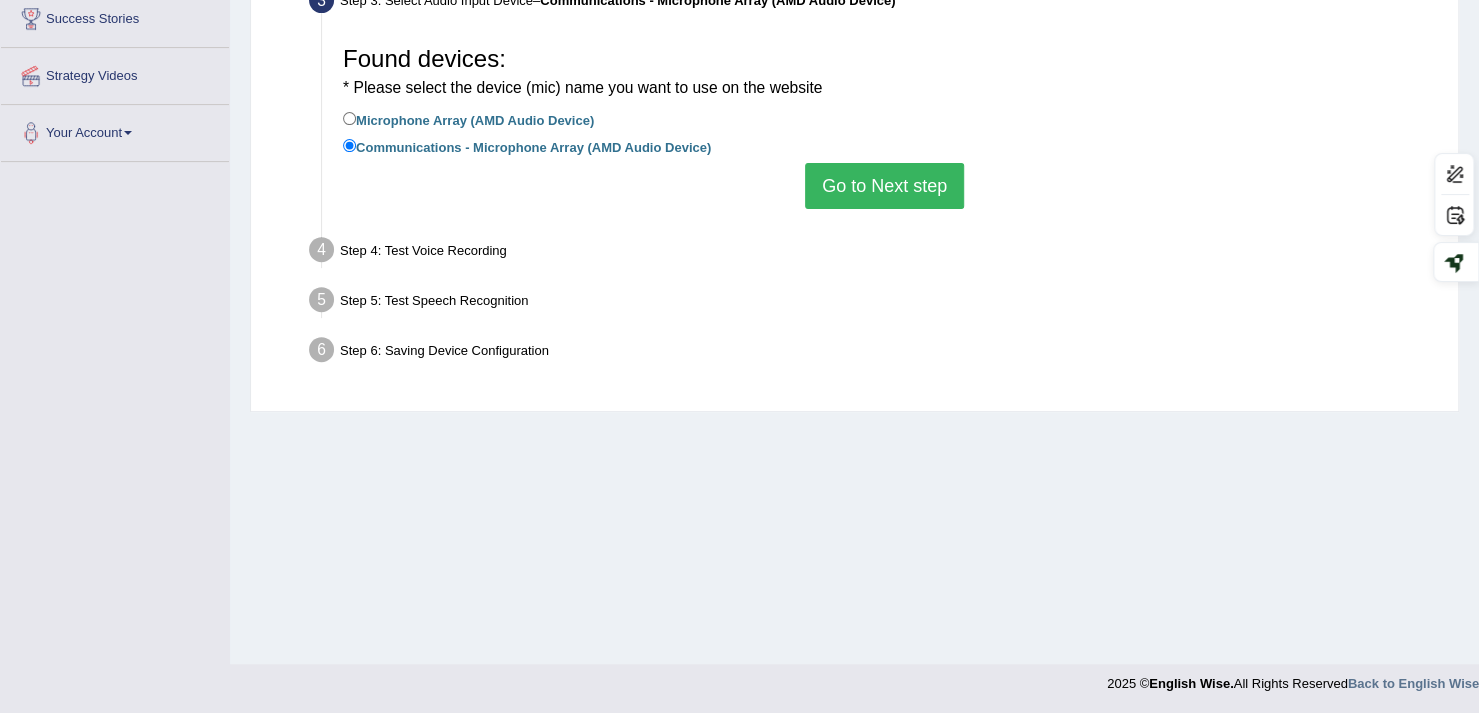 click on "Go to Next step" at bounding box center [884, 186] 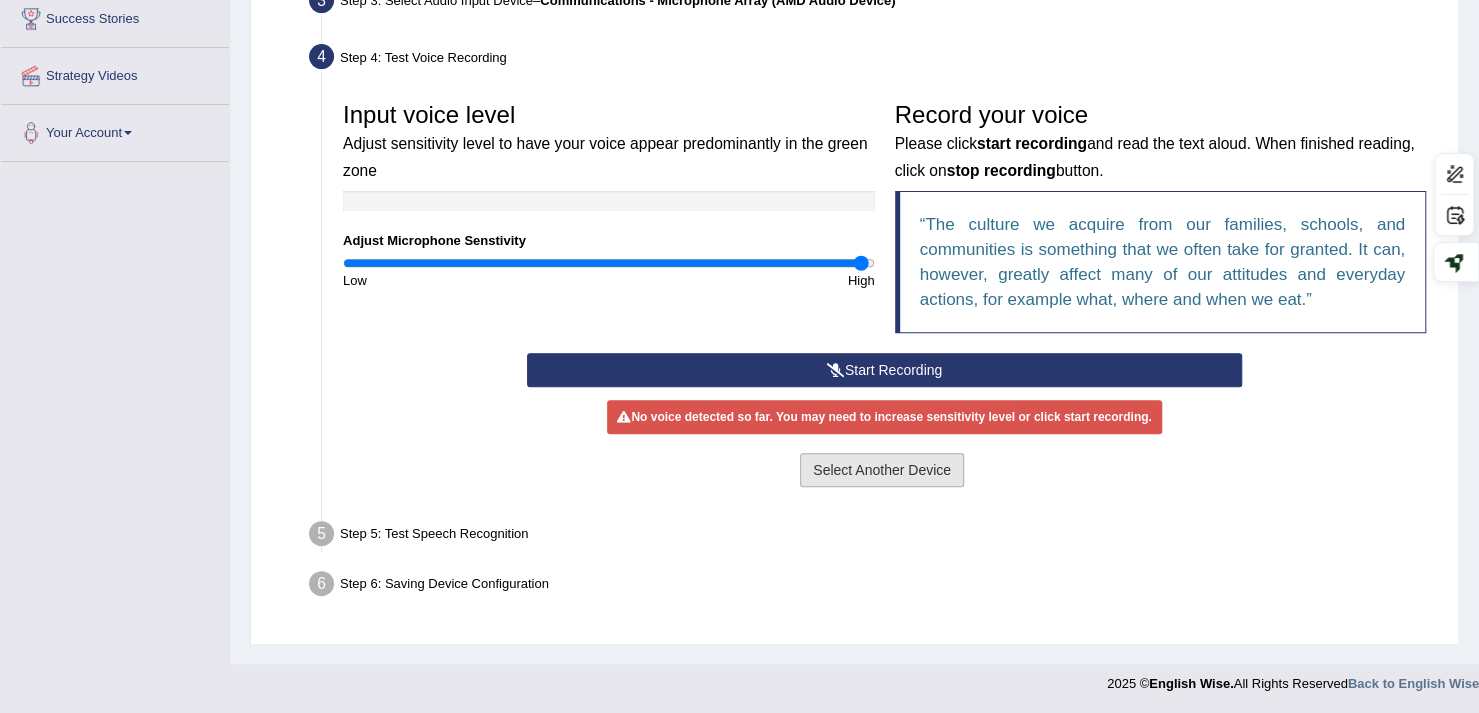 scroll, scrollTop: 336, scrollLeft: 0, axis: vertical 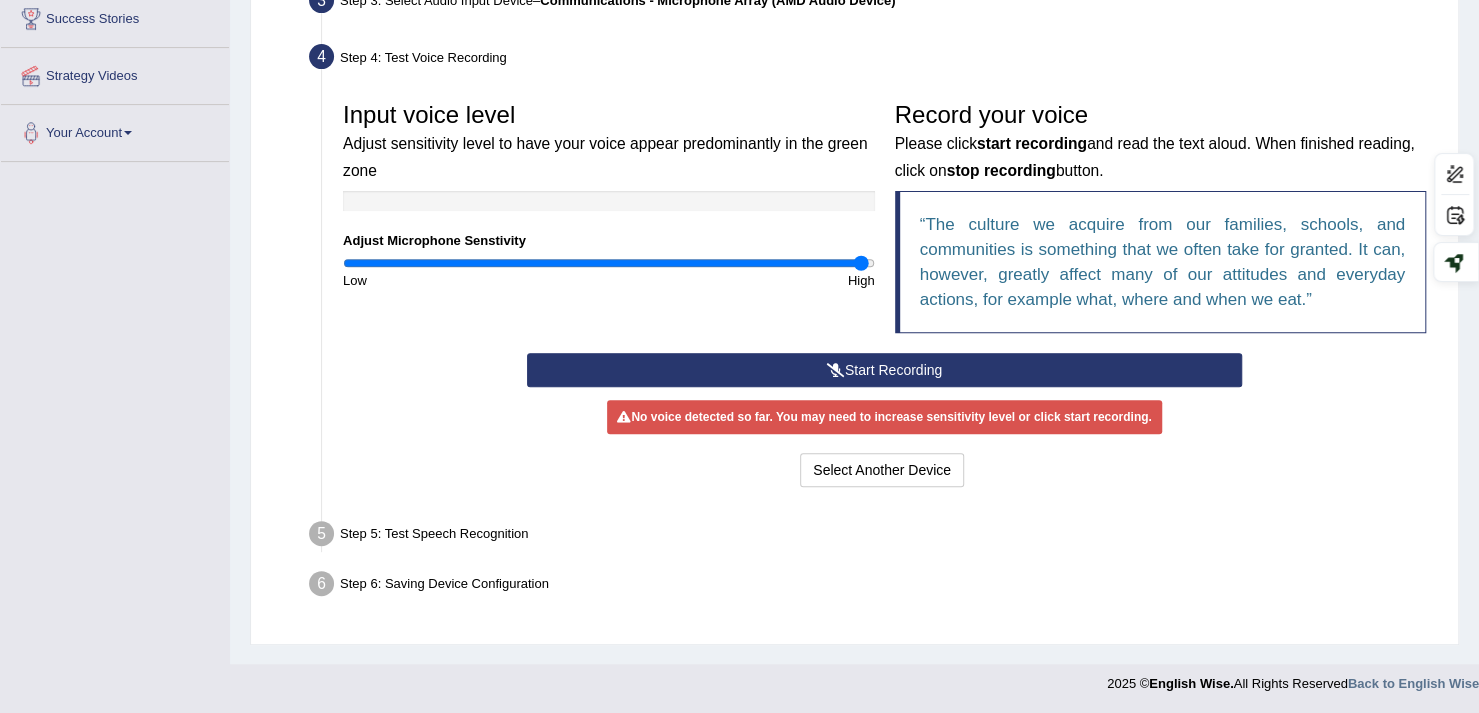 click on "Start Recording" at bounding box center [884, 370] 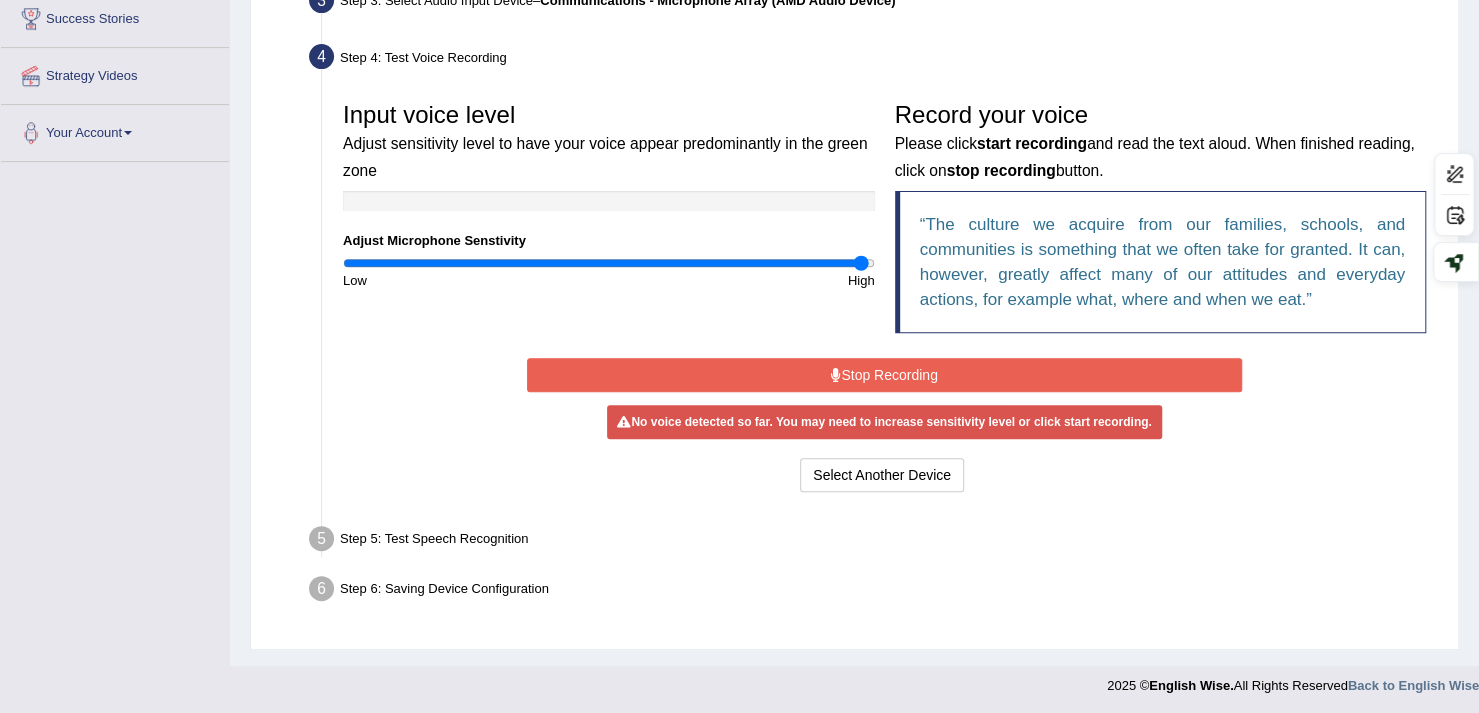 click on "Stop Recording" at bounding box center (884, 375) 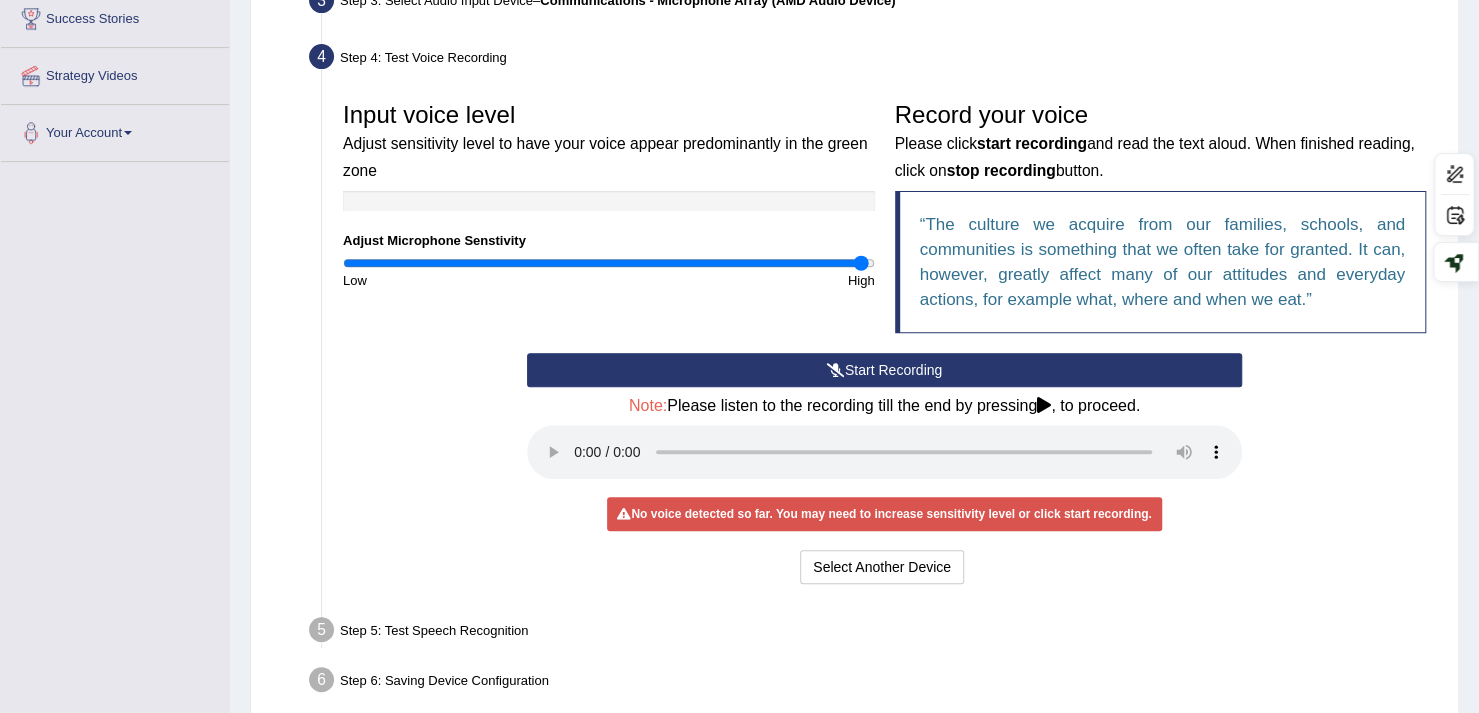 click on "Start Recording" at bounding box center [884, 370] 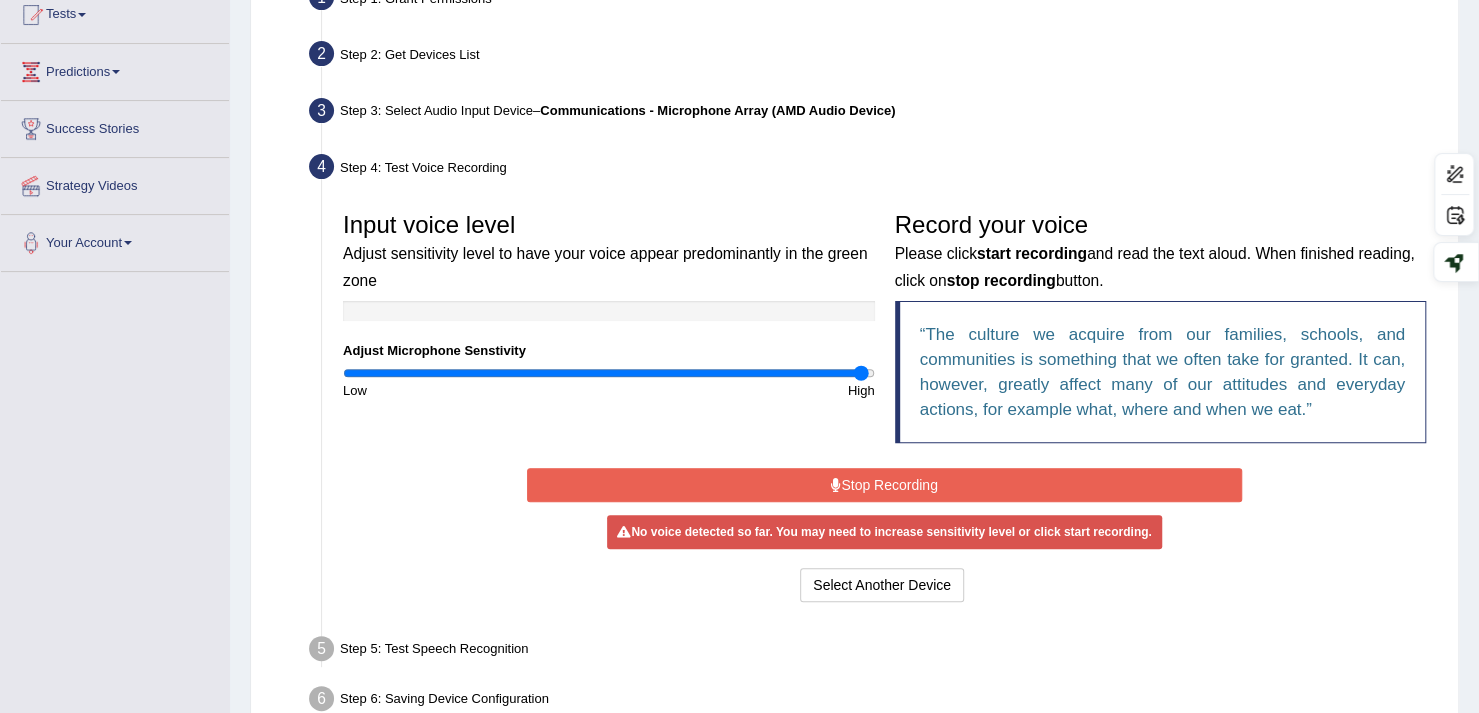 scroll, scrollTop: 336, scrollLeft: 0, axis: vertical 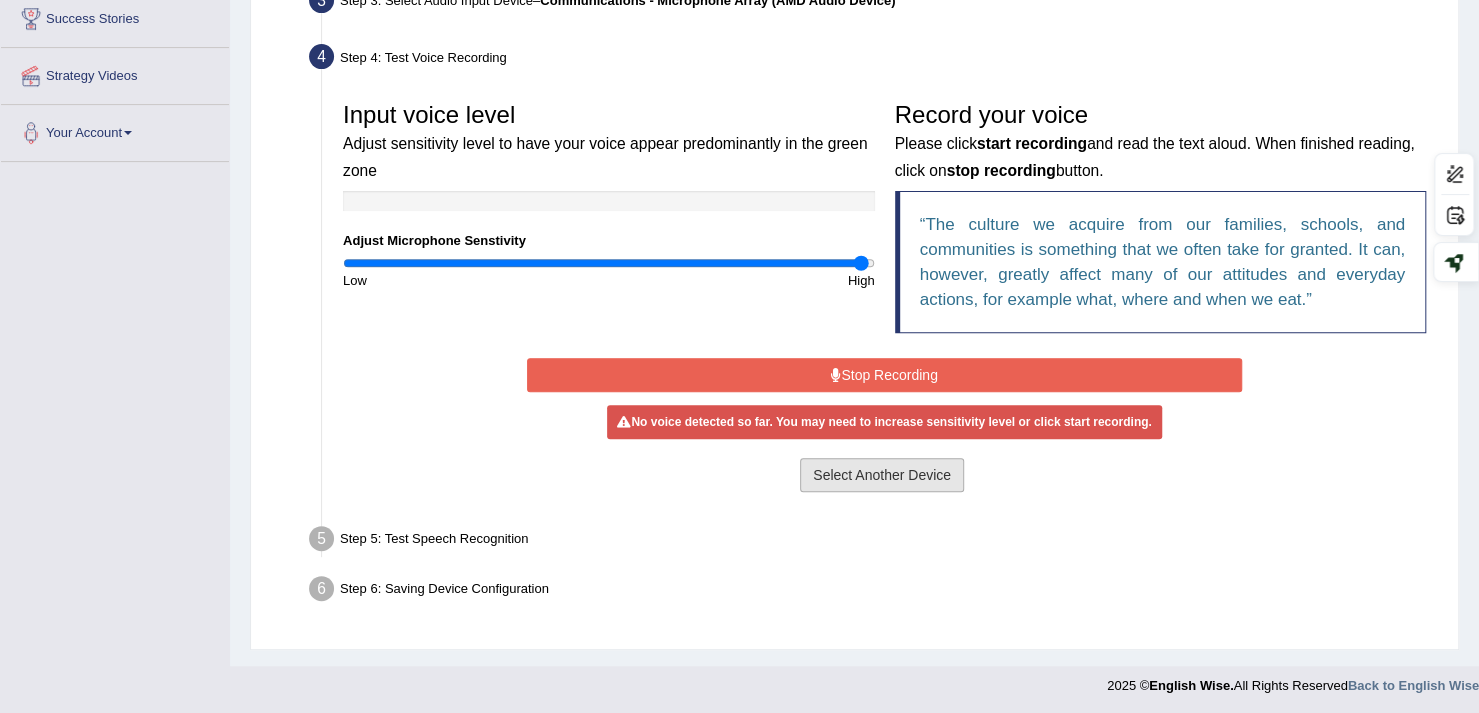 click on "Select Another Device" at bounding box center [882, 475] 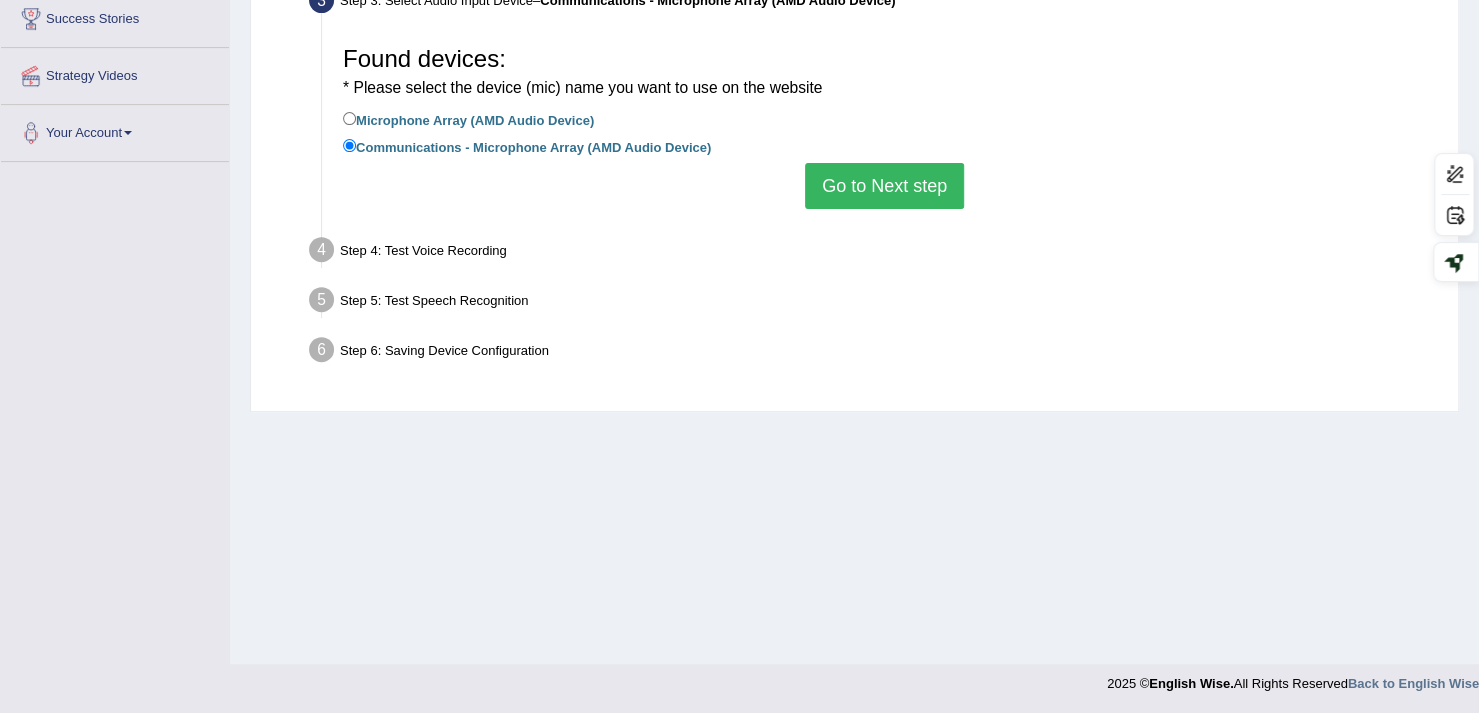 click on "Microphone Array (AMD Audio Device)" at bounding box center [468, 119] 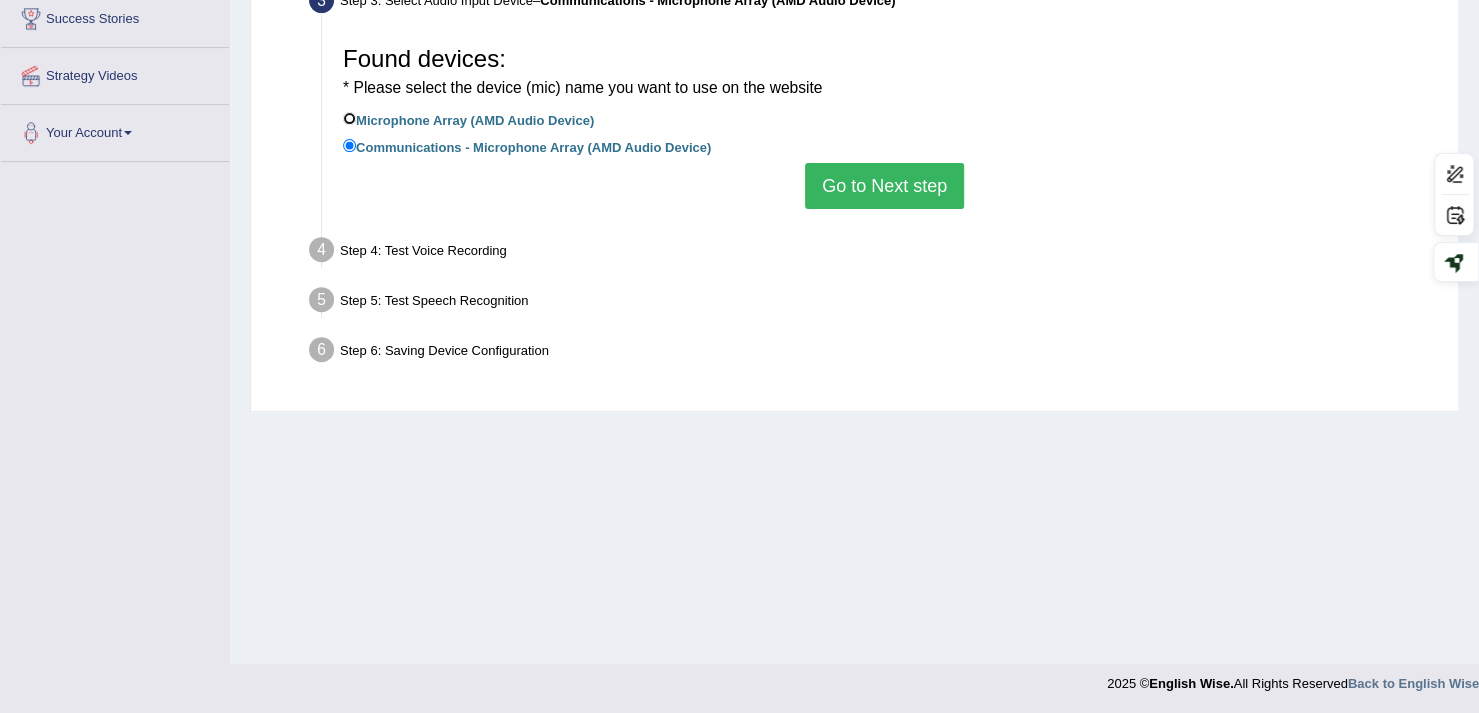 radio on "true" 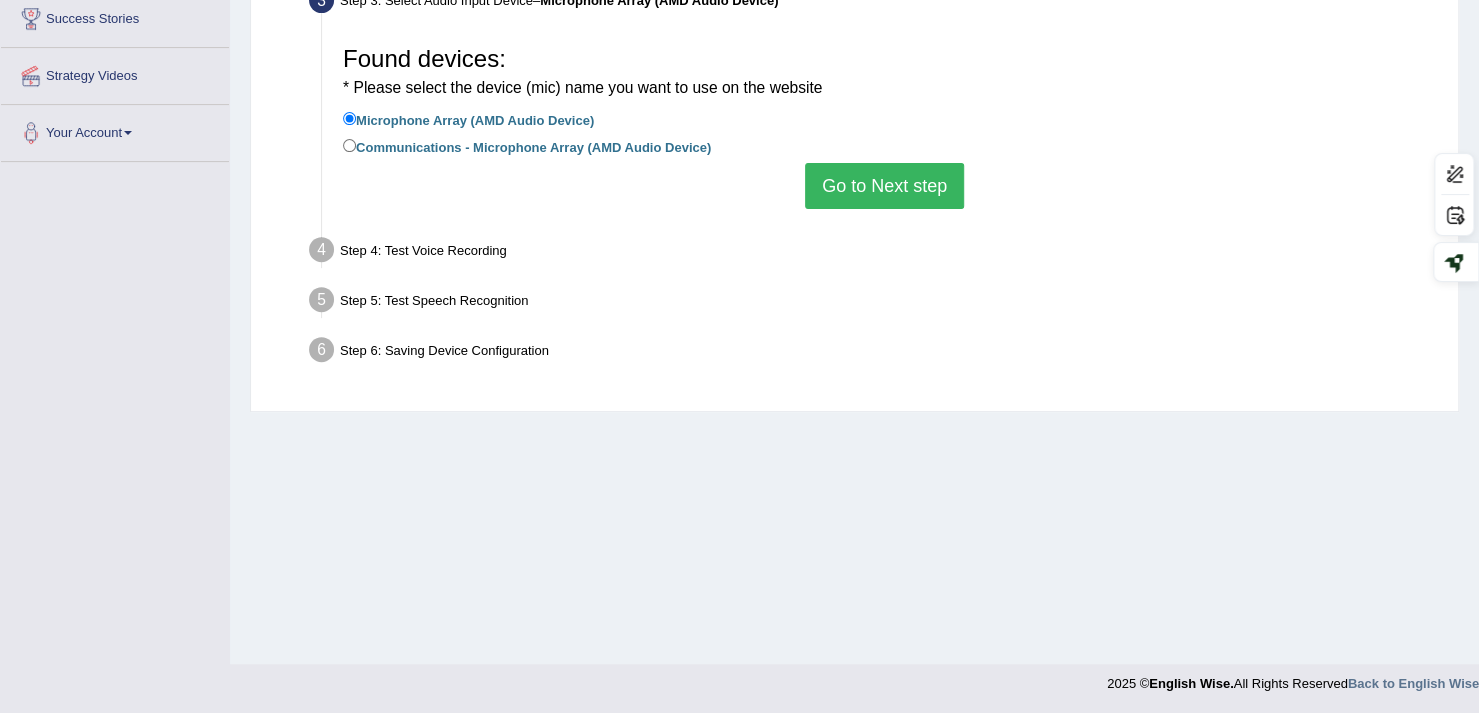 click on "Go to Next step" at bounding box center [884, 186] 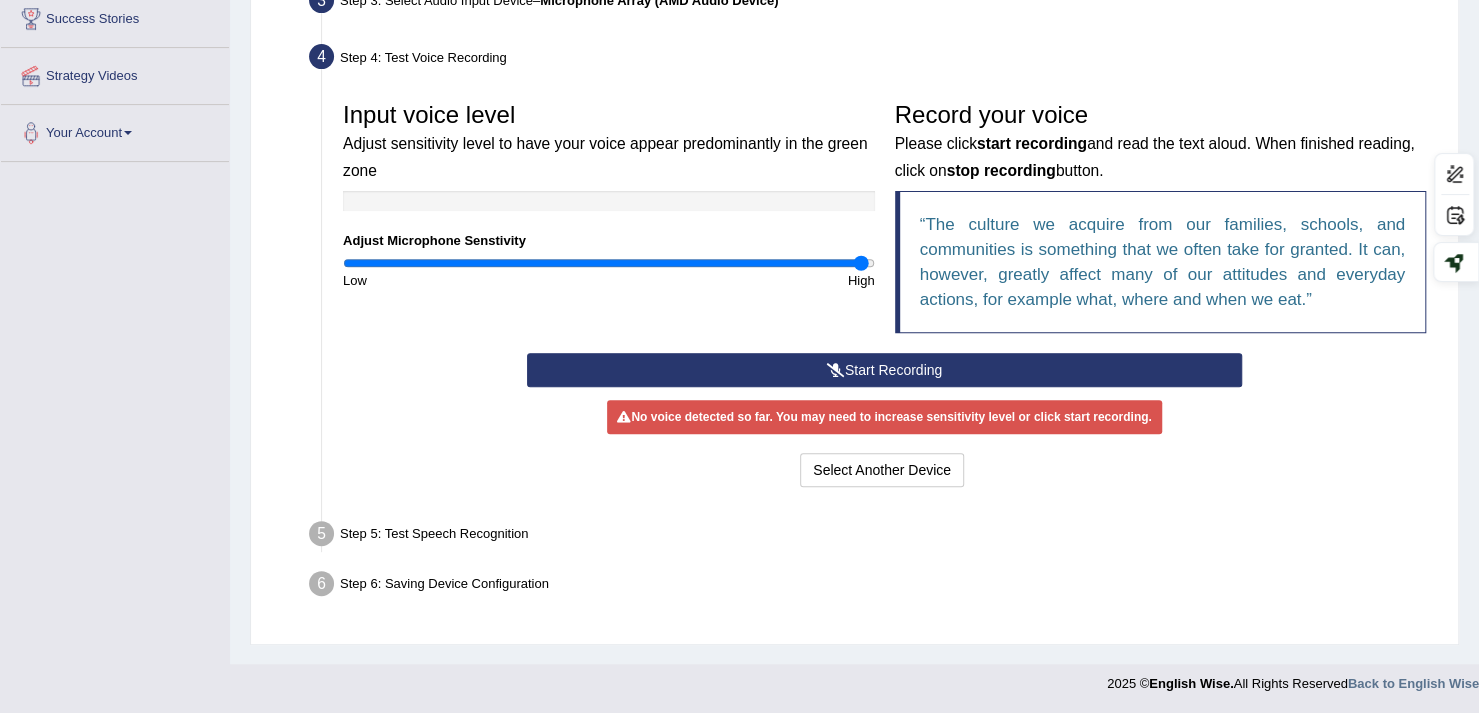 click on "Start Recording" at bounding box center [884, 370] 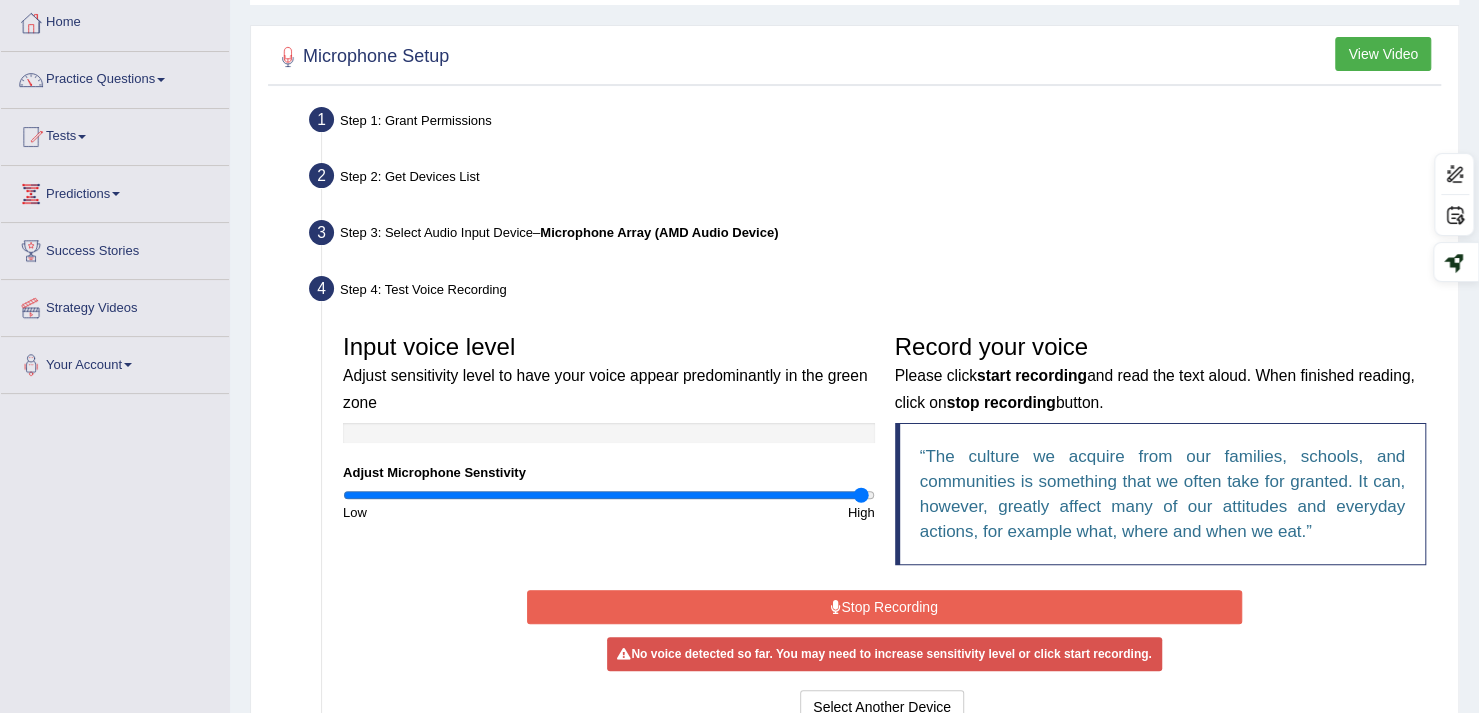 scroll, scrollTop: 0, scrollLeft: 0, axis: both 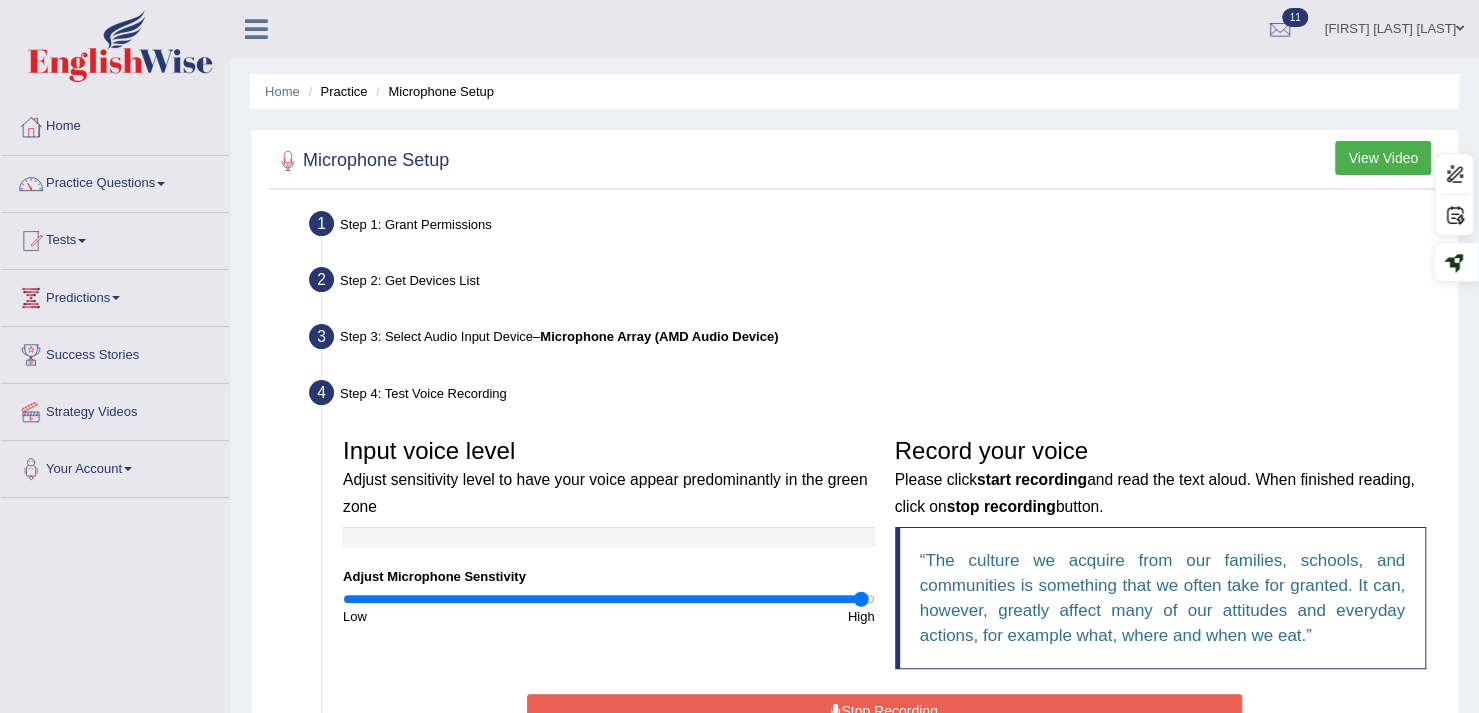 click on "Microphone Setup" at bounding box center [432, 91] 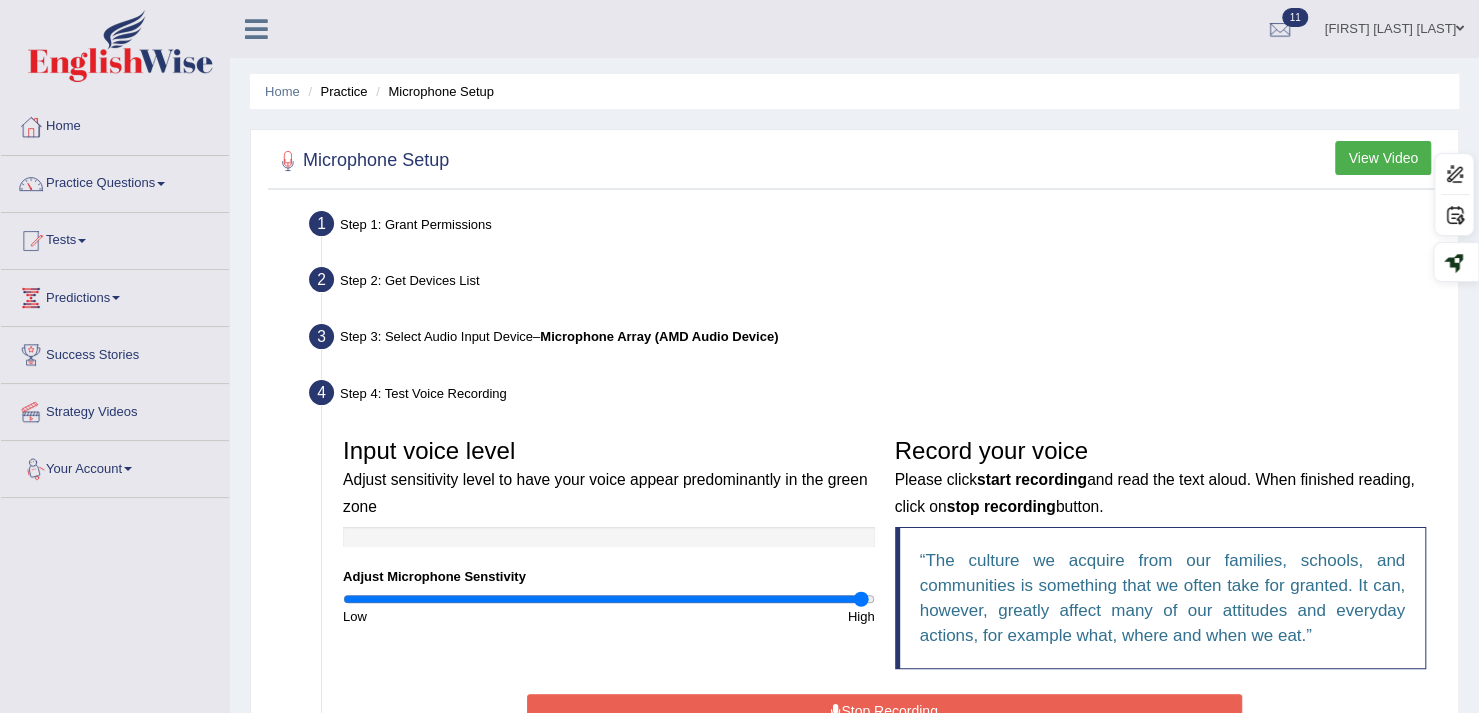 click on "Your Account" at bounding box center (115, 466) 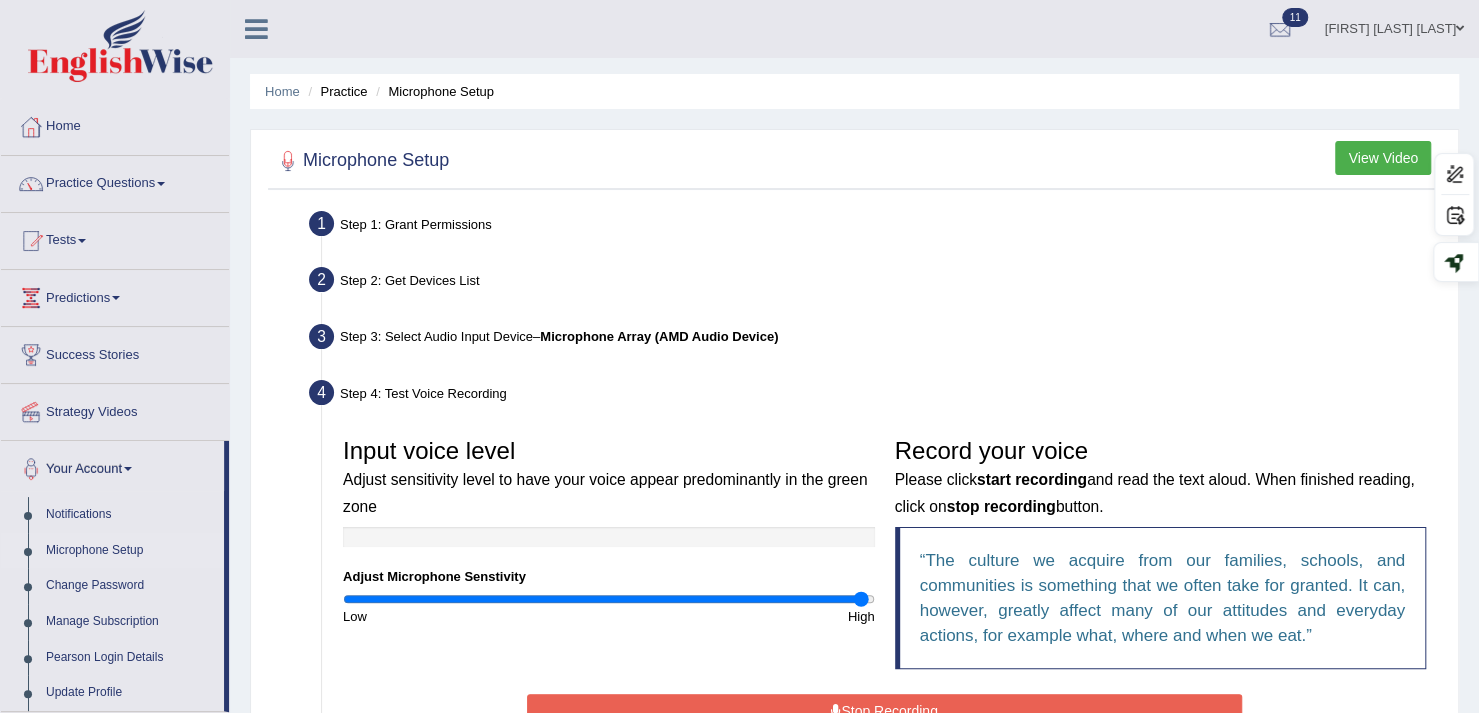 click on "Microphone Setup" at bounding box center (130, 551) 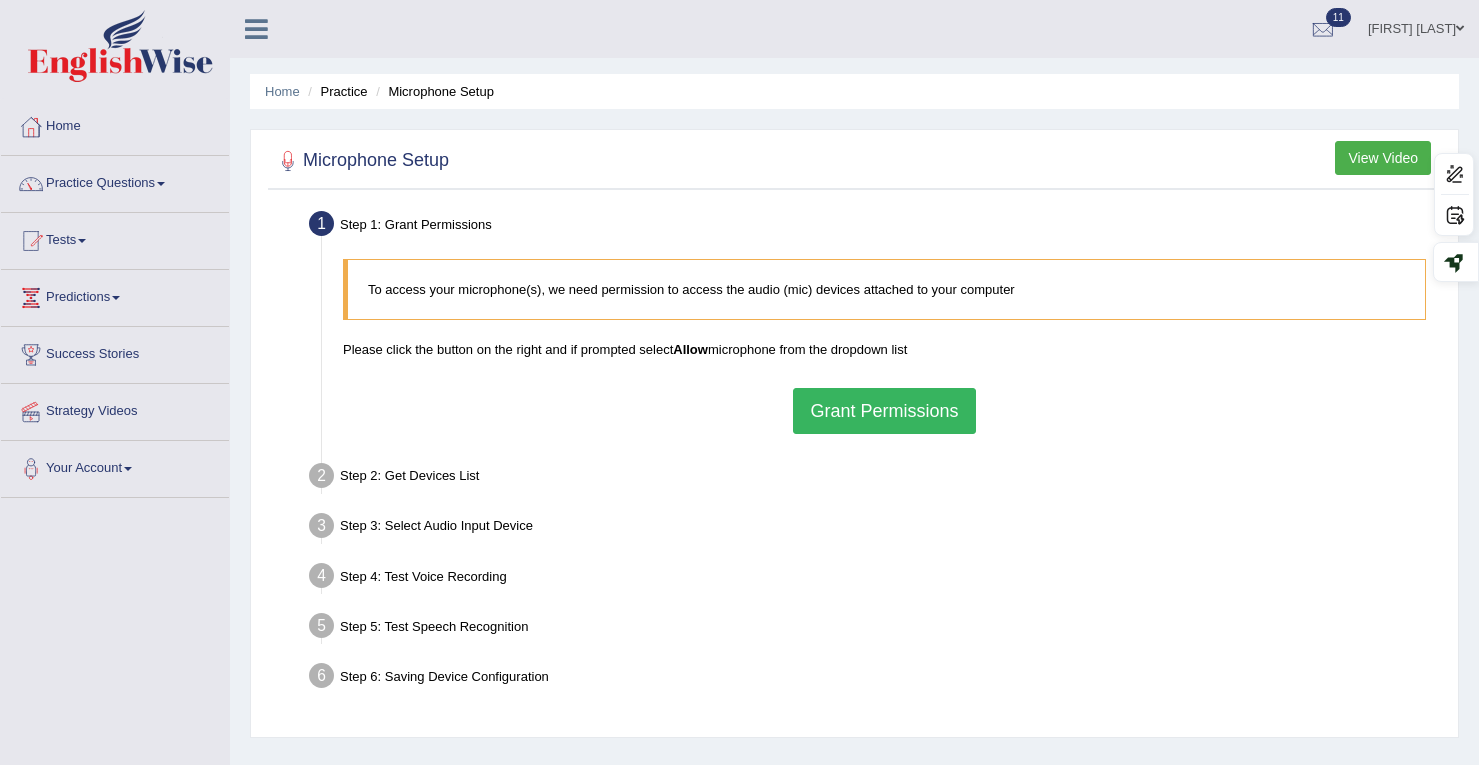 scroll, scrollTop: 0, scrollLeft: 0, axis: both 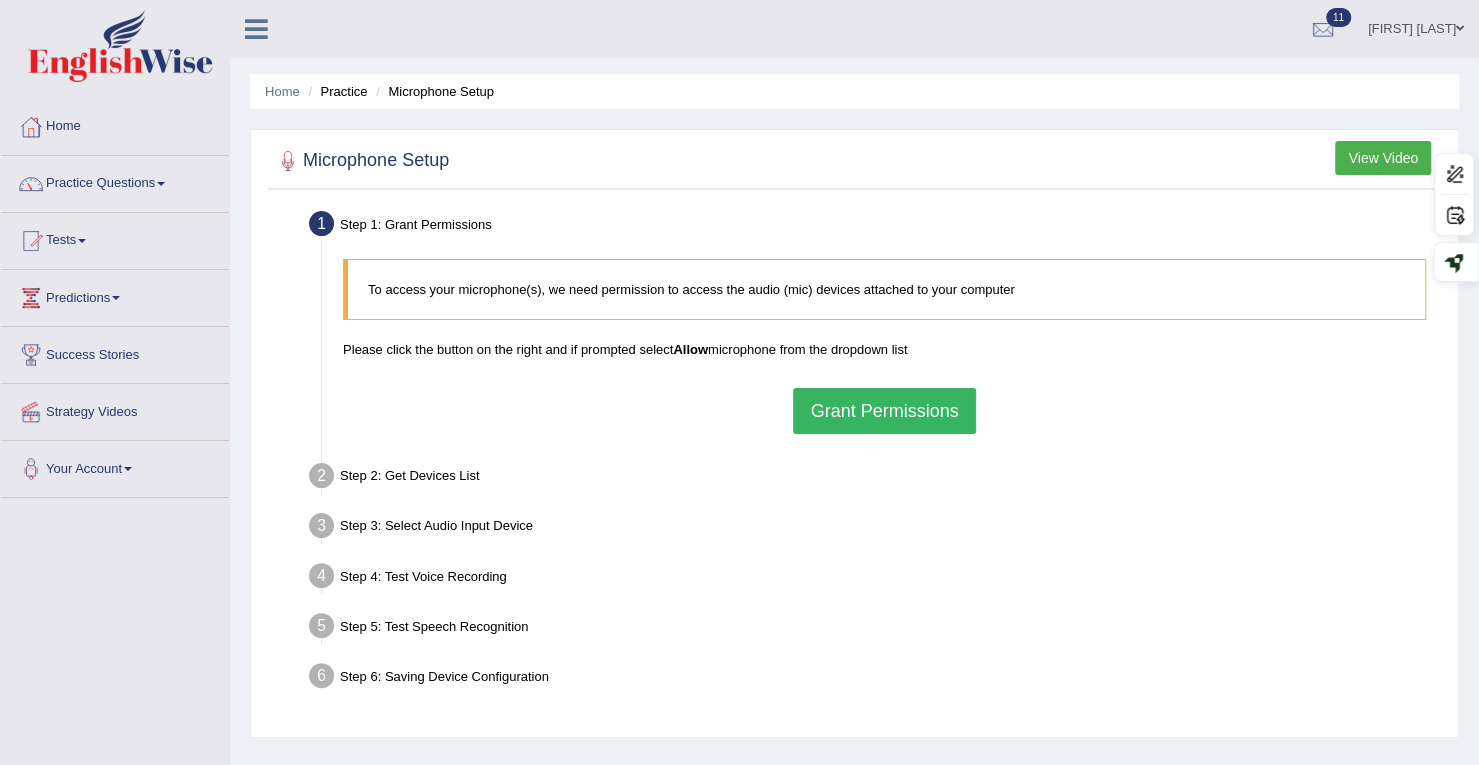 click on "Grant Permissions" at bounding box center [884, 411] 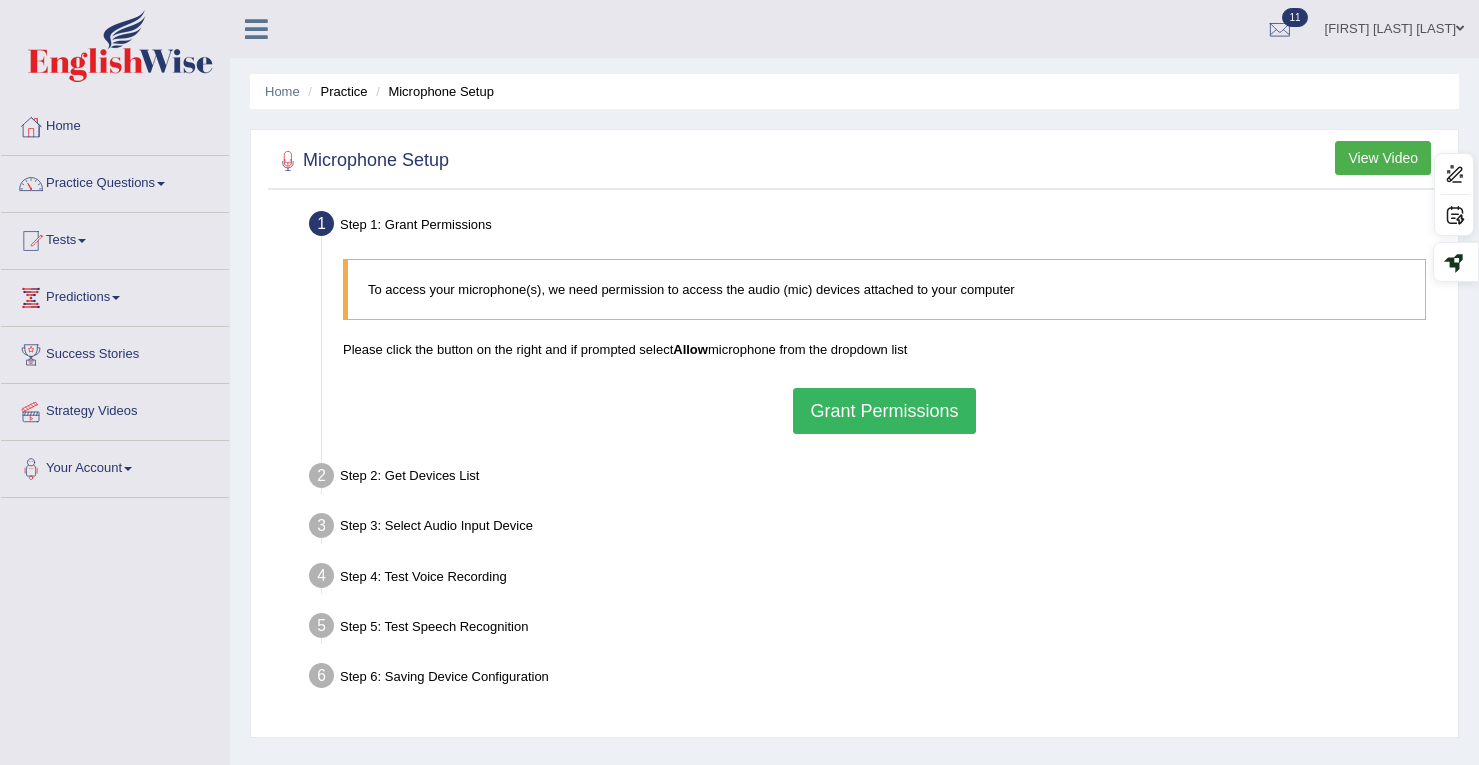 scroll, scrollTop: 0, scrollLeft: 0, axis: both 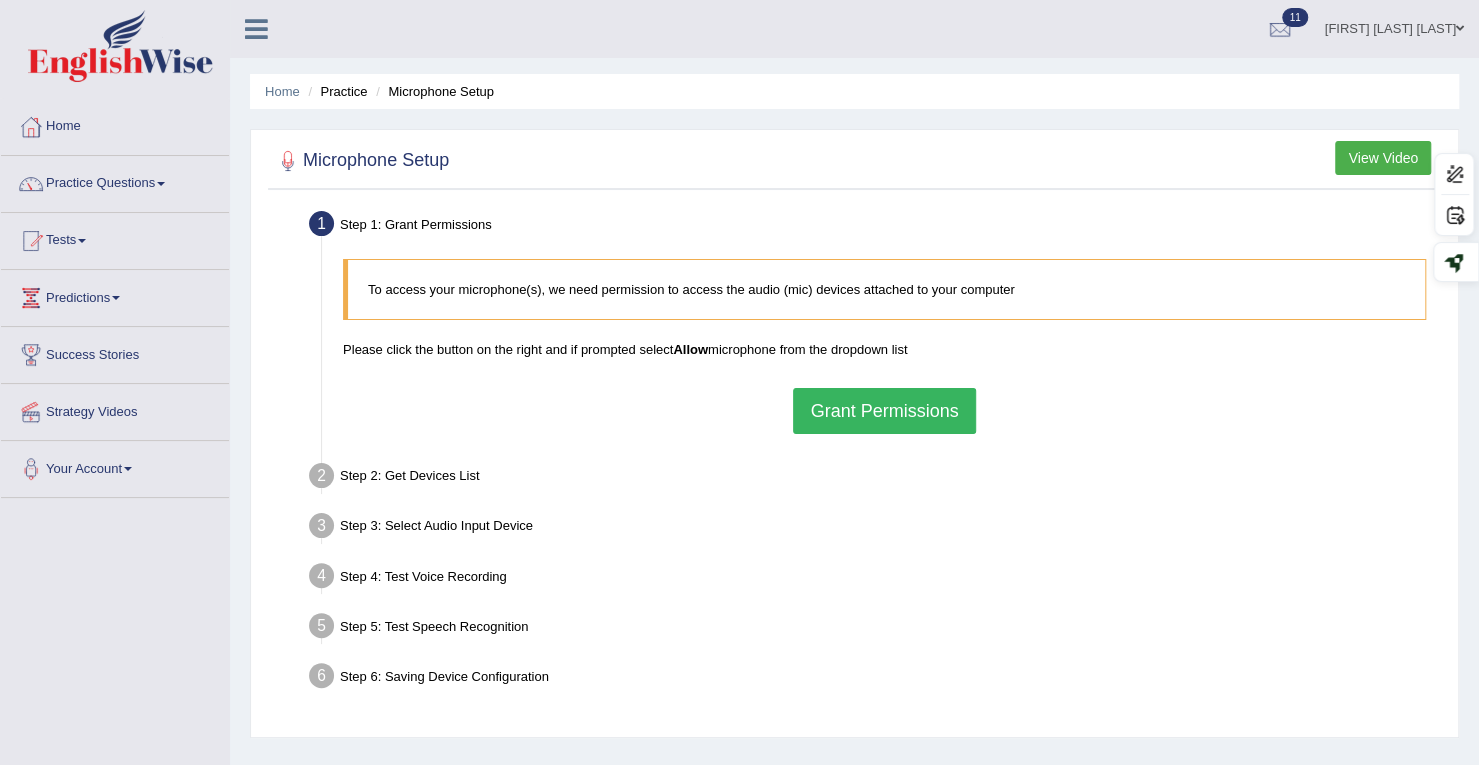 click on "Grant Permissions" at bounding box center (884, 411) 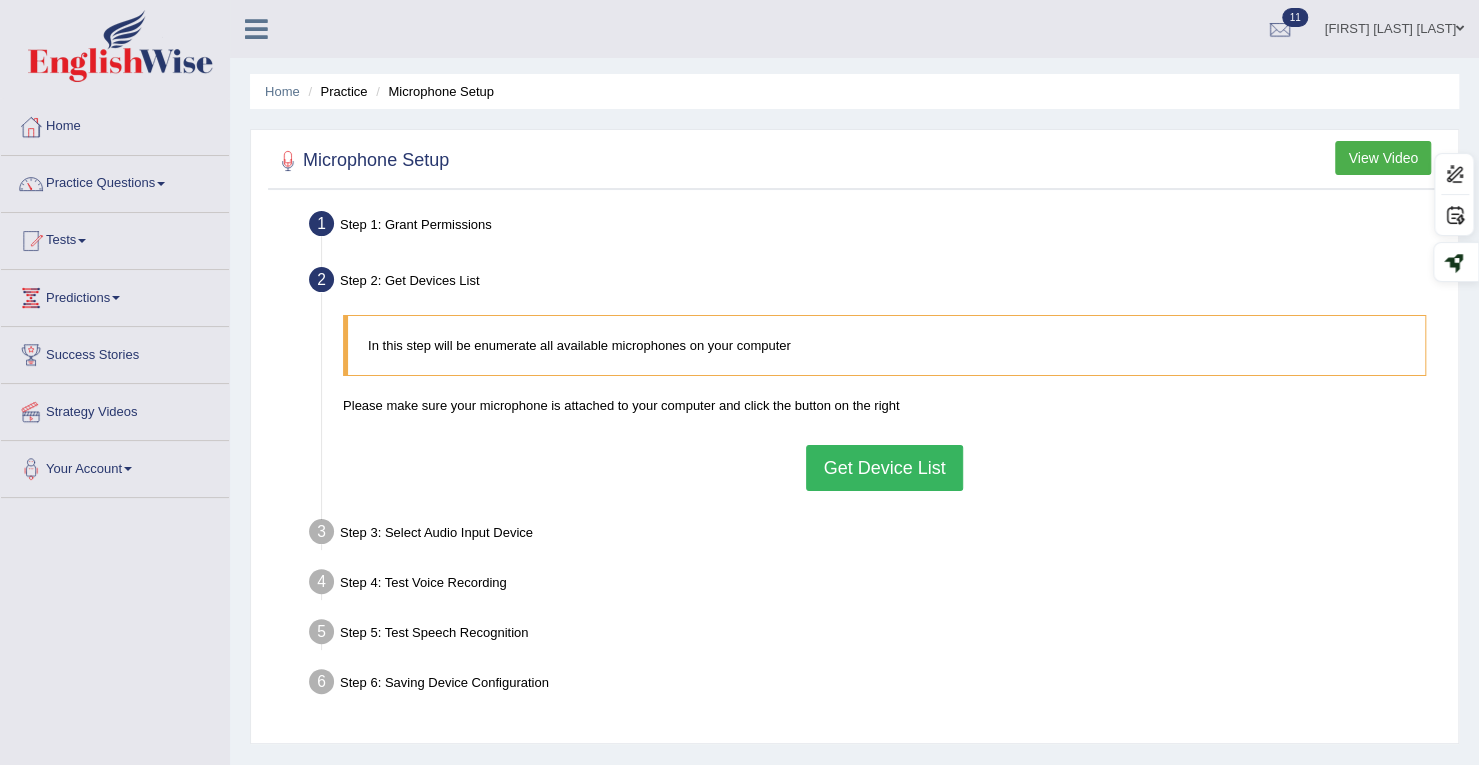click on "Get Device List" at bounding box center [884, 468] 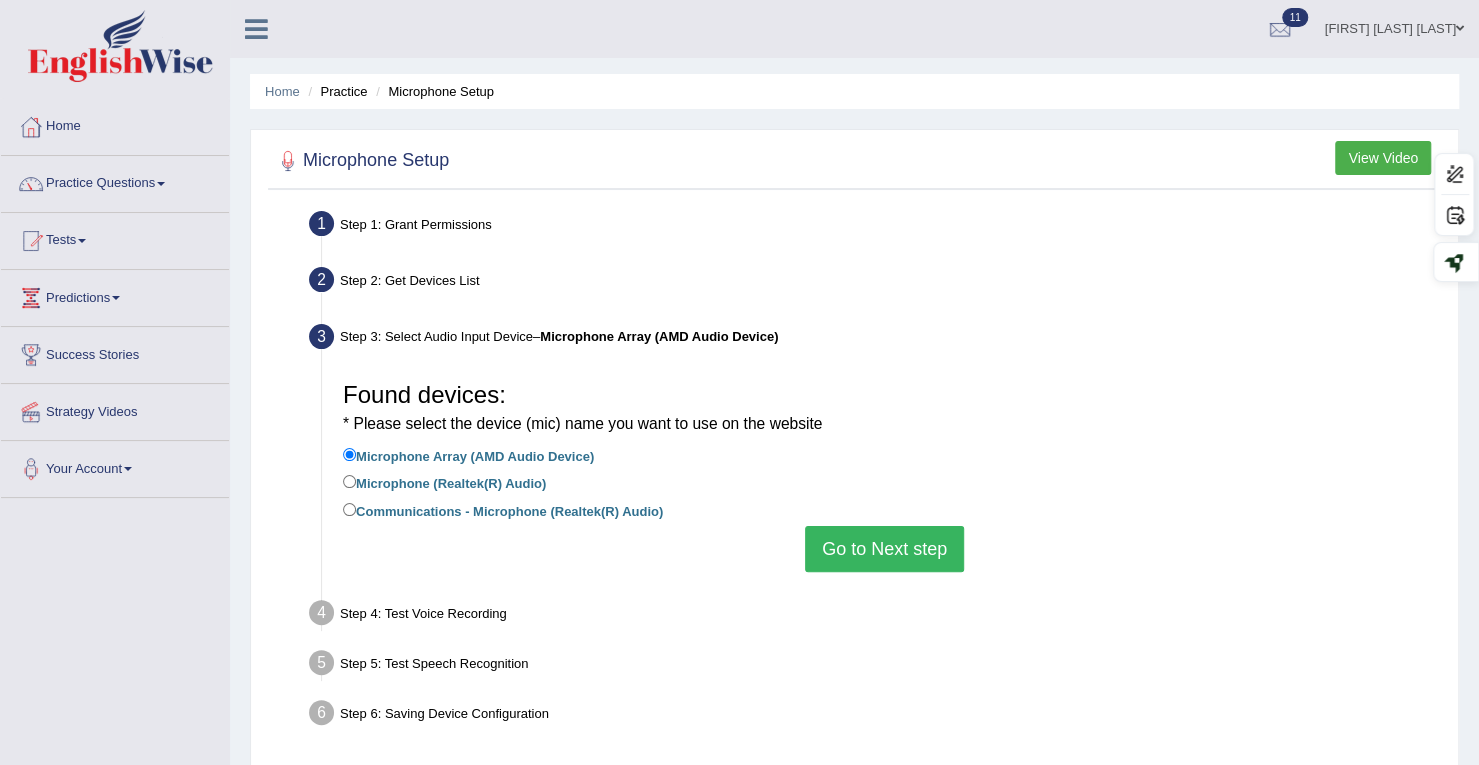 click on "Communications - Microphone (Realtek(R) Audio)" at bounding box center (503, 510) 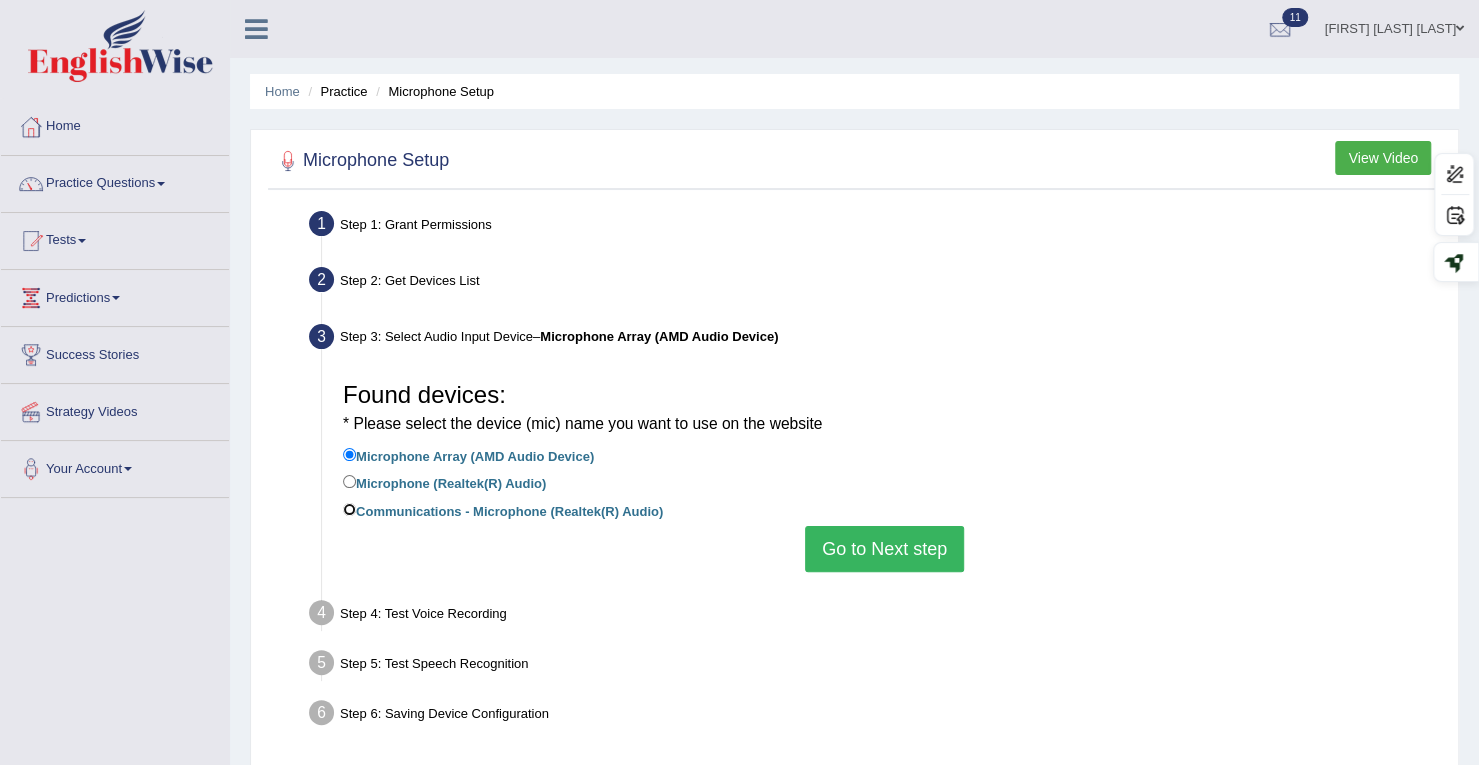 radio on "true" 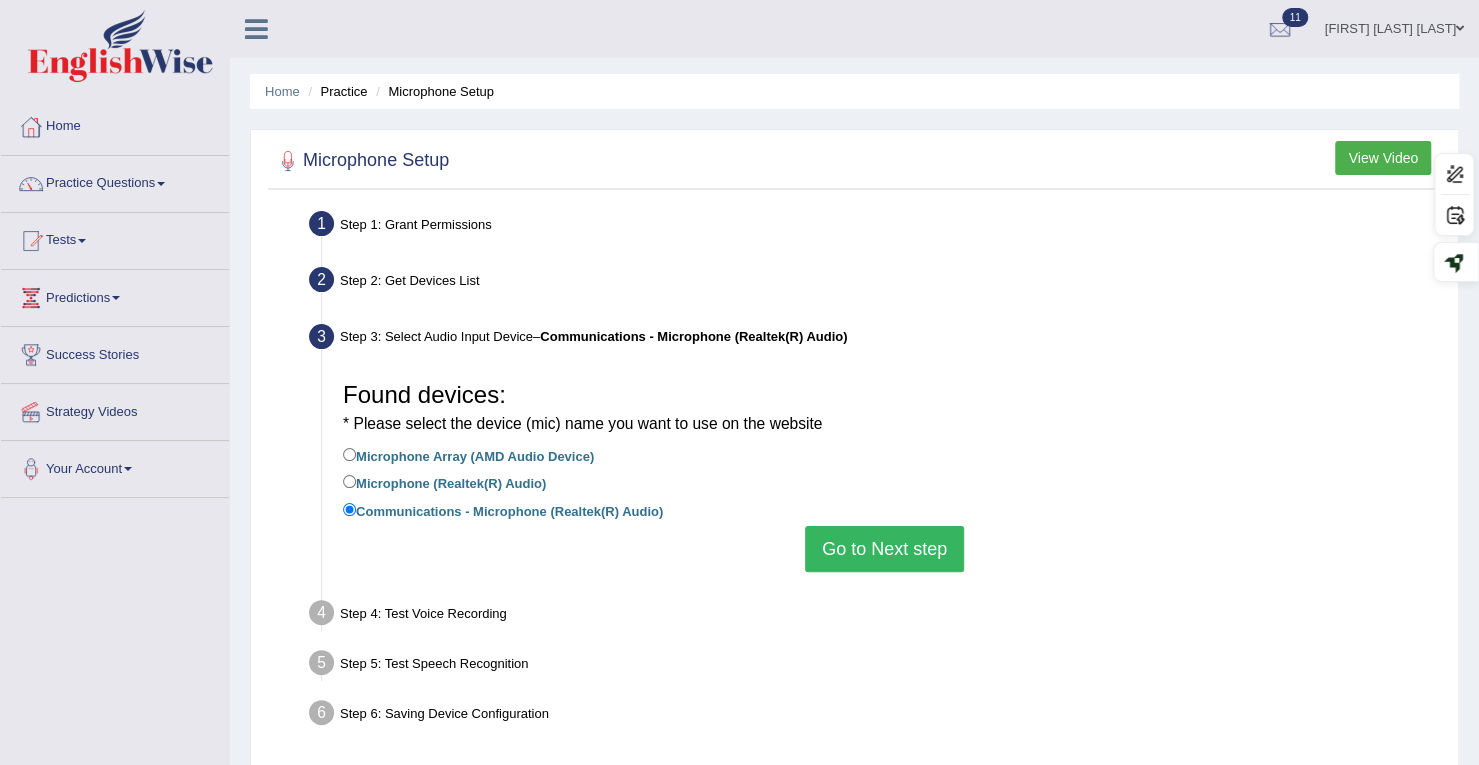 click on "Go to Next step" at bounding box center [884, 549] 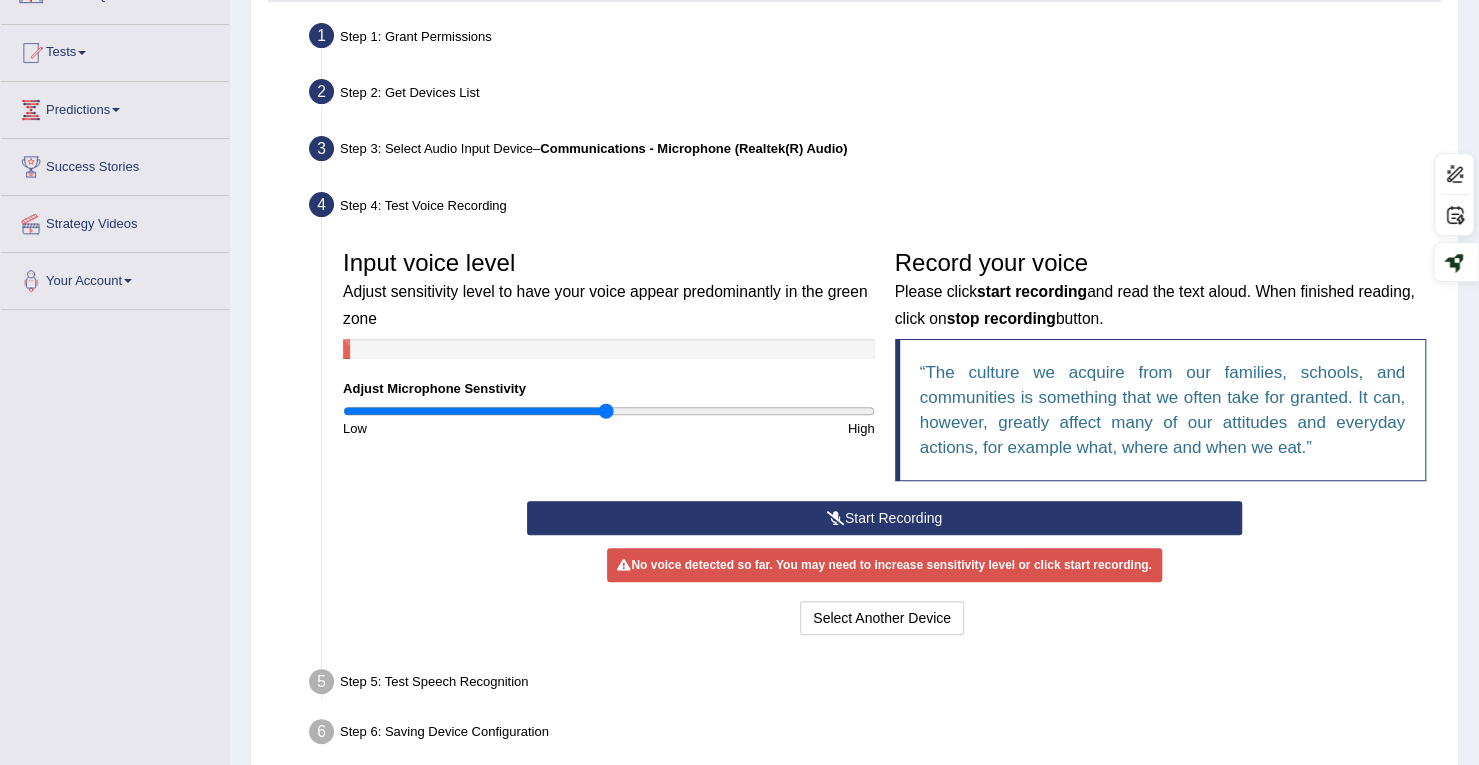 scroll, scrollTop: 284, scrollLeft: 0, axis: vertical 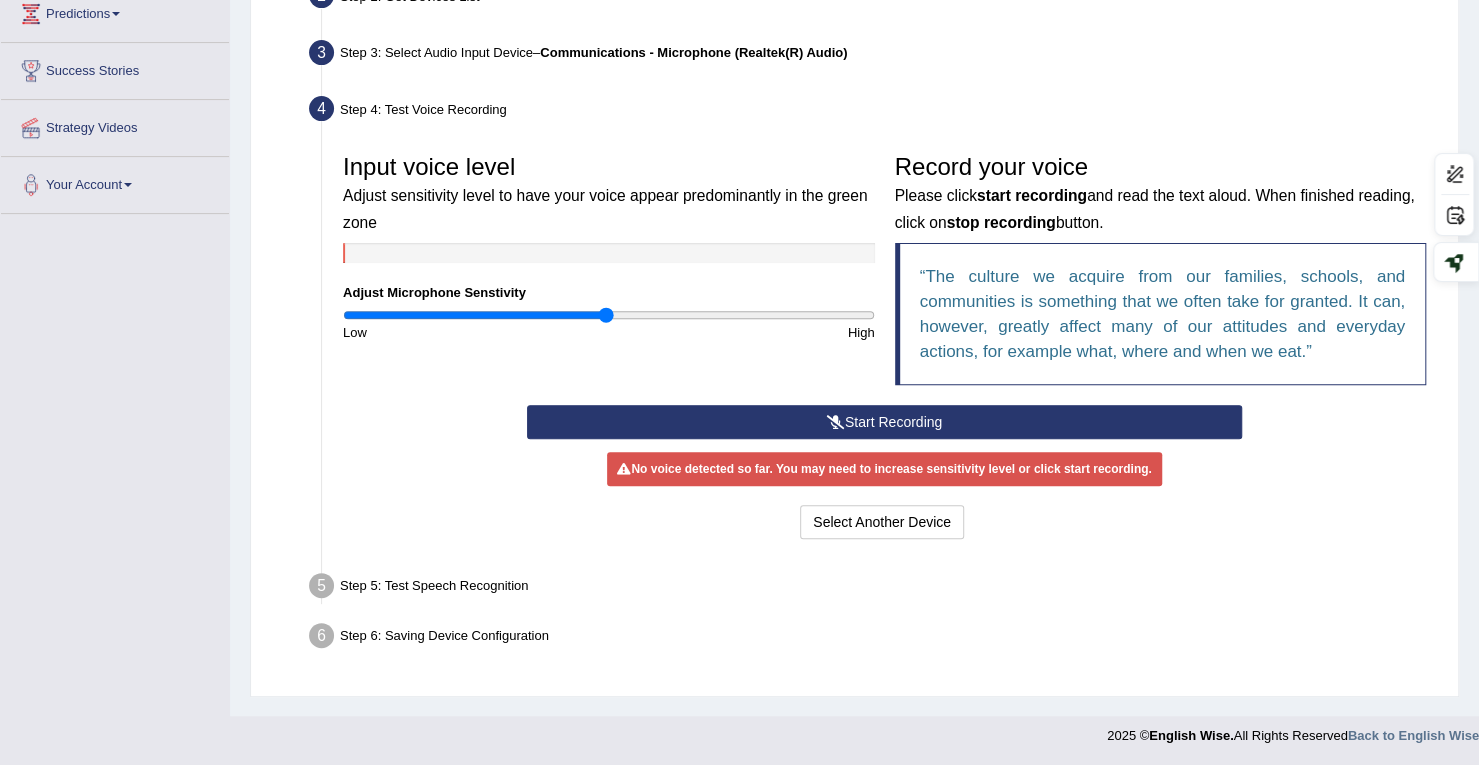 click on "Start Recording" at bounding box center [884, 422] 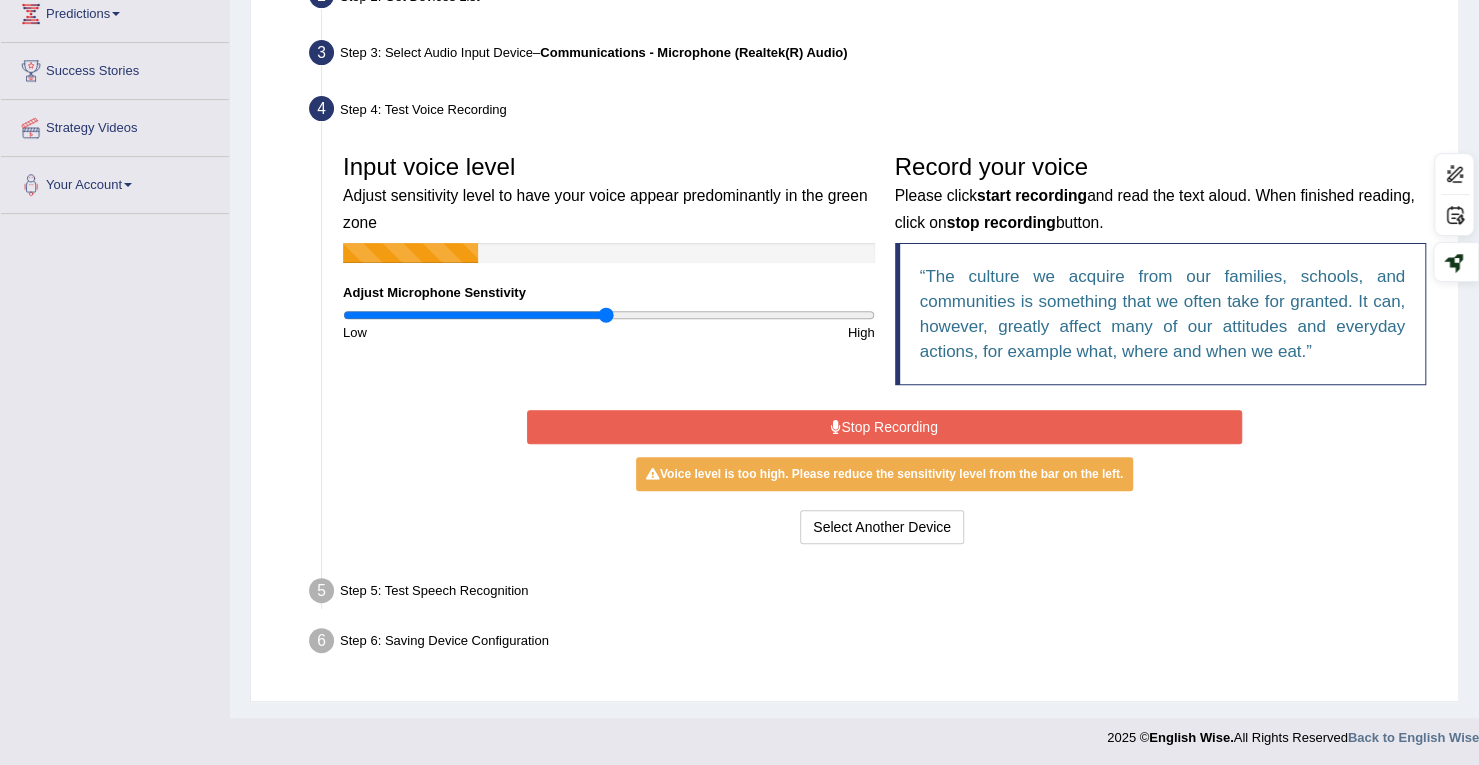 click on "Stop Recording" at bounding box center [884, 427] 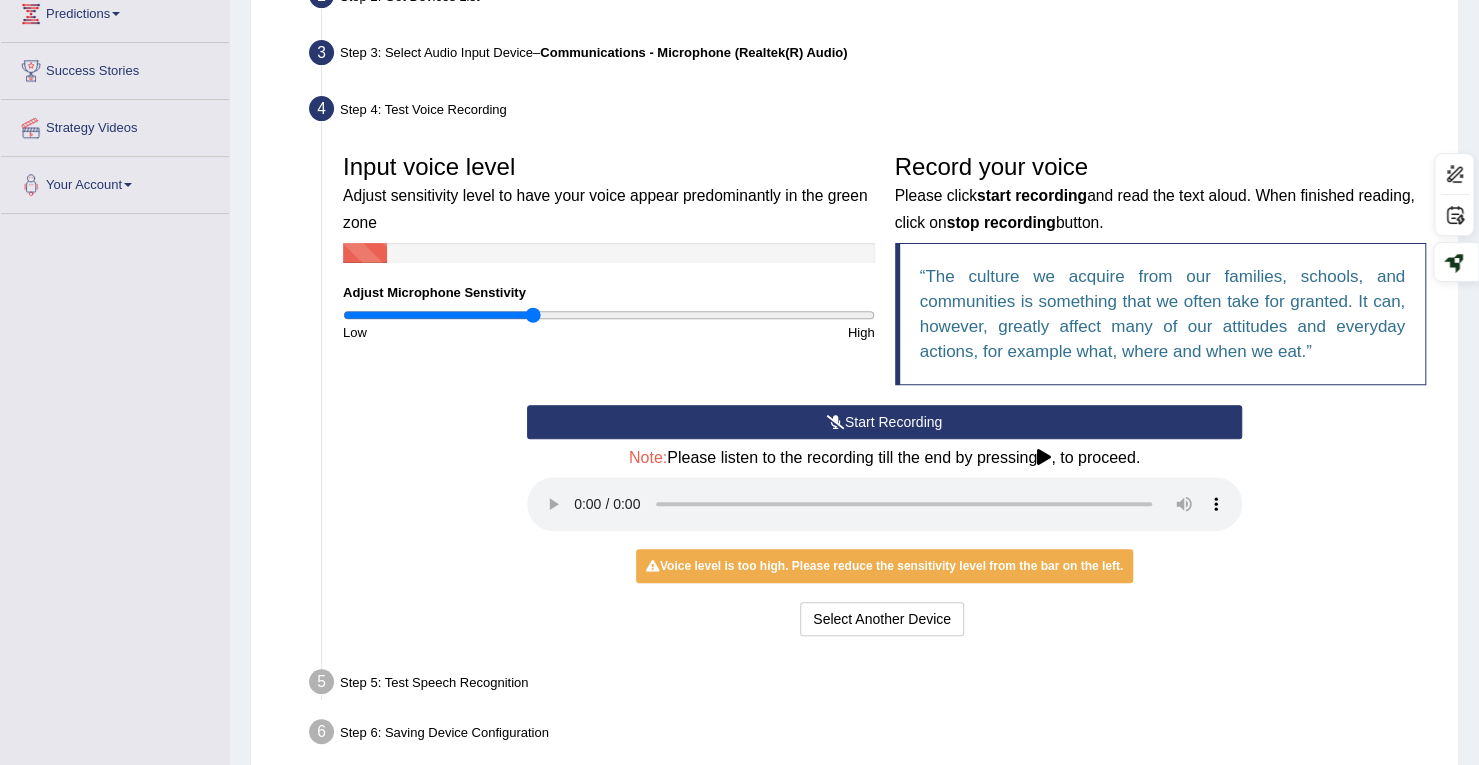 click at bounding box center [609, 315] 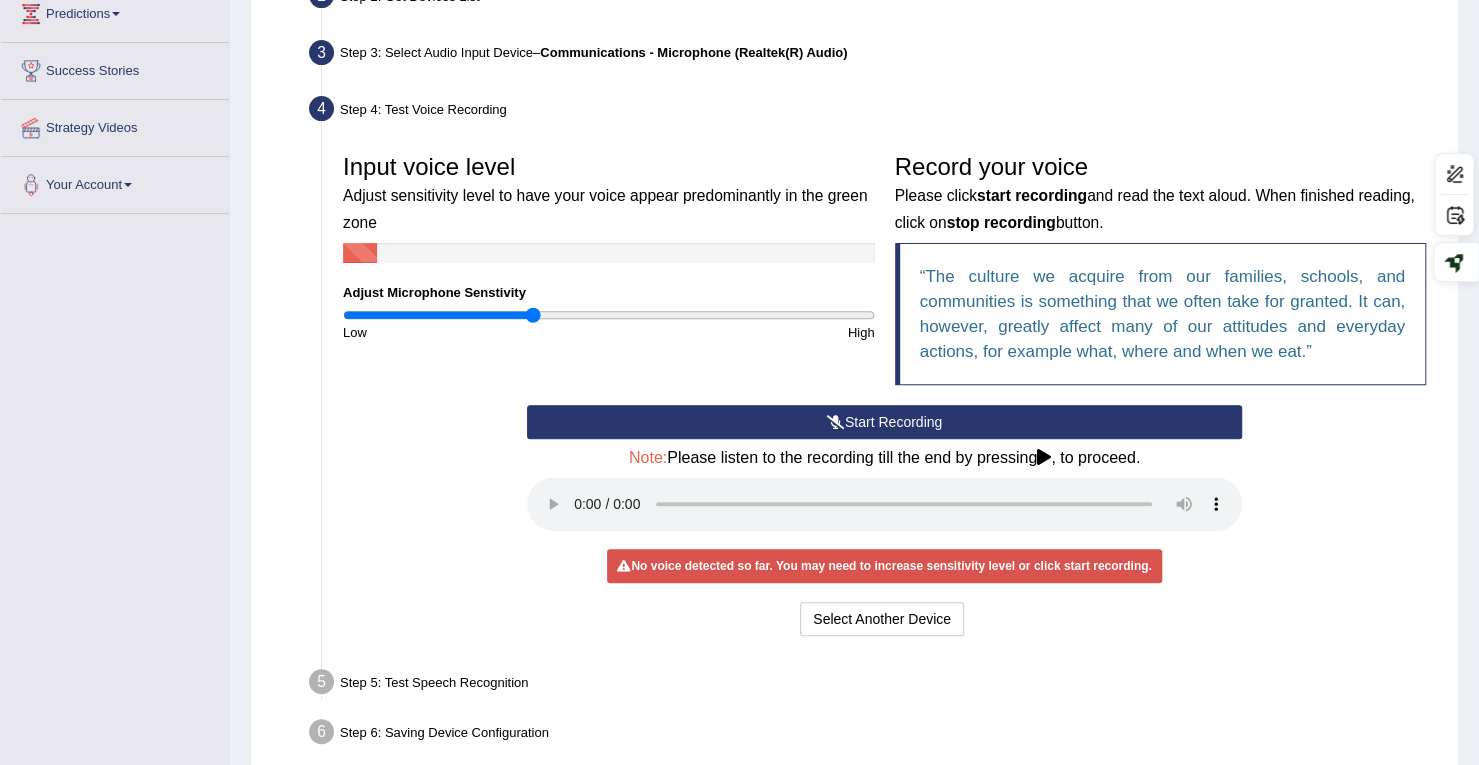click on "Start Recording" at bounding box center (884, 422) 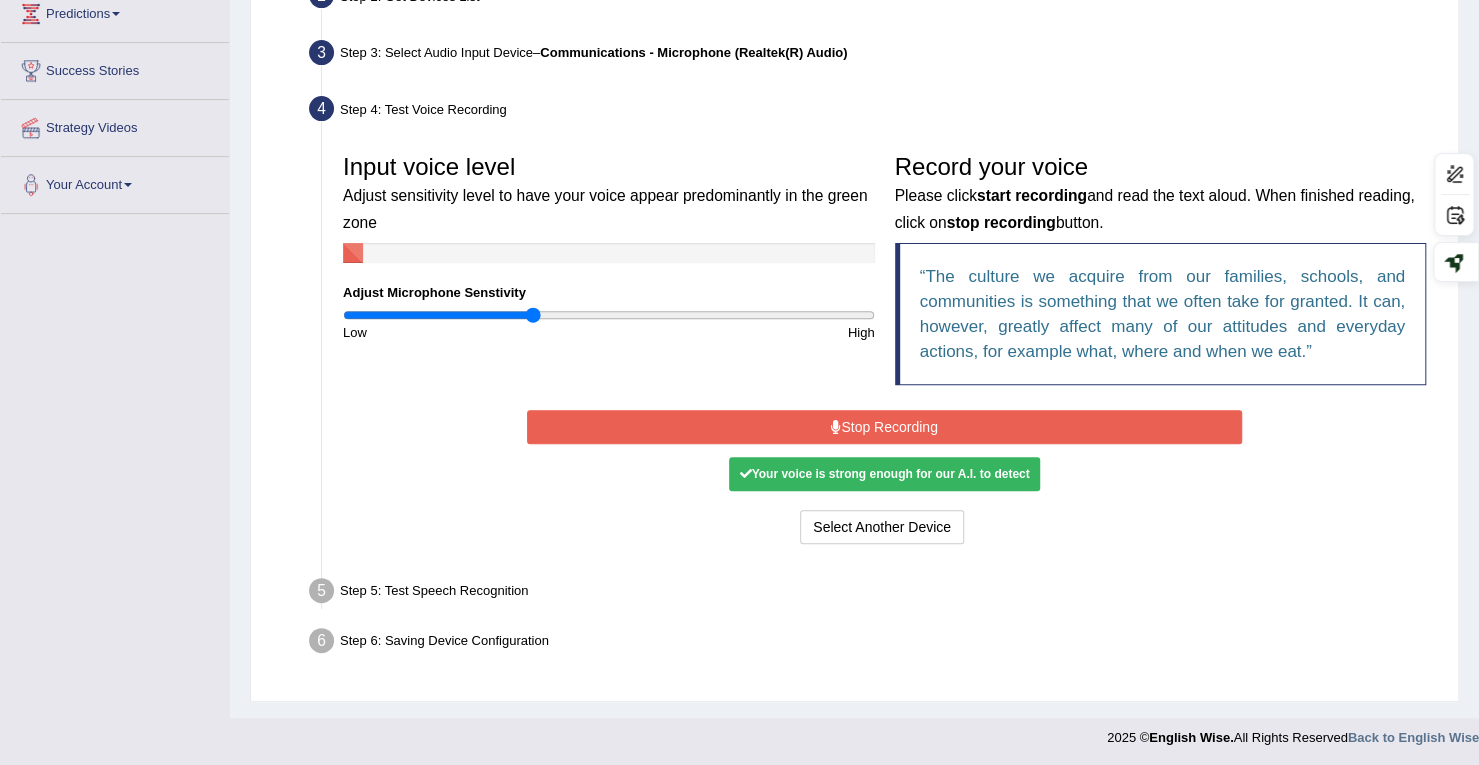 click on "Stop Recording" at bounding box center [884, 427] 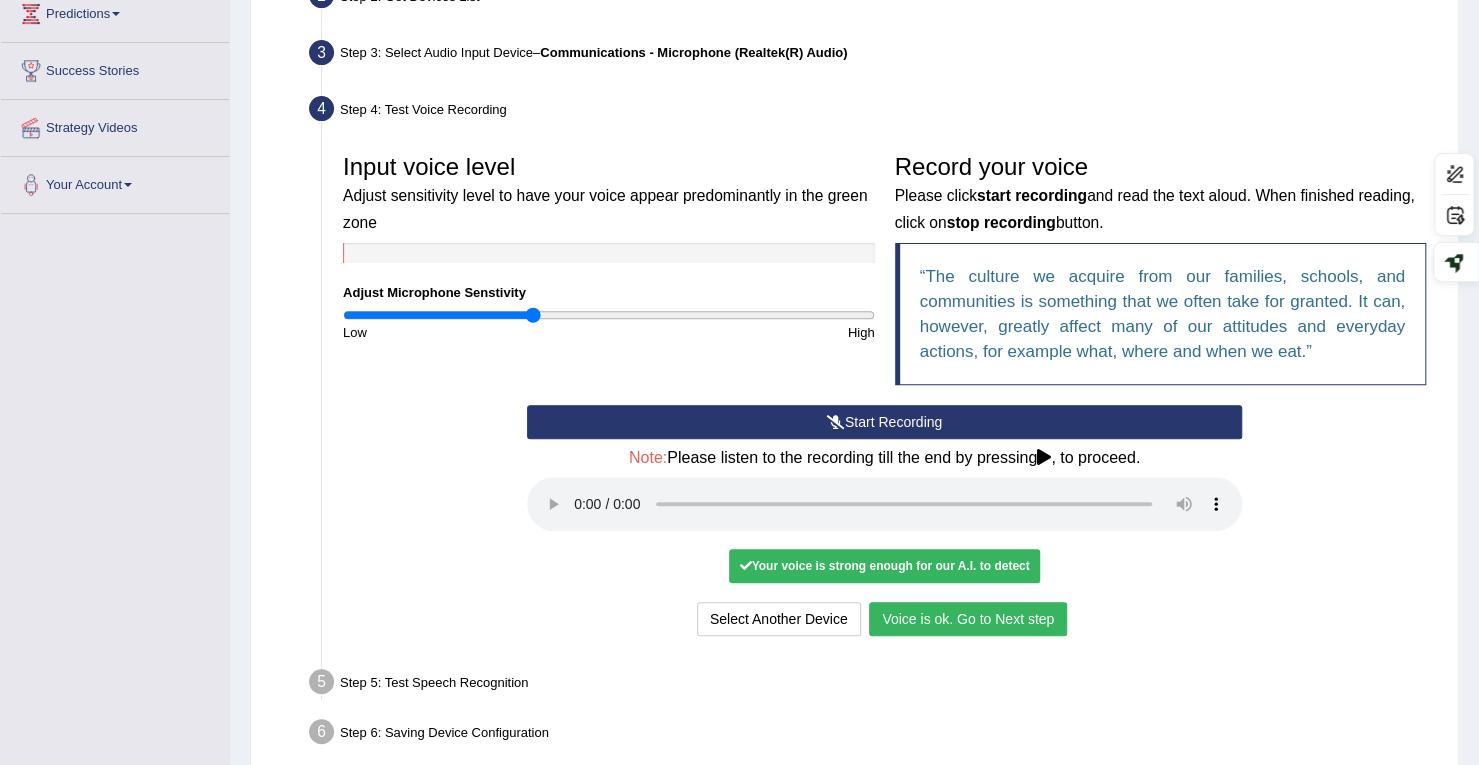 click on "Voice is ok. Go to Next step" at bounding box center [968, 619] 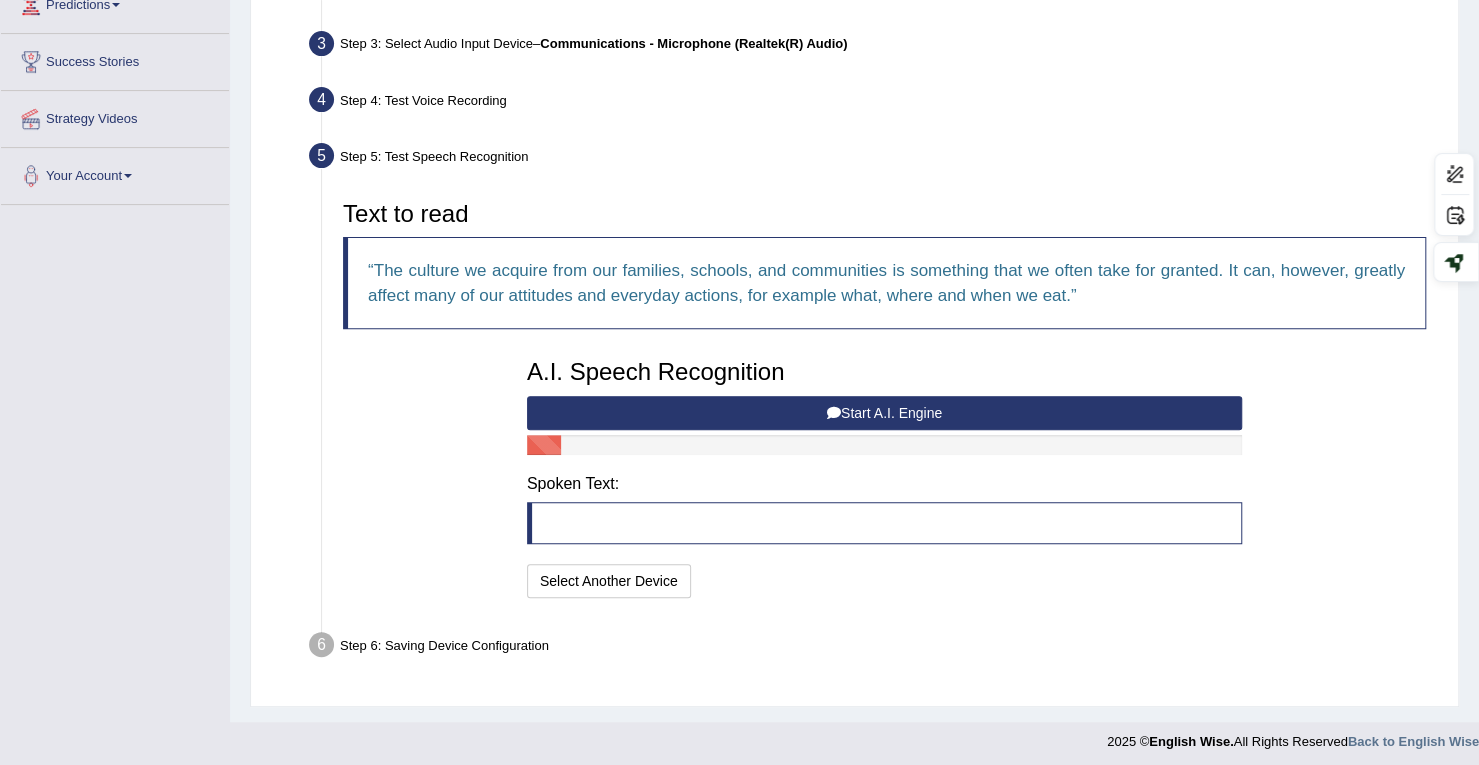 scroll, scrollTop: 296, scrollLeft: 0, axis: vertical 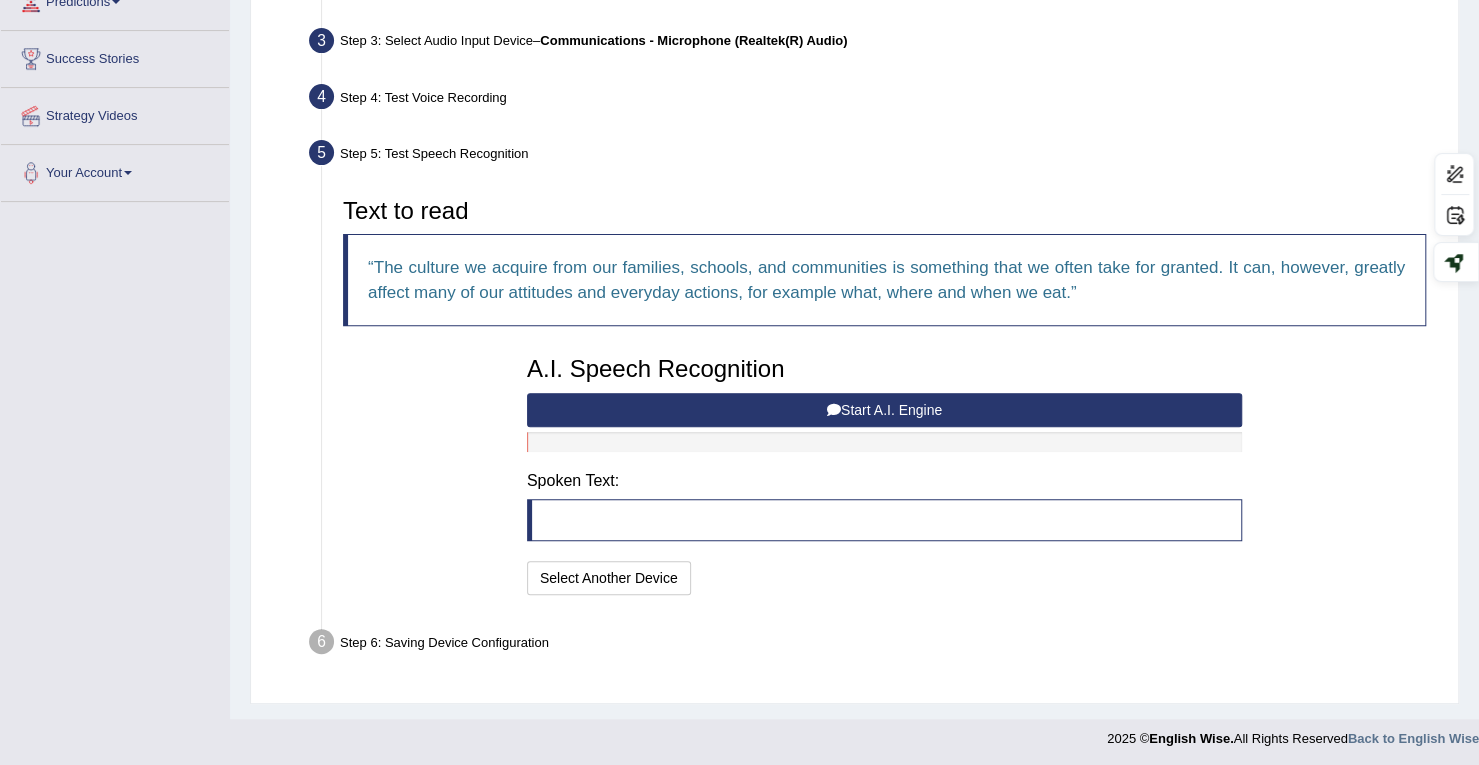 click on "Start A.I. Engine" at bounding box center (884, 410) 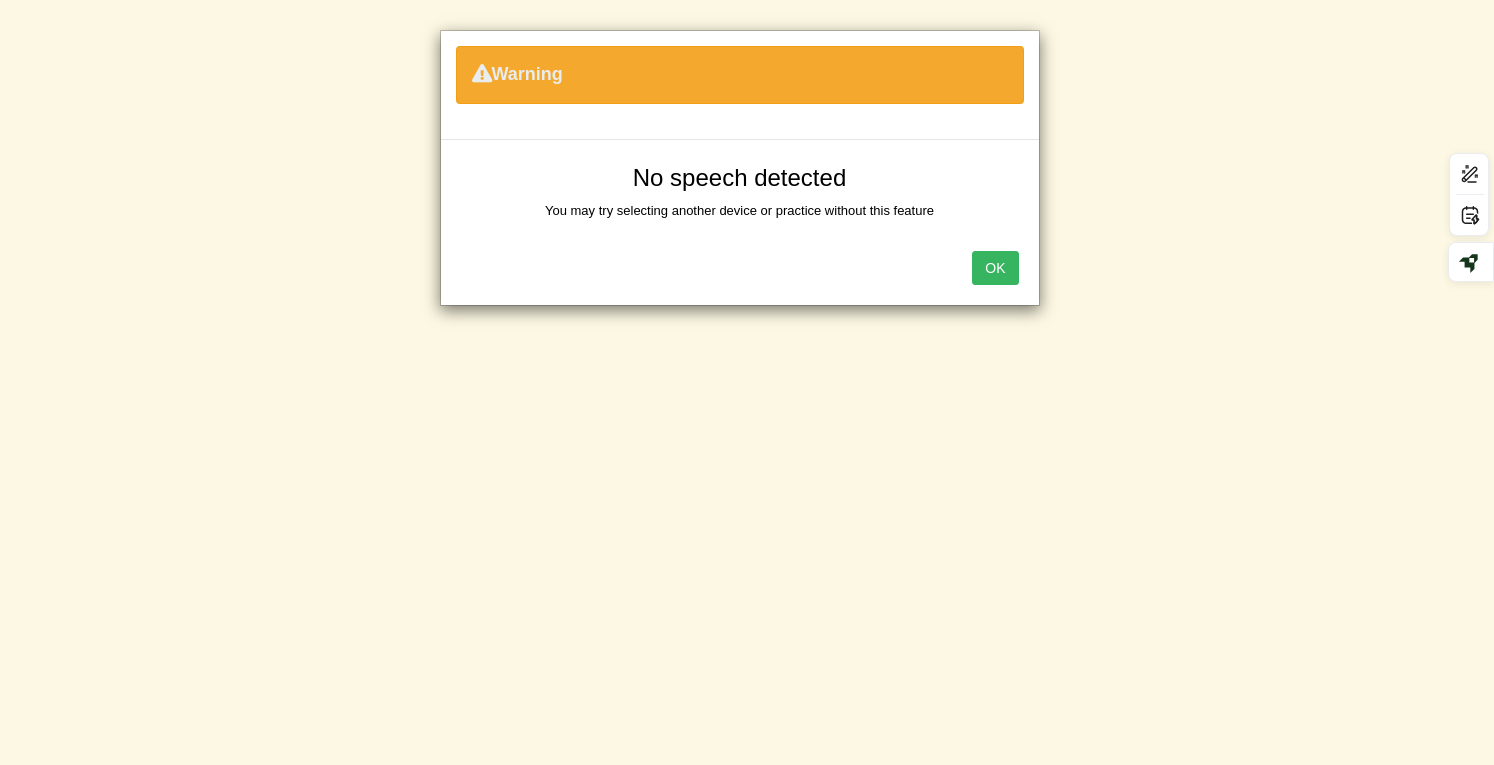 click on "OK" at bounding box center [995, 268] 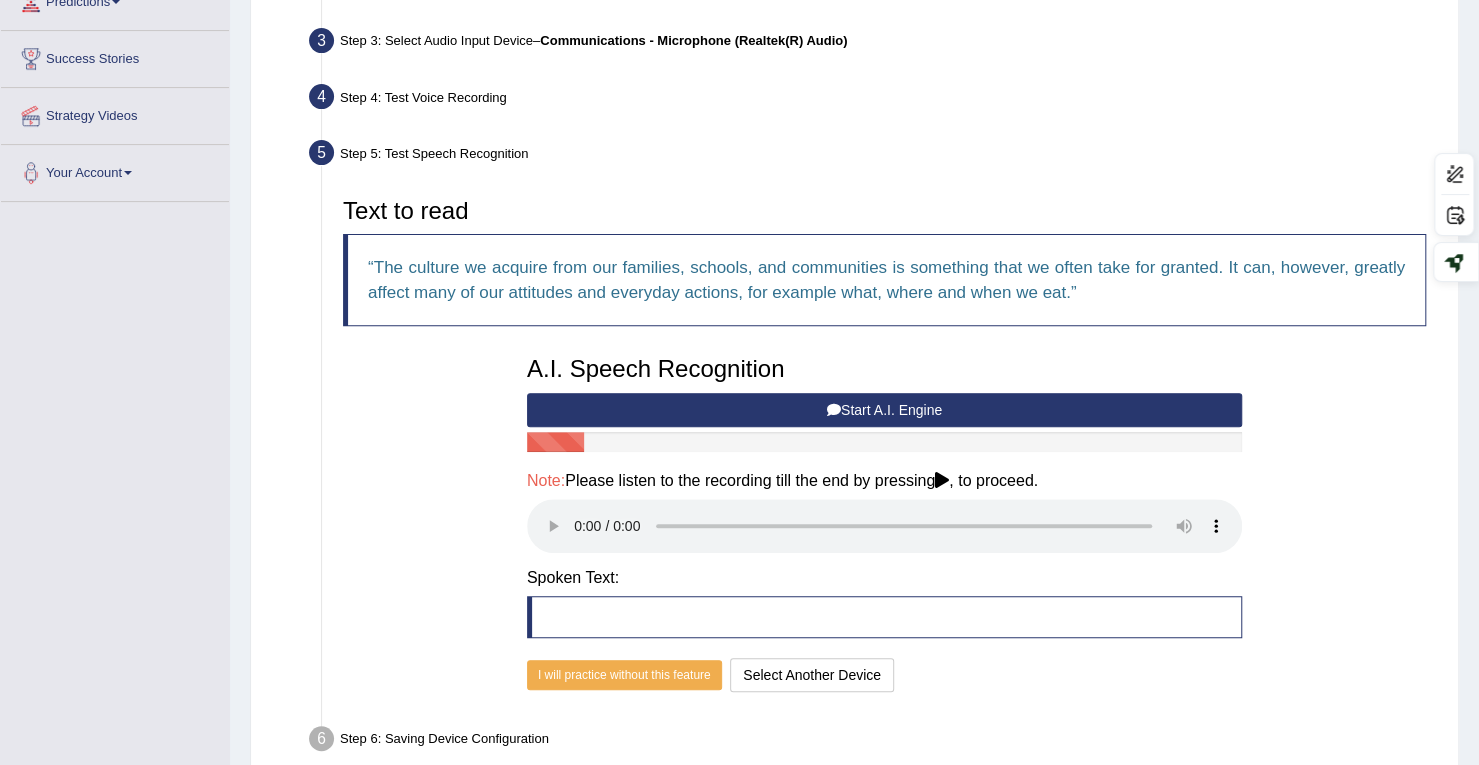 scroll, scrollTop: 196, scrollLeft: 0, axis: vertical 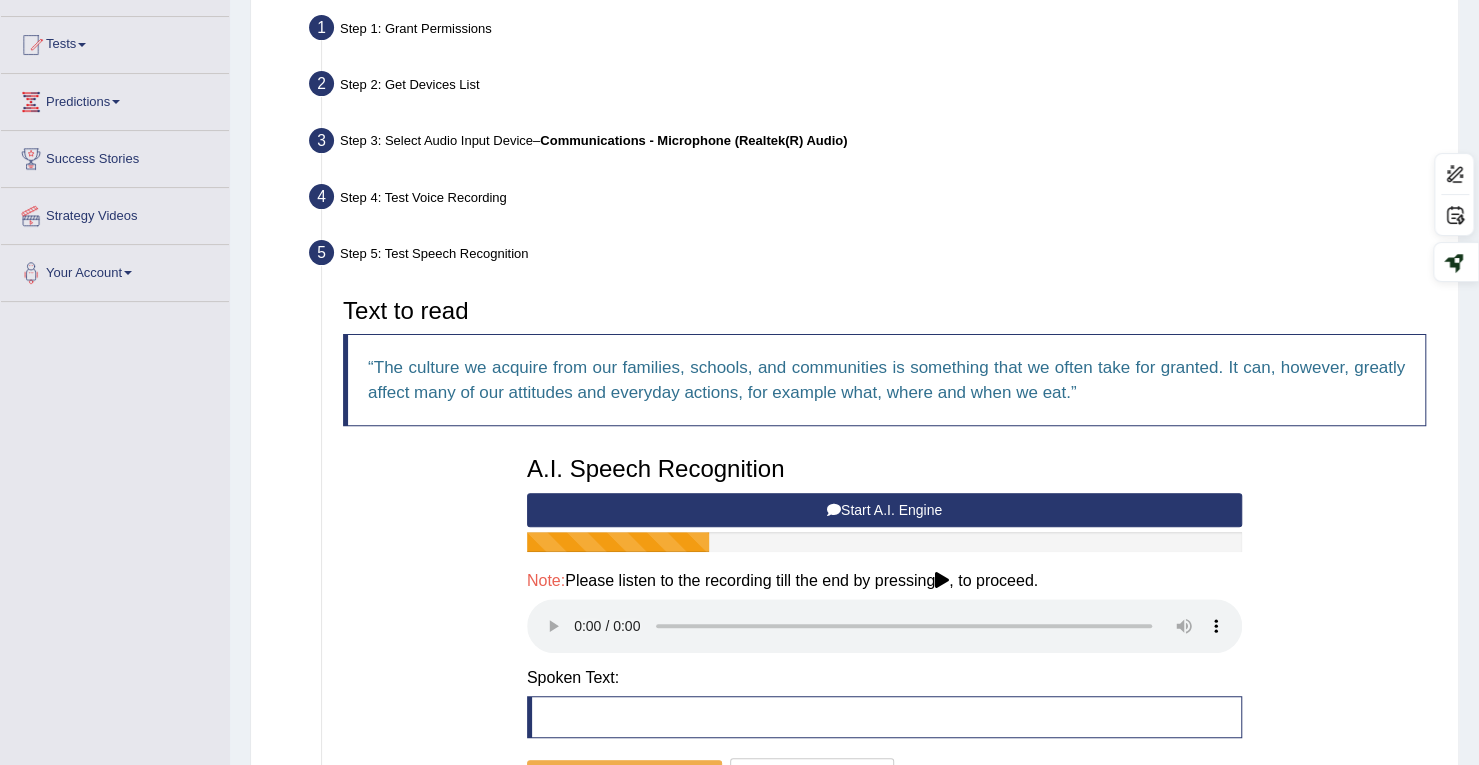 click at bounding box center [834, 510] 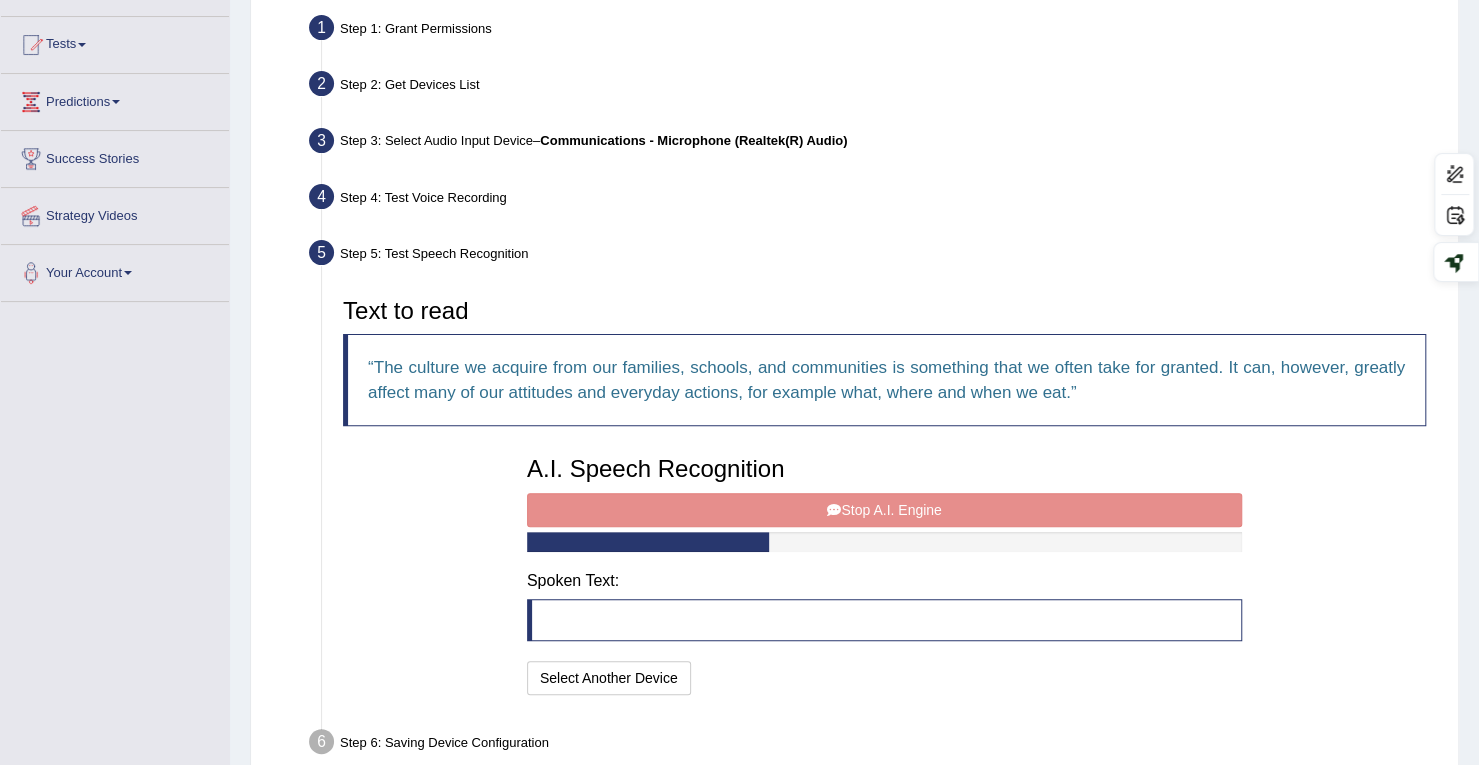 scroll, scrollTop: 296, scrollLeft: 0, axis: vertical 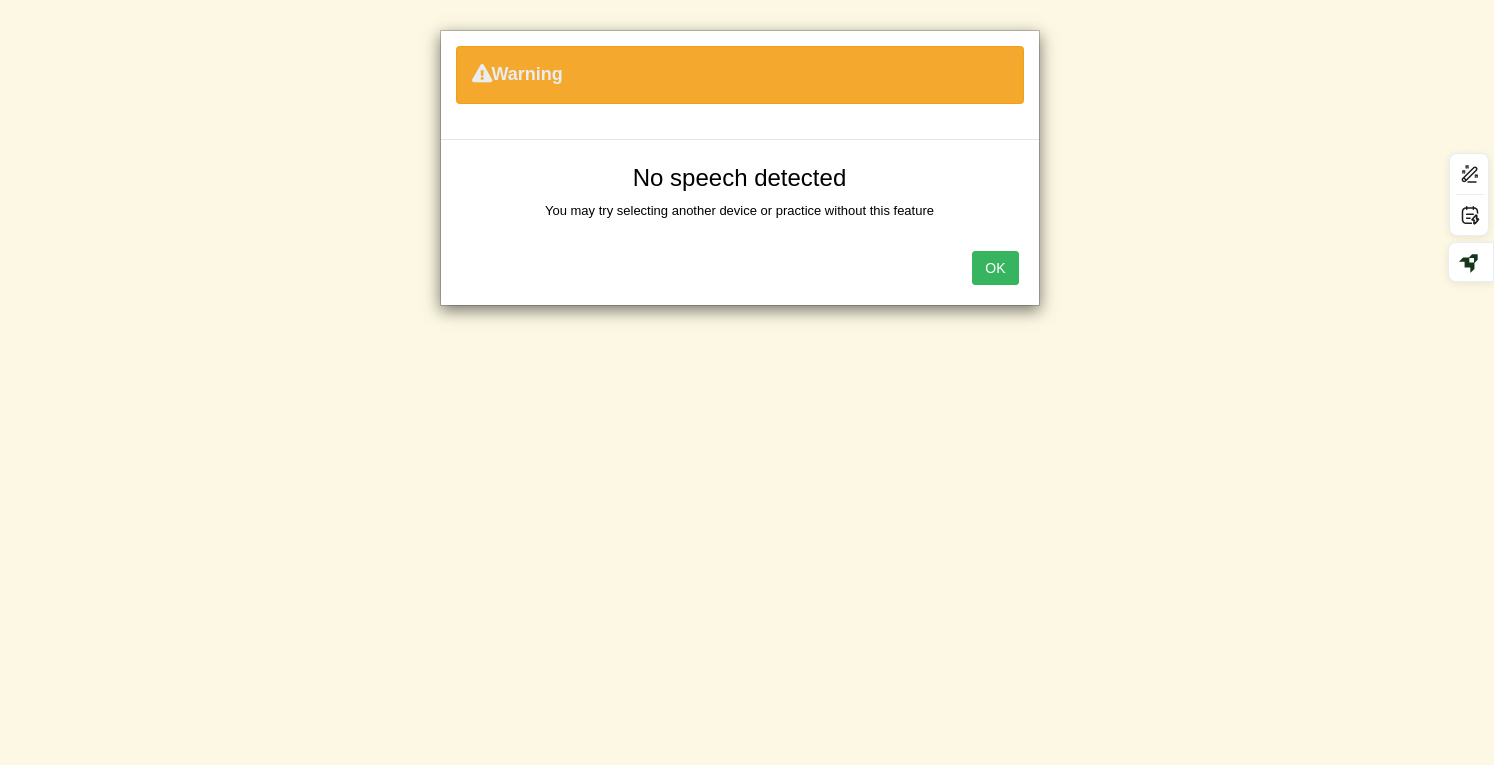 click on "OK" at bounding box center (995, 268) 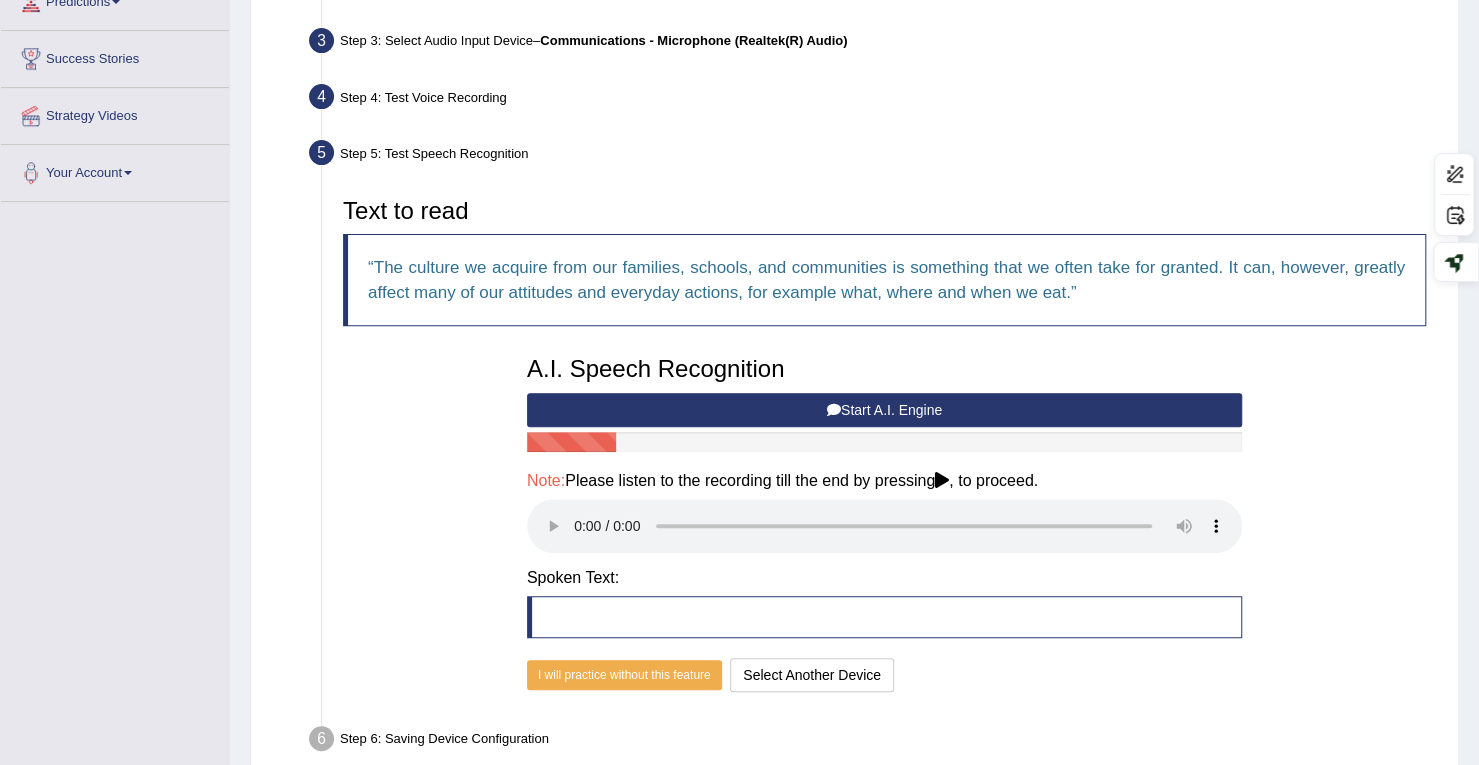 scroll, scrollTop: 392, scrollLeft: 0, axis: vertical 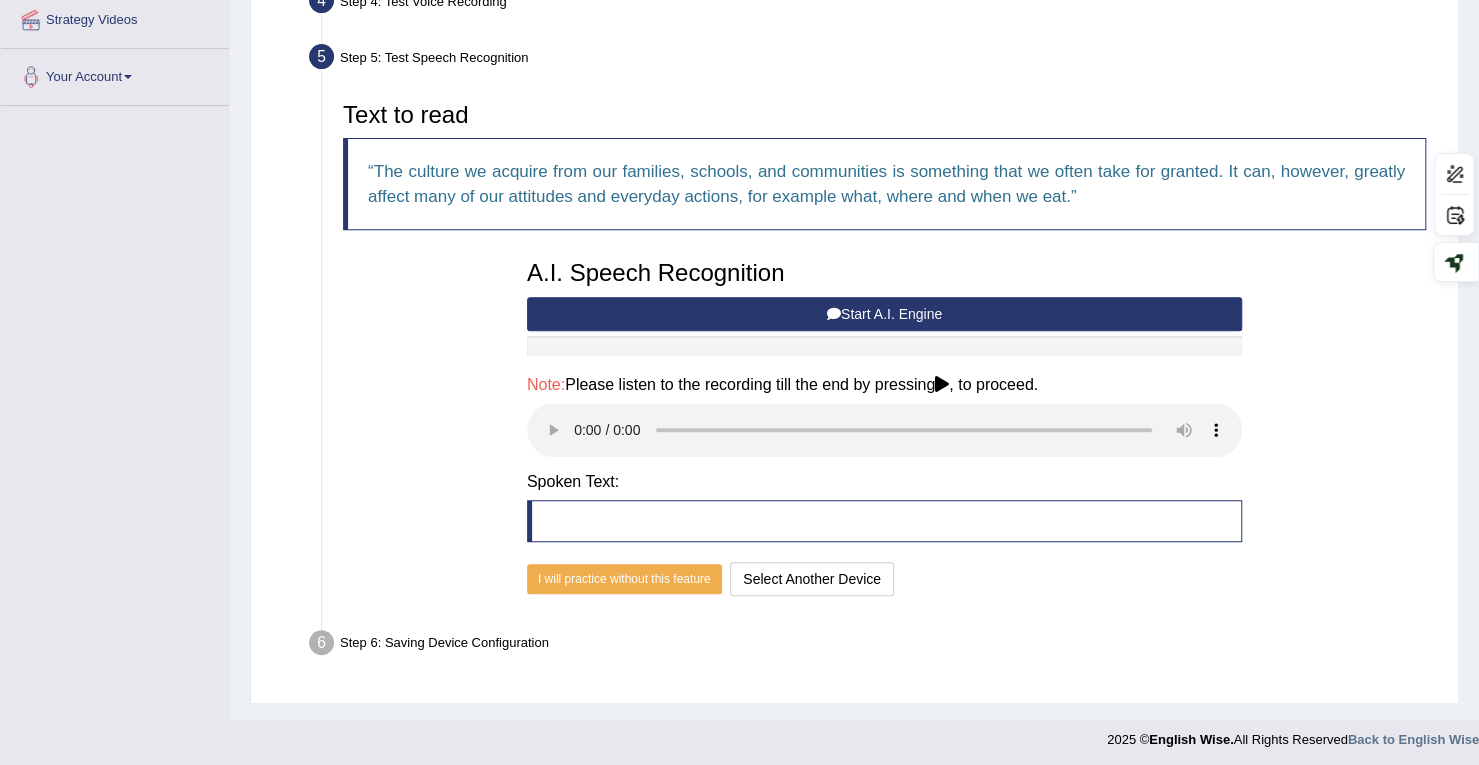 click on "Start A.I. Engine" at bounding box center [884, 314] 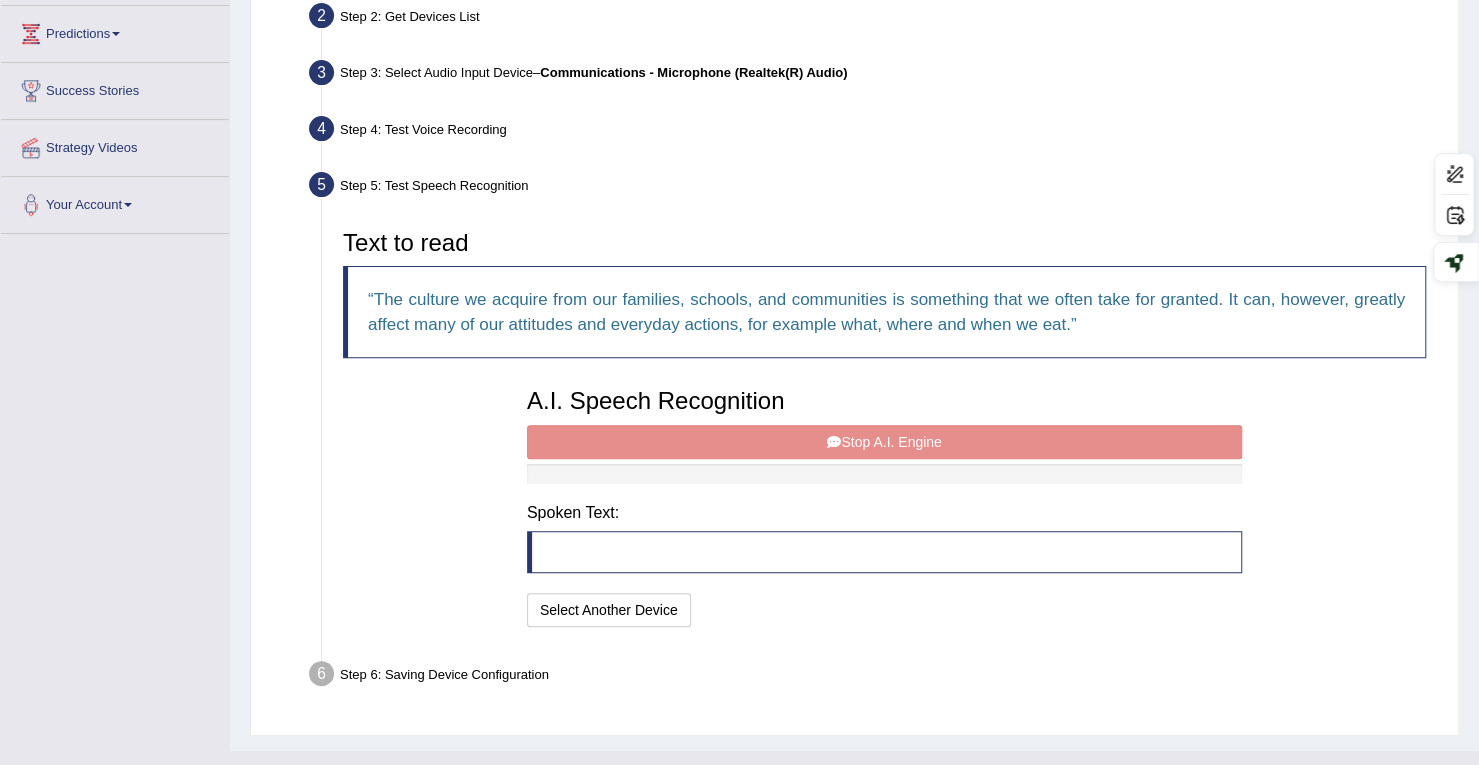 scroll, scrollTop: 296, scrollLeft: 0, axis: vertical 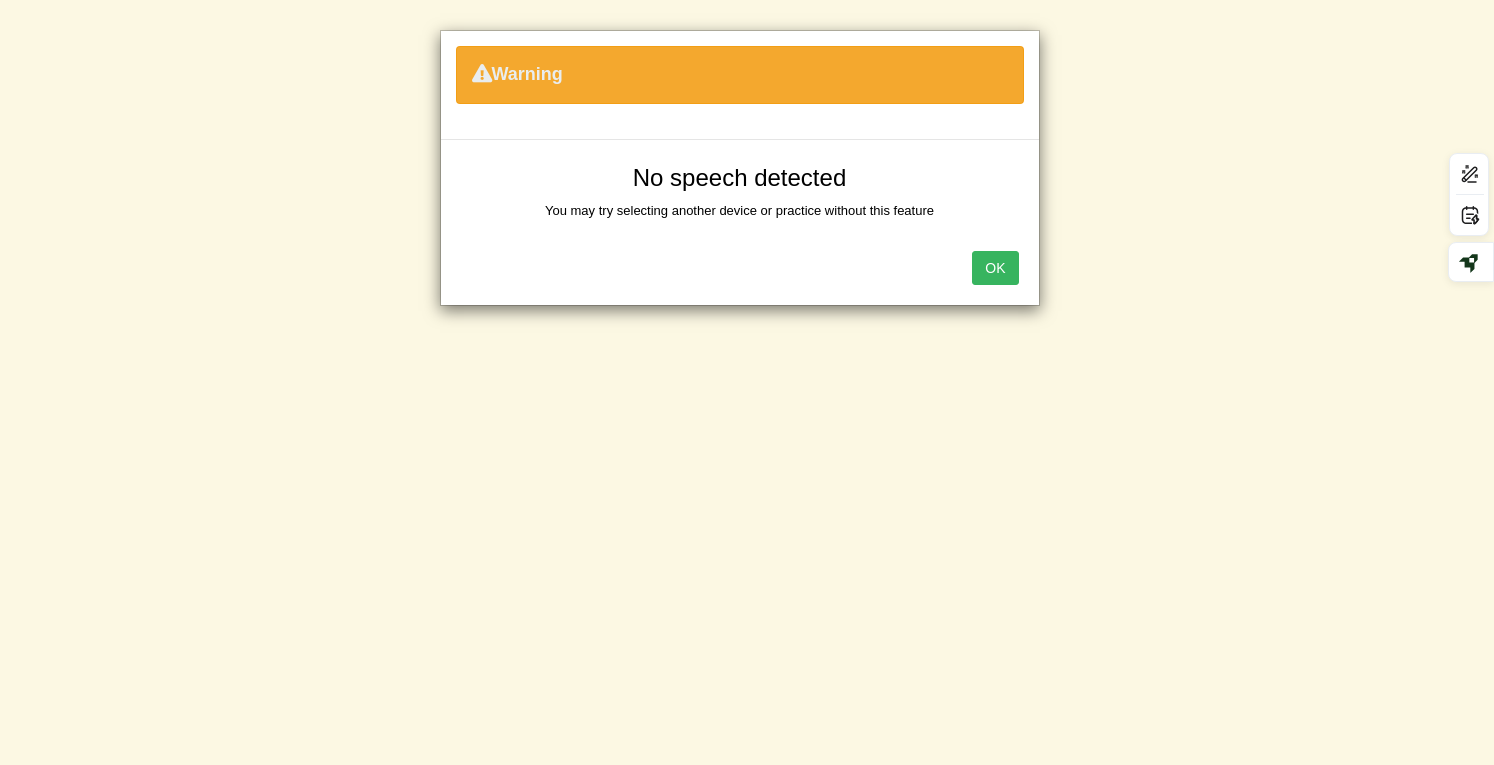 click on "OK" at bounding box center (995, 268) 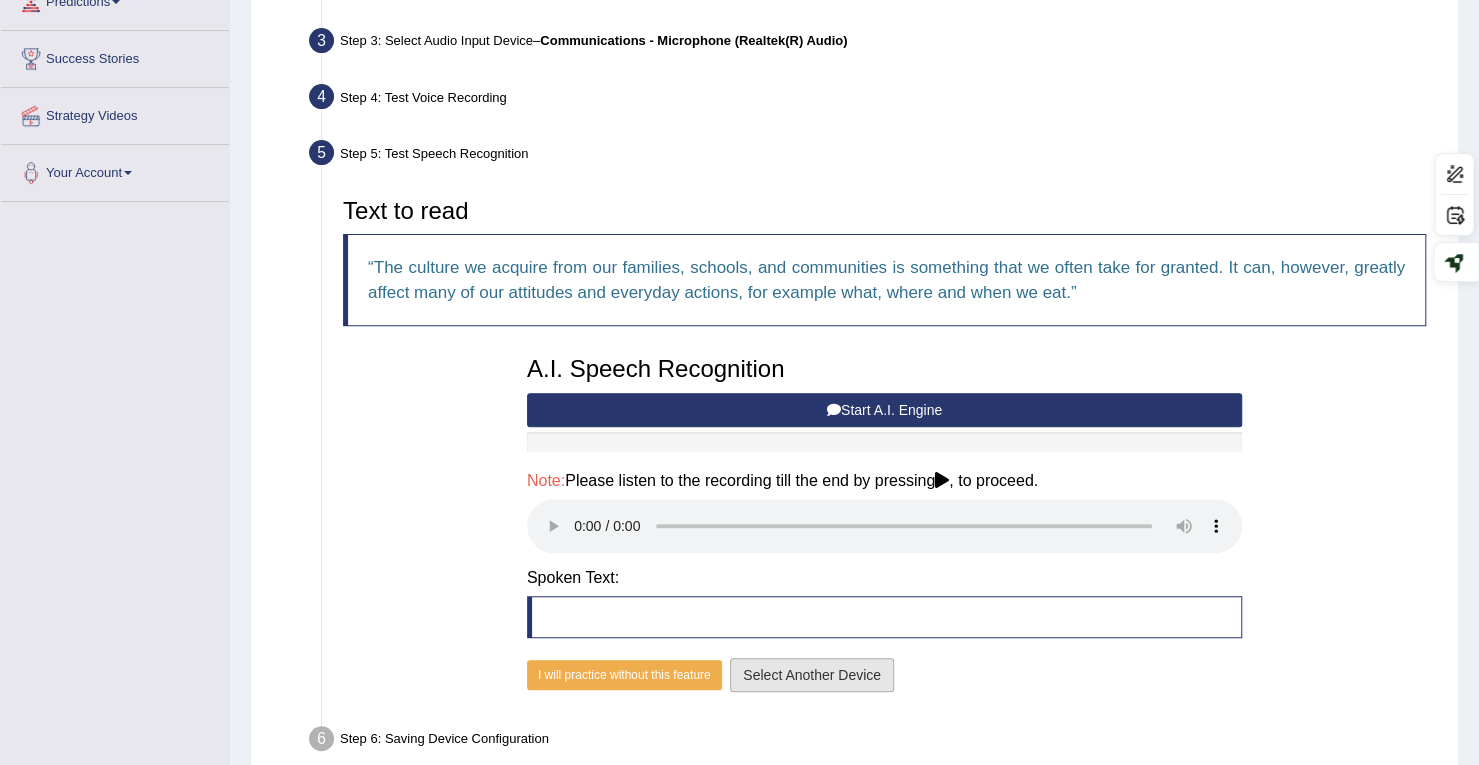 click on "Select Another Device" at bounding box center (812, 675) 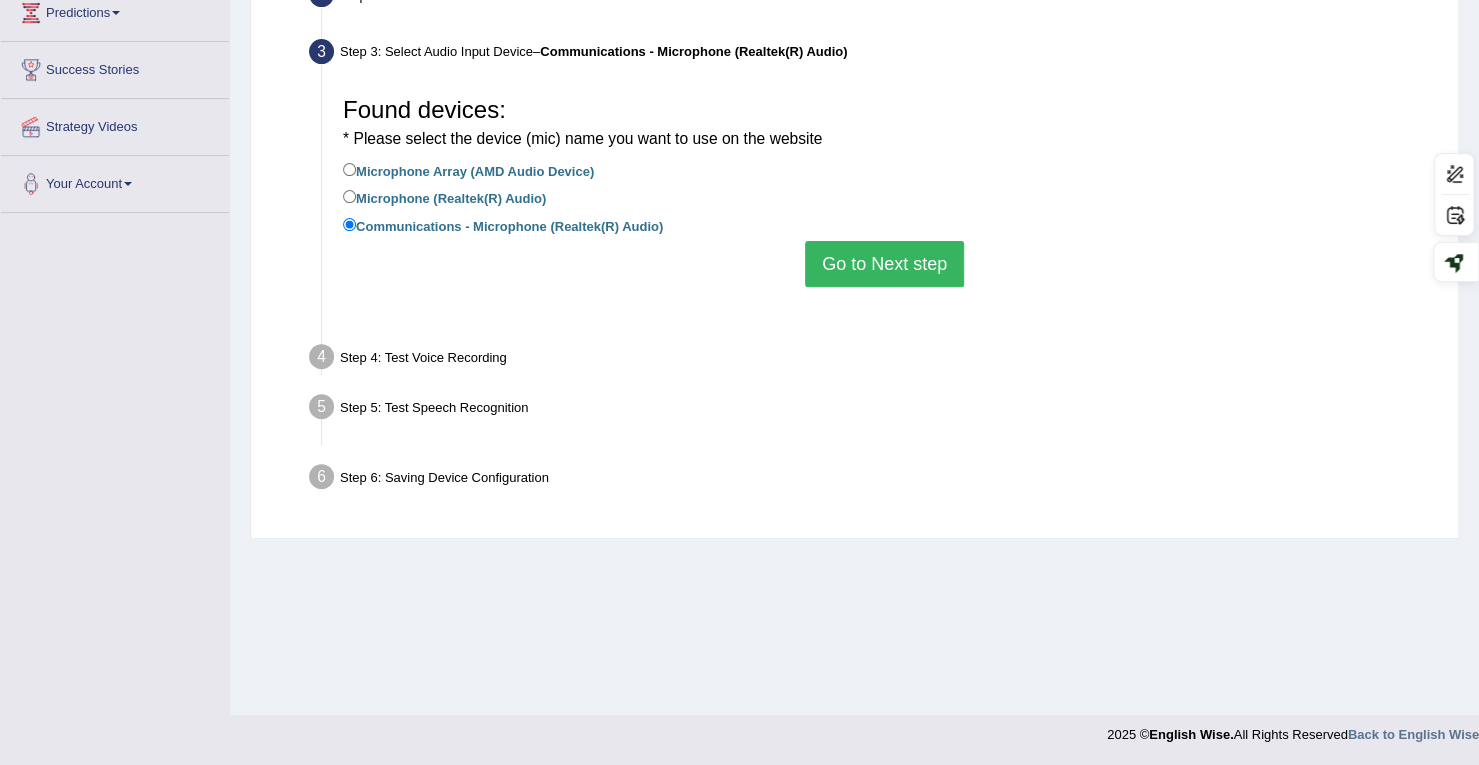 scroll, scrollTop: 284, scrollLeft: 0, axis: vertical 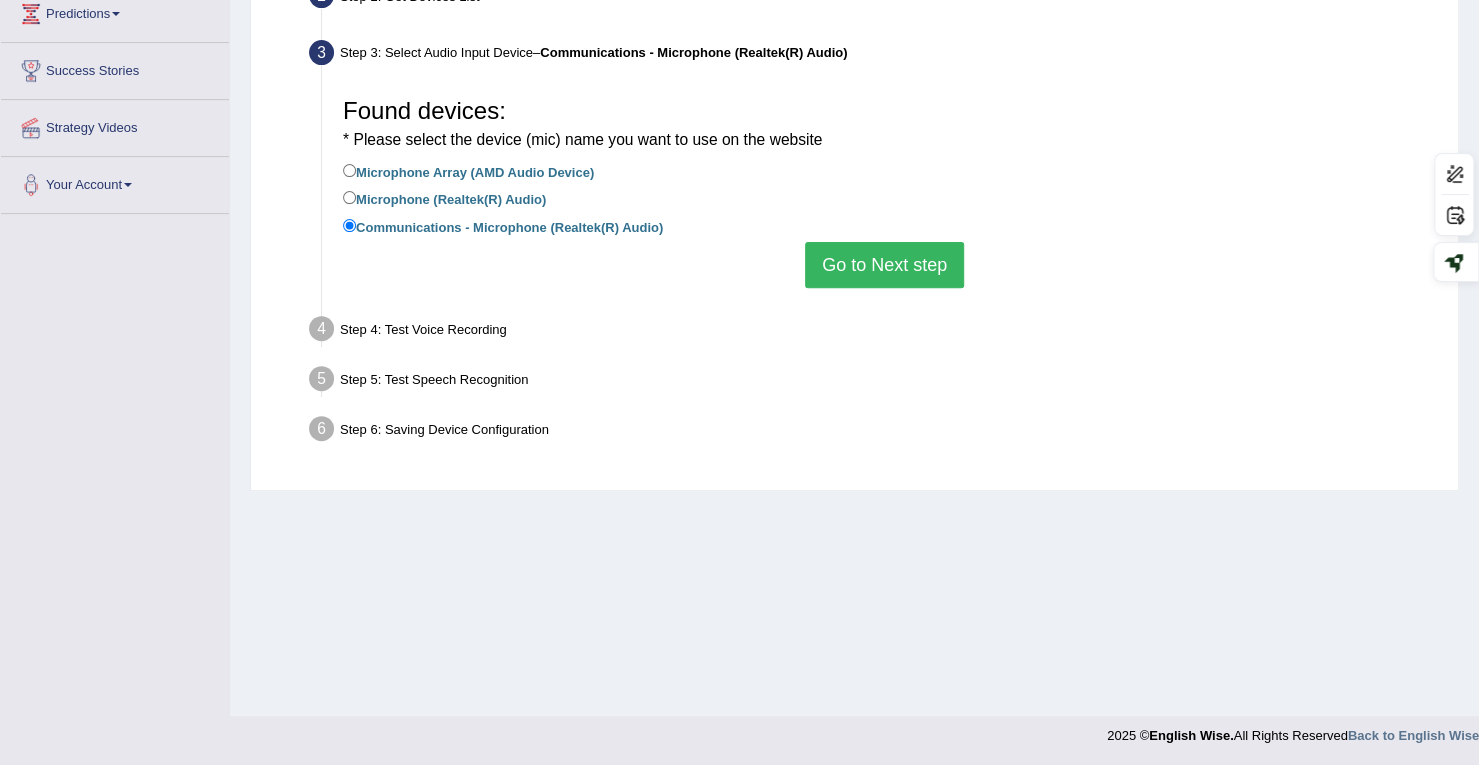 click on "Go to Next step" at bounding box center (884, 265) 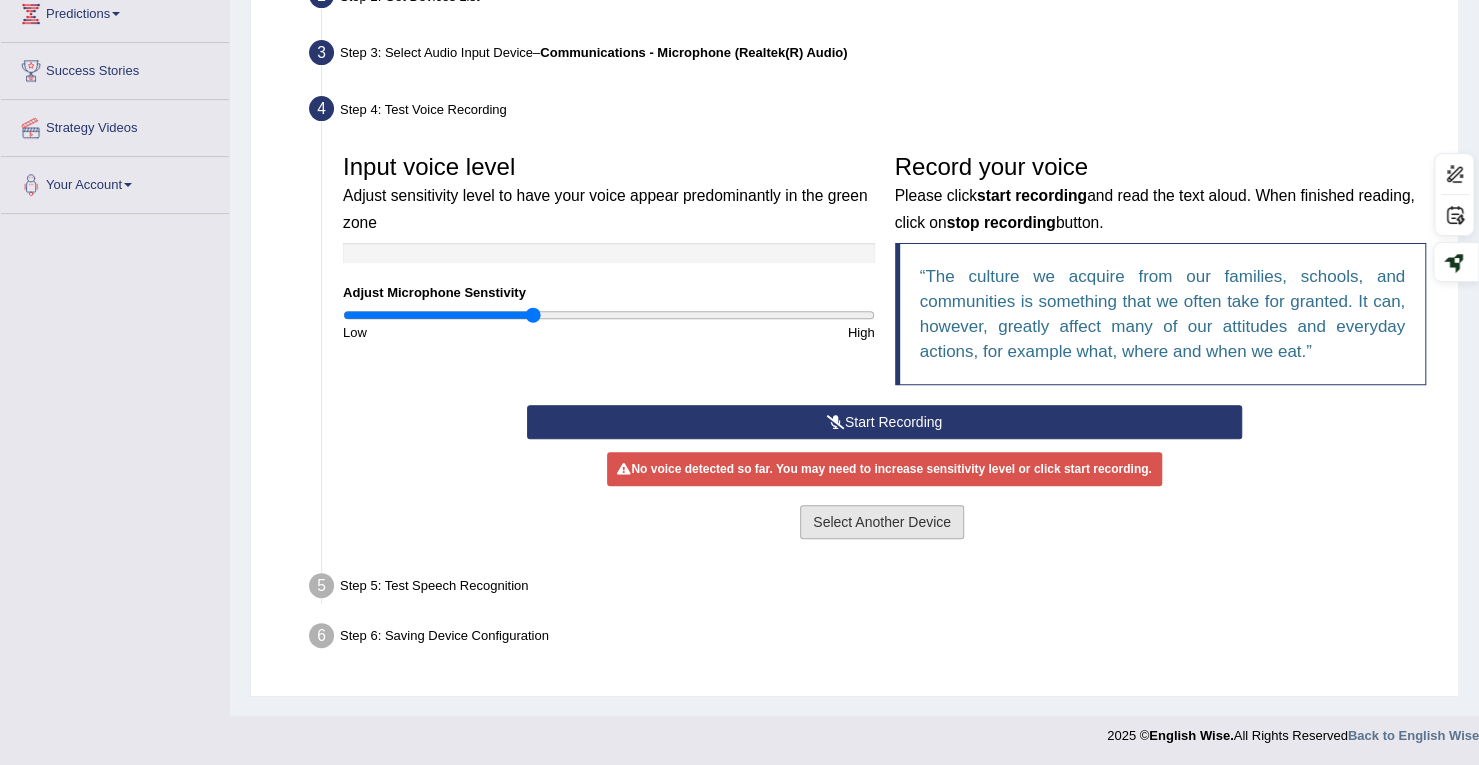 click on "Select Another Device" at bounding box center [882, 522] 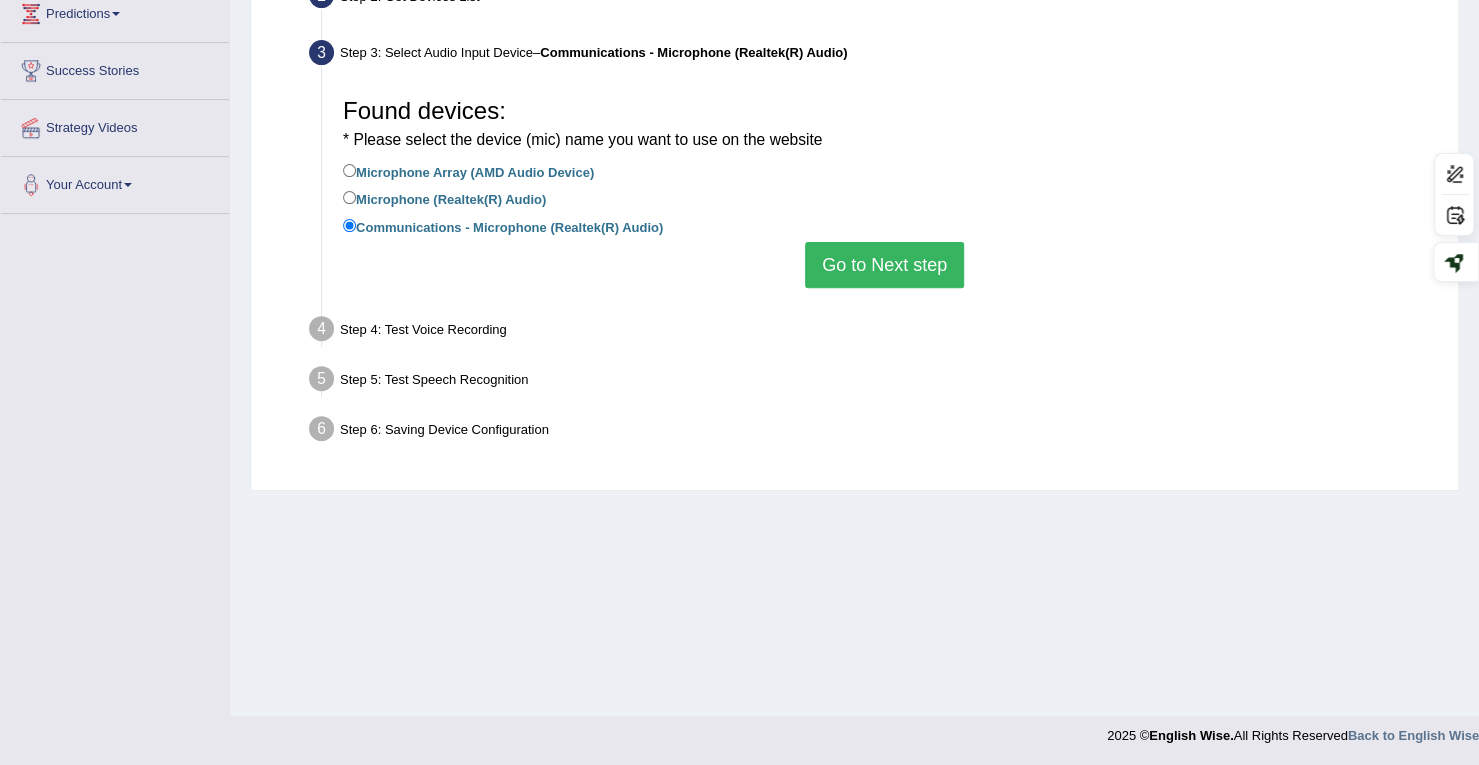 click on "Go to Next step" at bounding box center (884, 265) 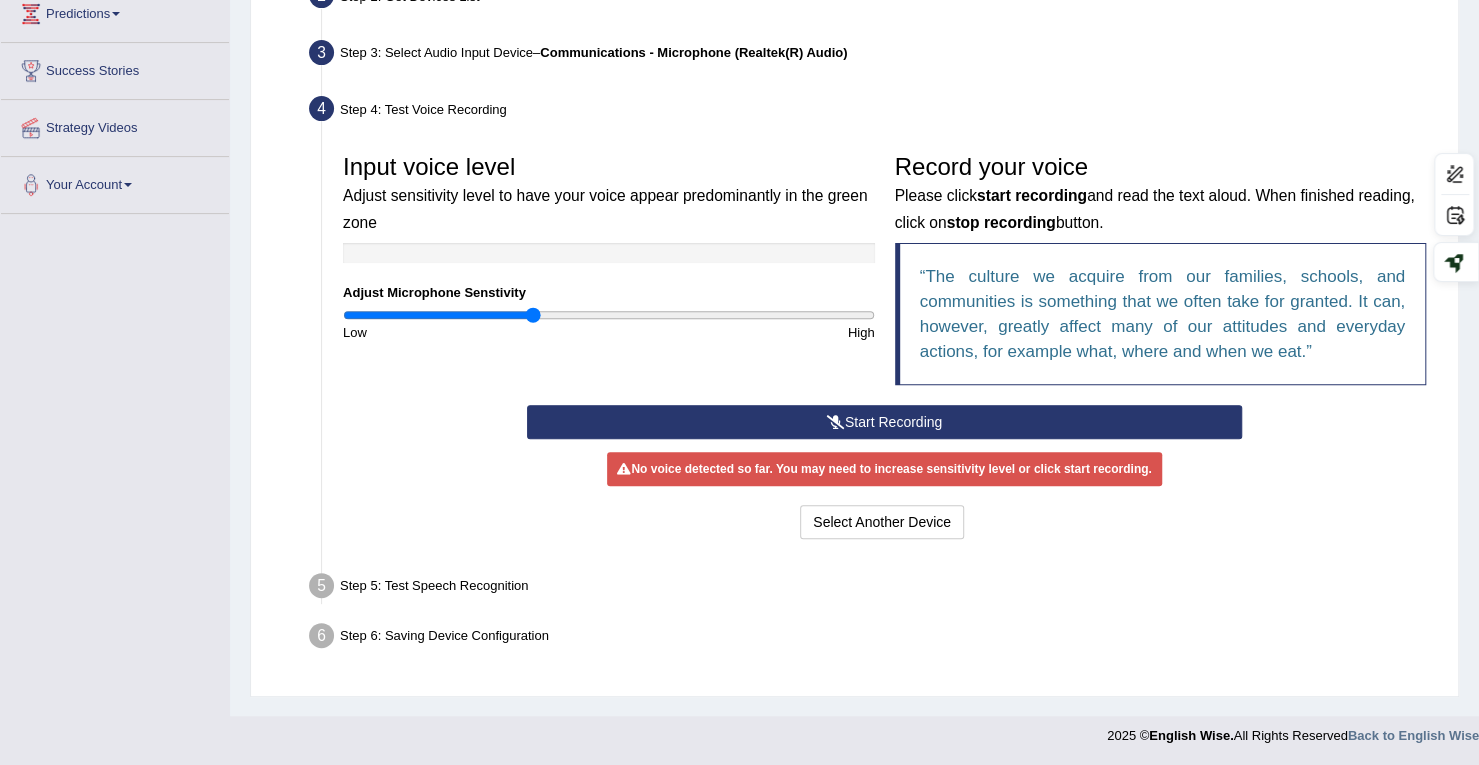 click on "Start Recording" at bounding box center [884, 422] 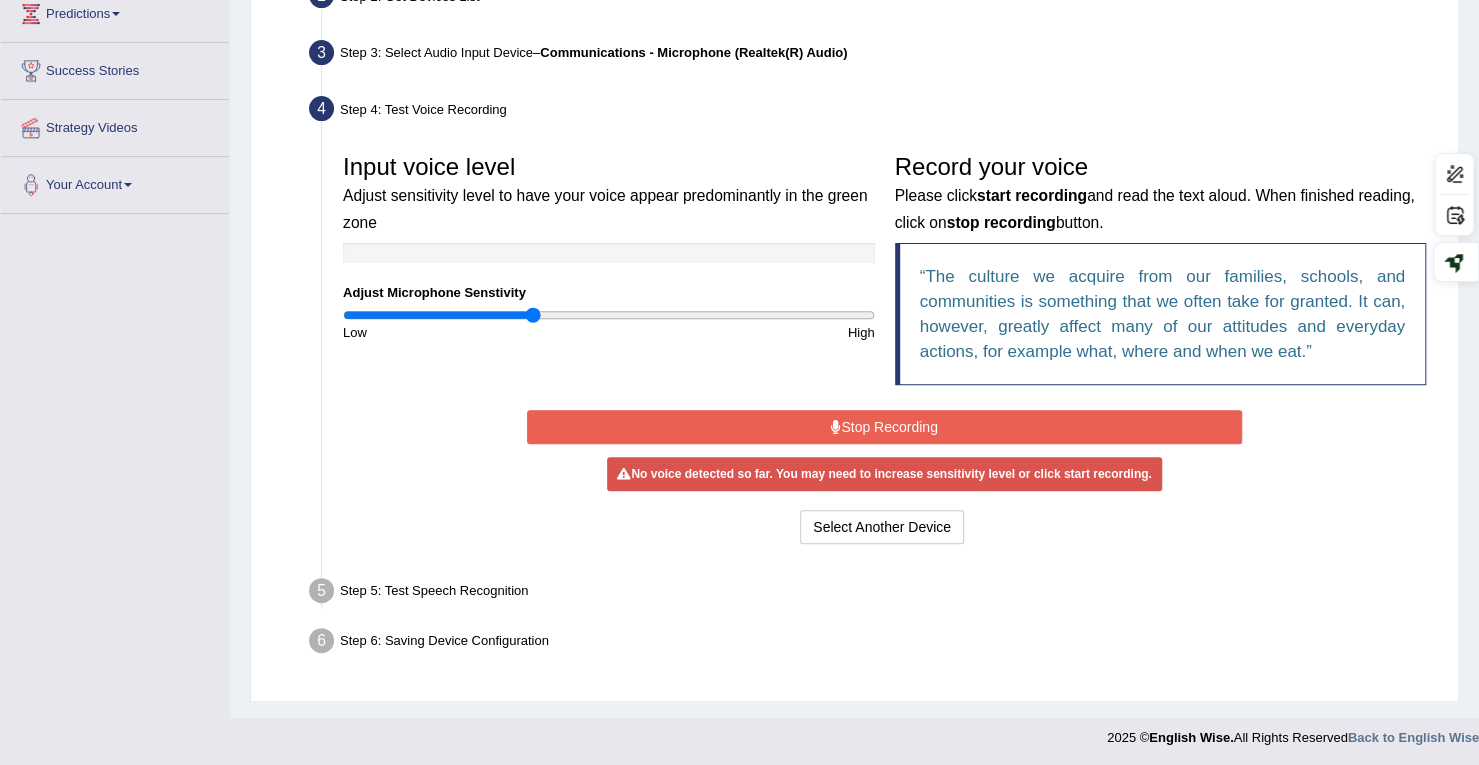 click on "Stop Recording" at bounding box center [884, 427] 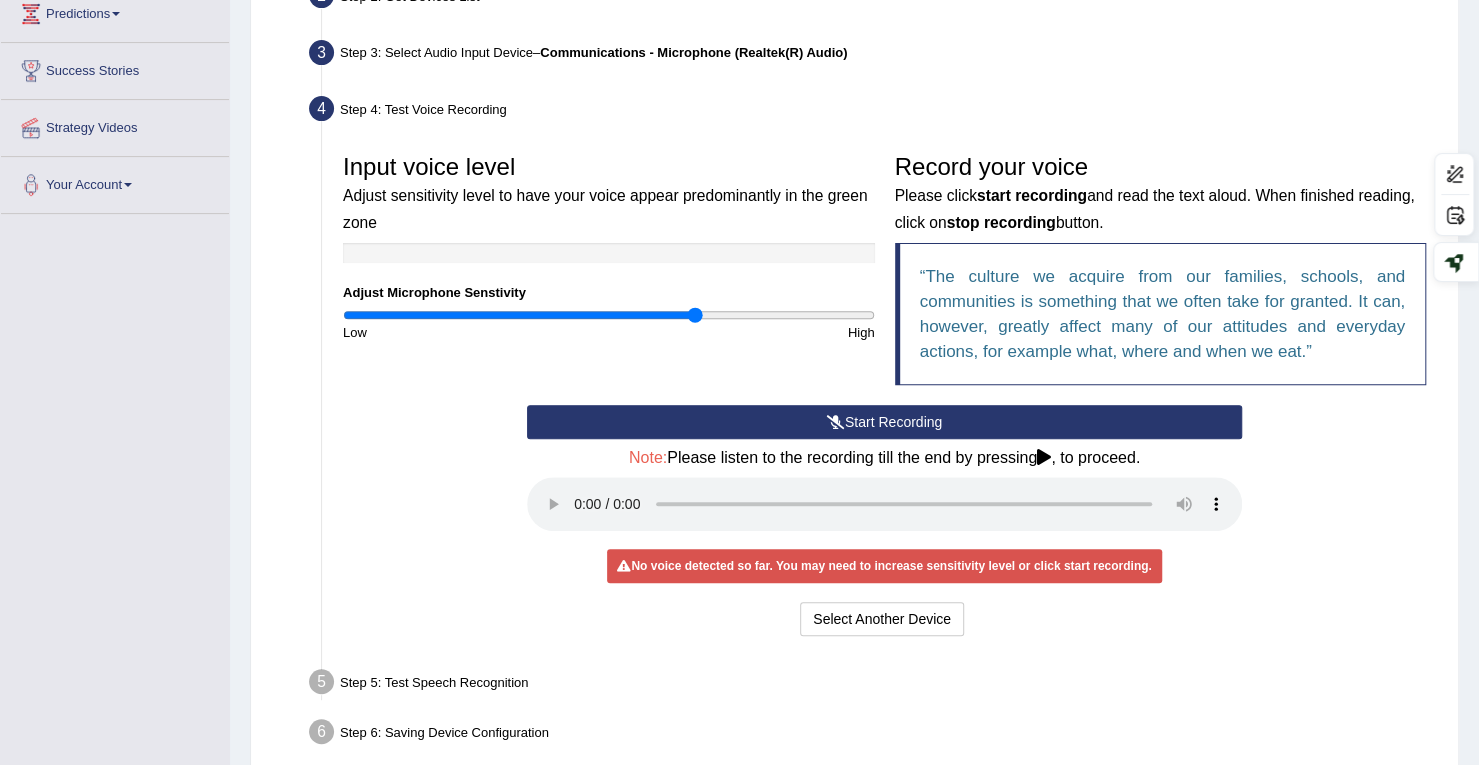 drag, startPoint x: 534, startPoint y: 317, endPoint x: 692, endPoint y: 327, distance: 158.31615 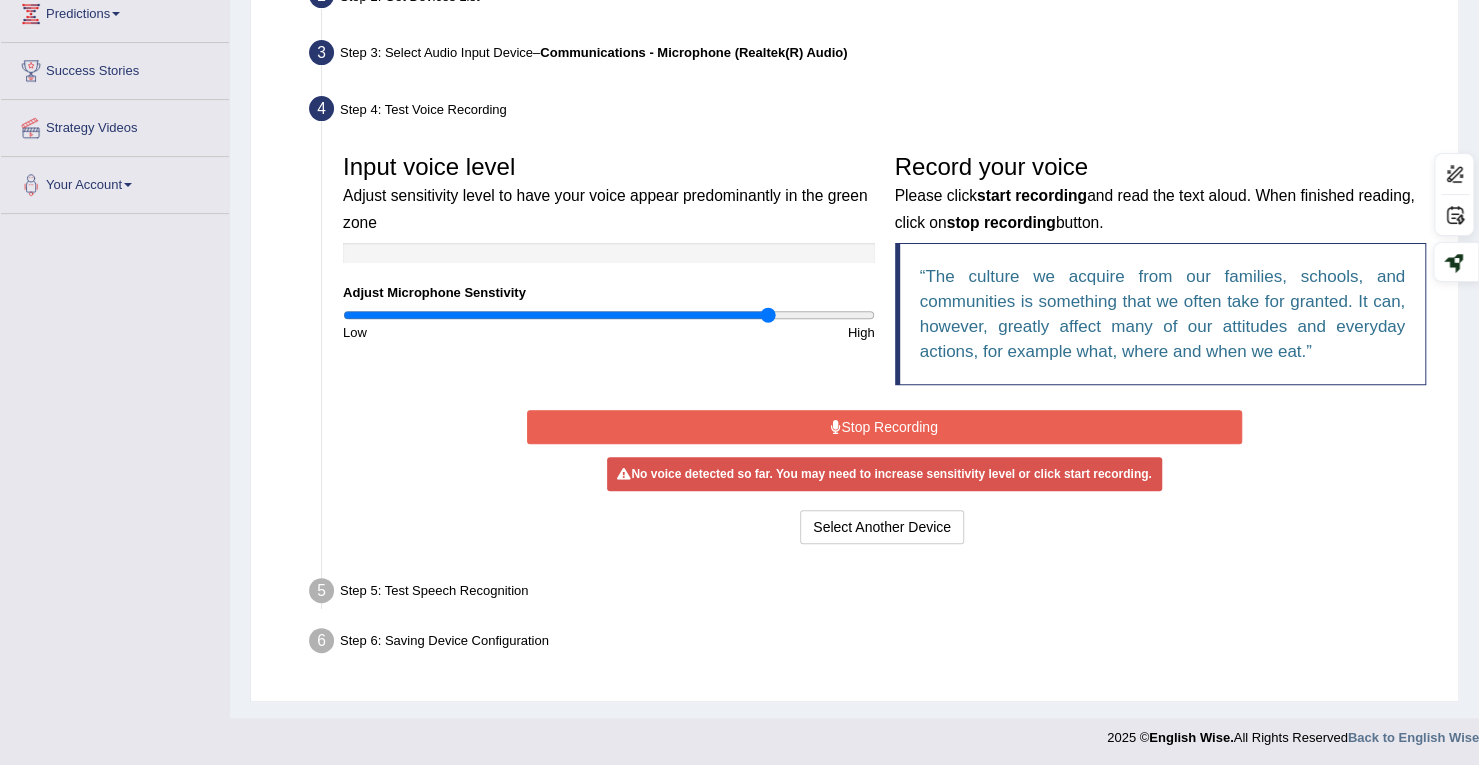 click at bounding box center [609, 315] 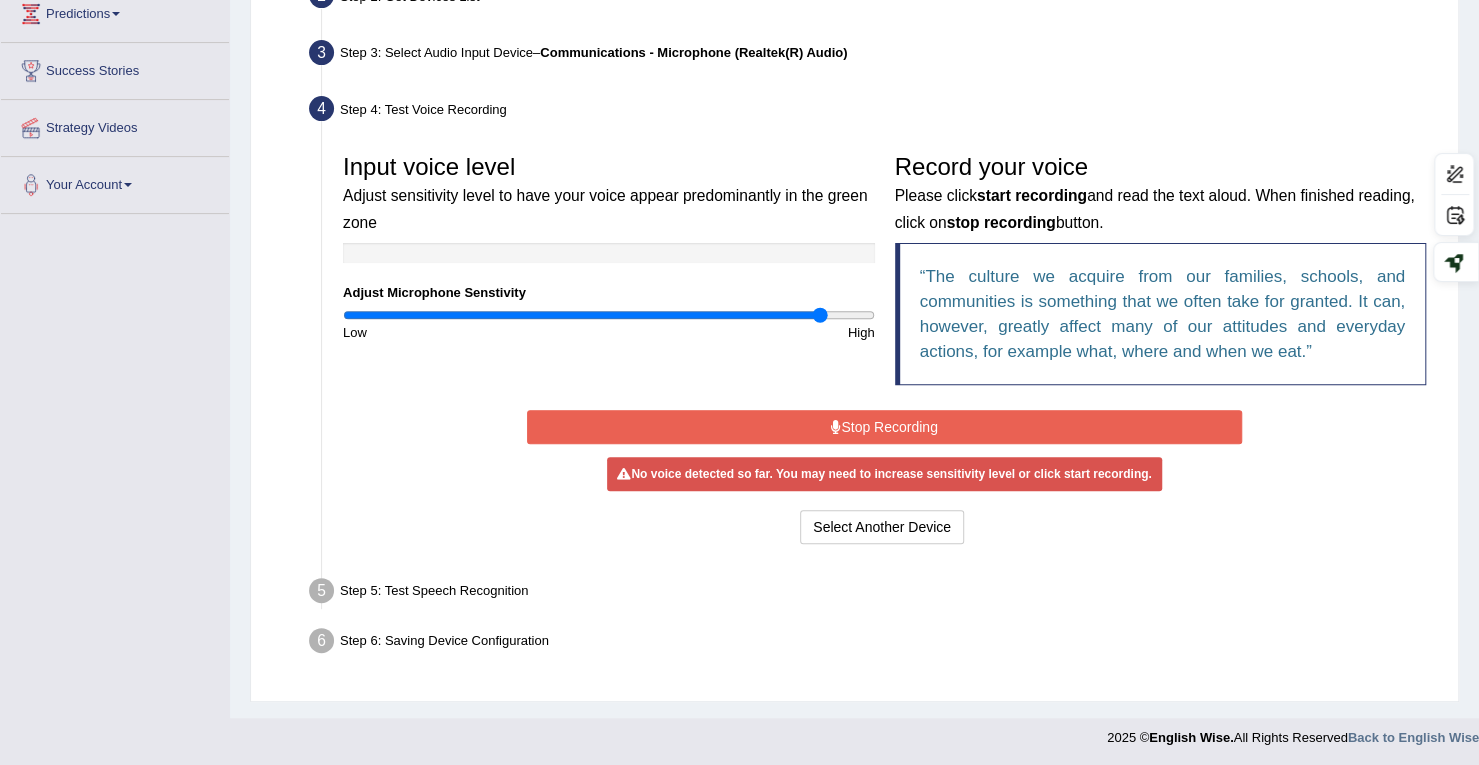 click at bounding box center [609, 315] 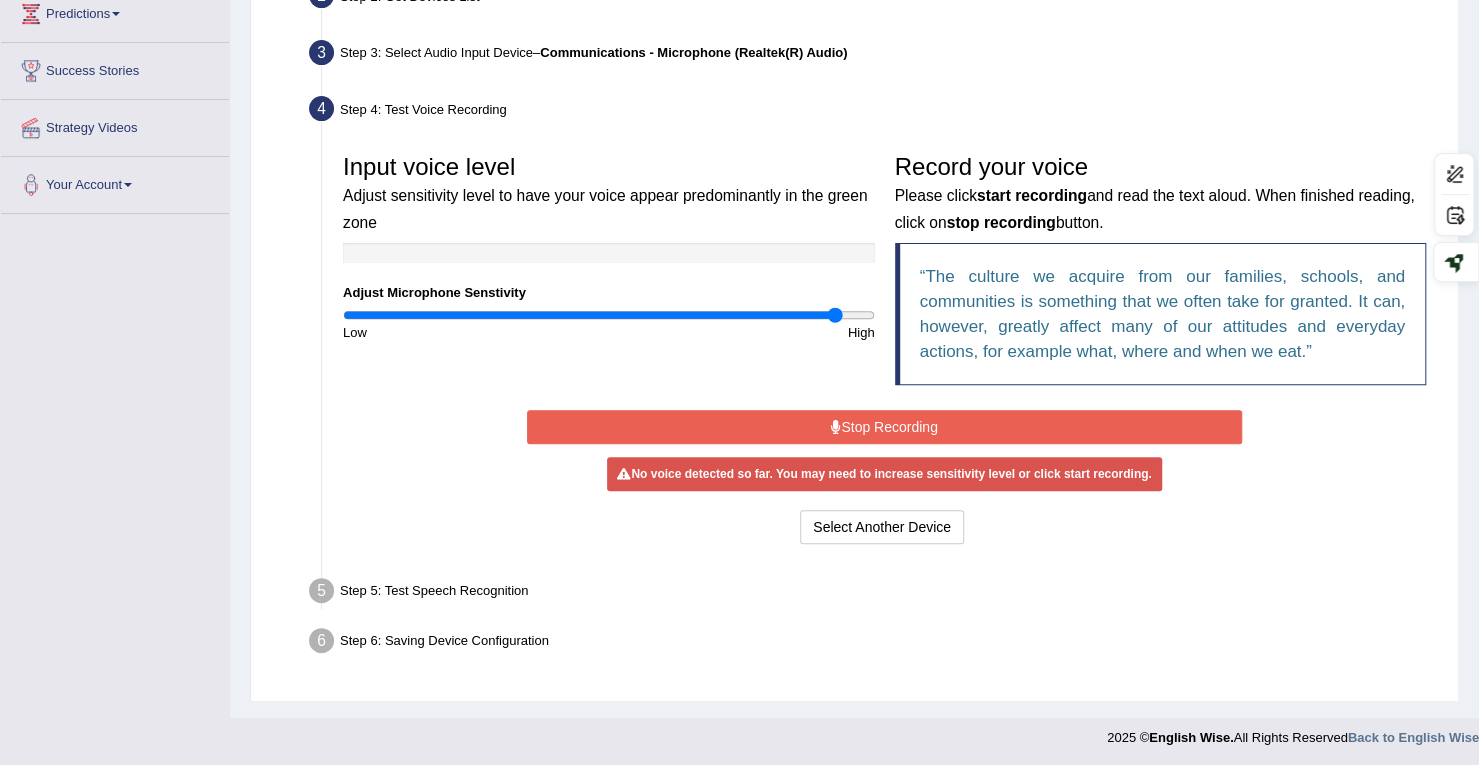 type on "1.88" 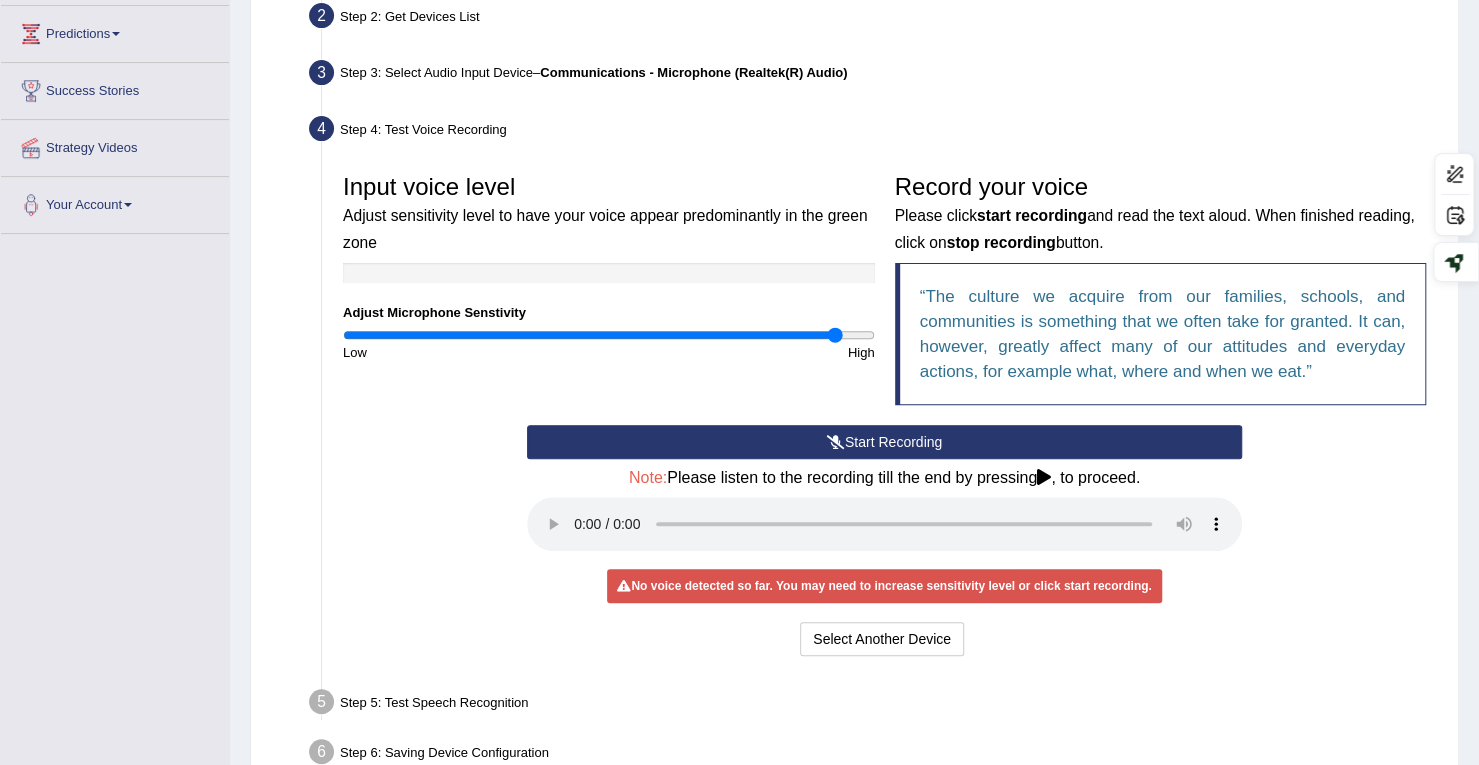 scroll, scrollTop: 375, scrollLeft: 0, axis: vertical 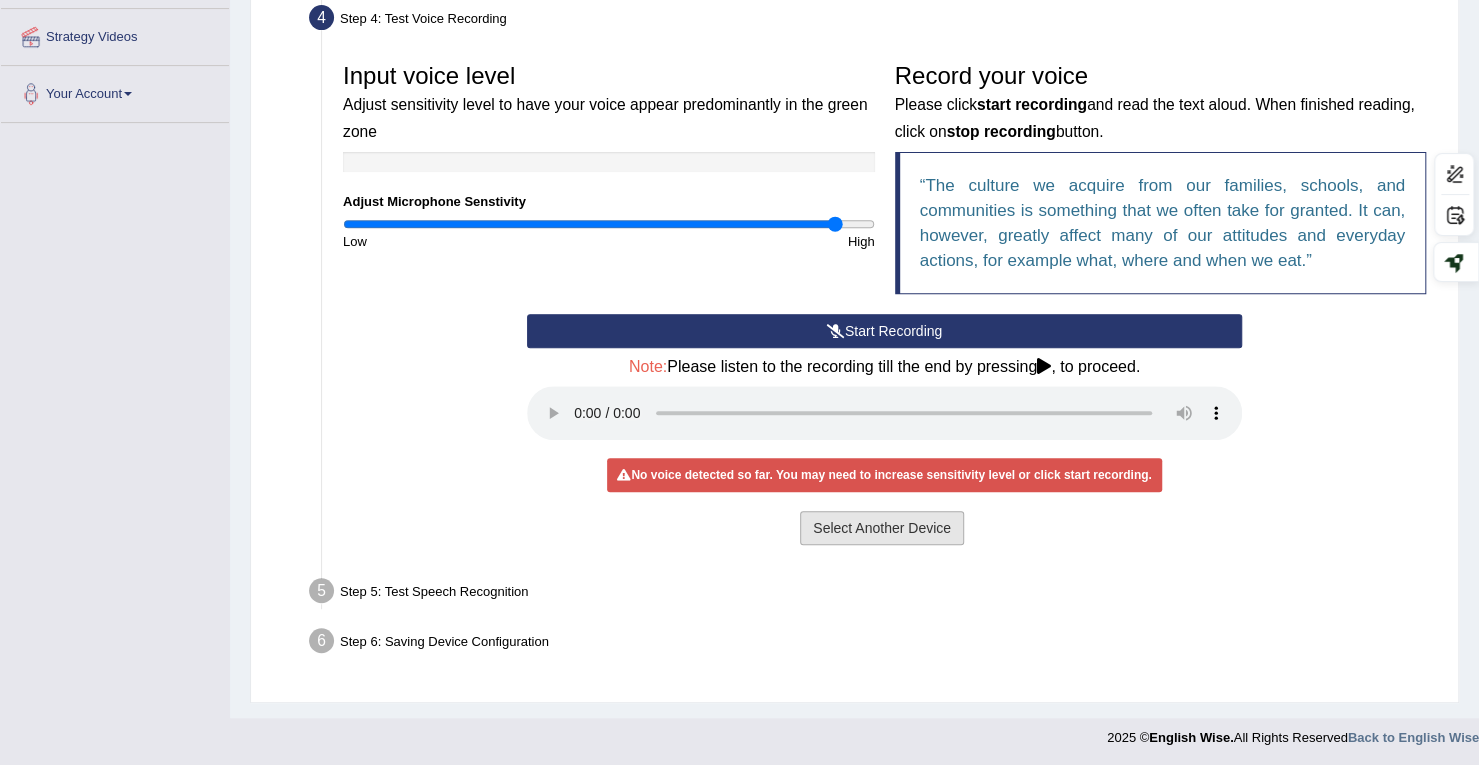 click on "Select Another Device" at bounding box center (882, 528) 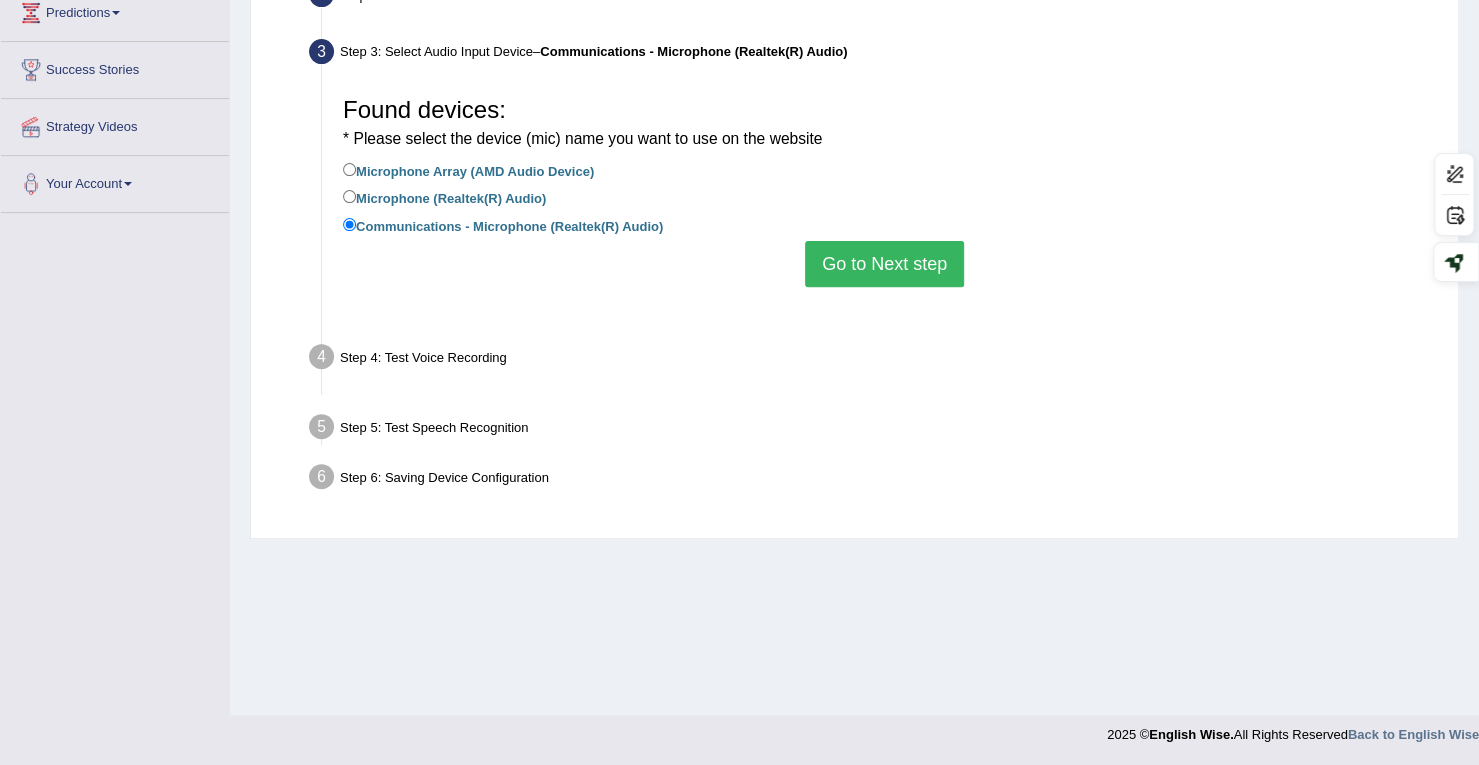 scroll, scrollTop: 284, scrollLeft: 0, axis: vertical 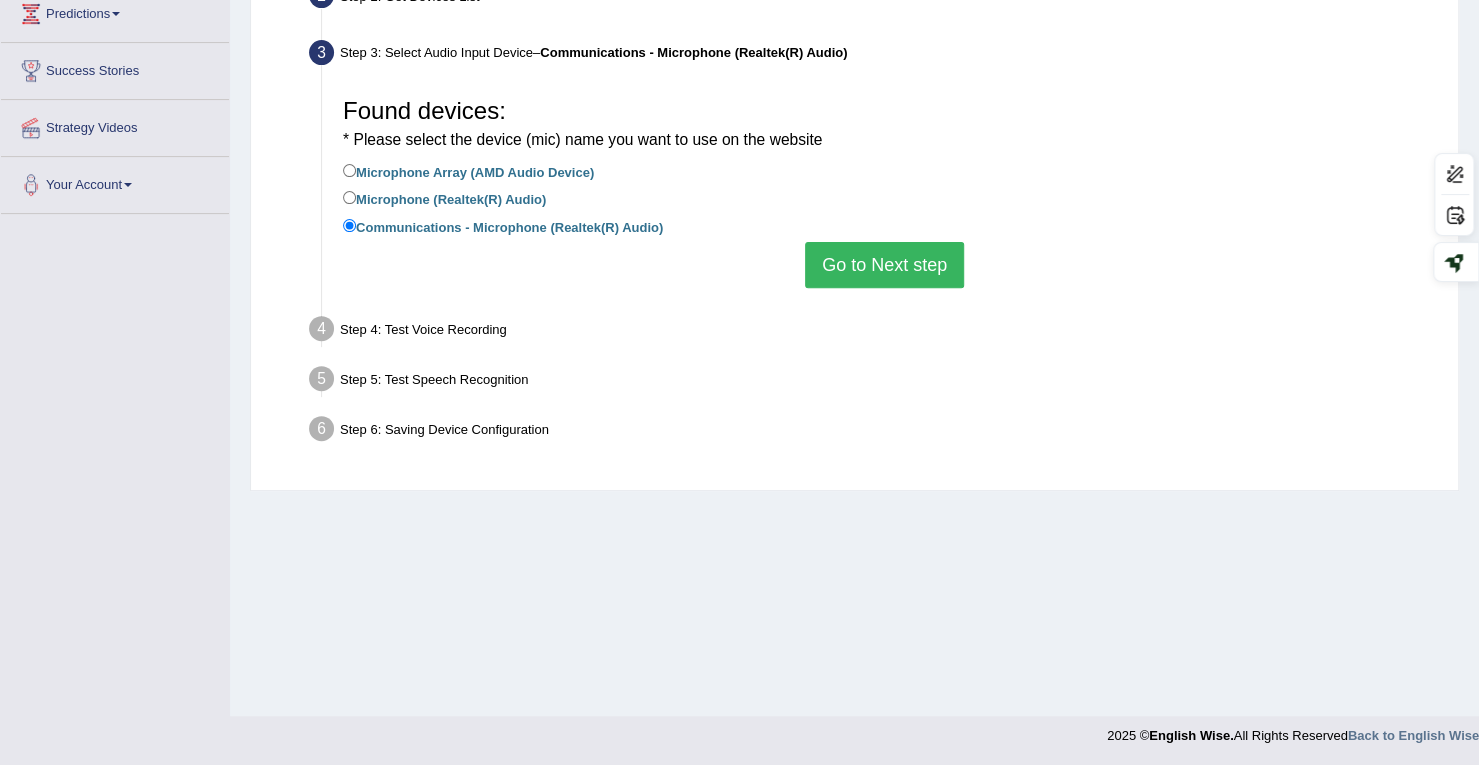 click on "Microphone Array (AMD Audio Device)" at bounding box center (468, 171) 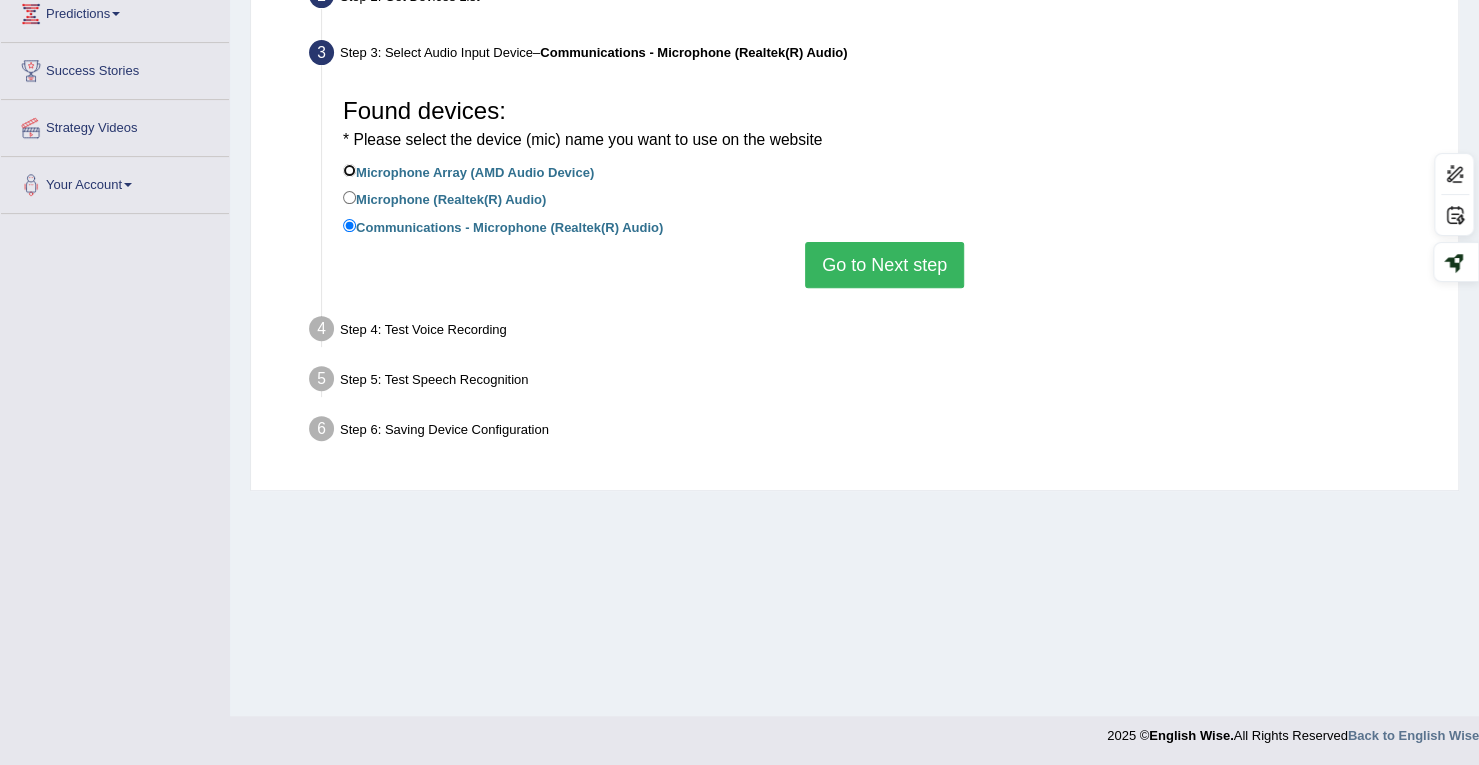 radio on "true" 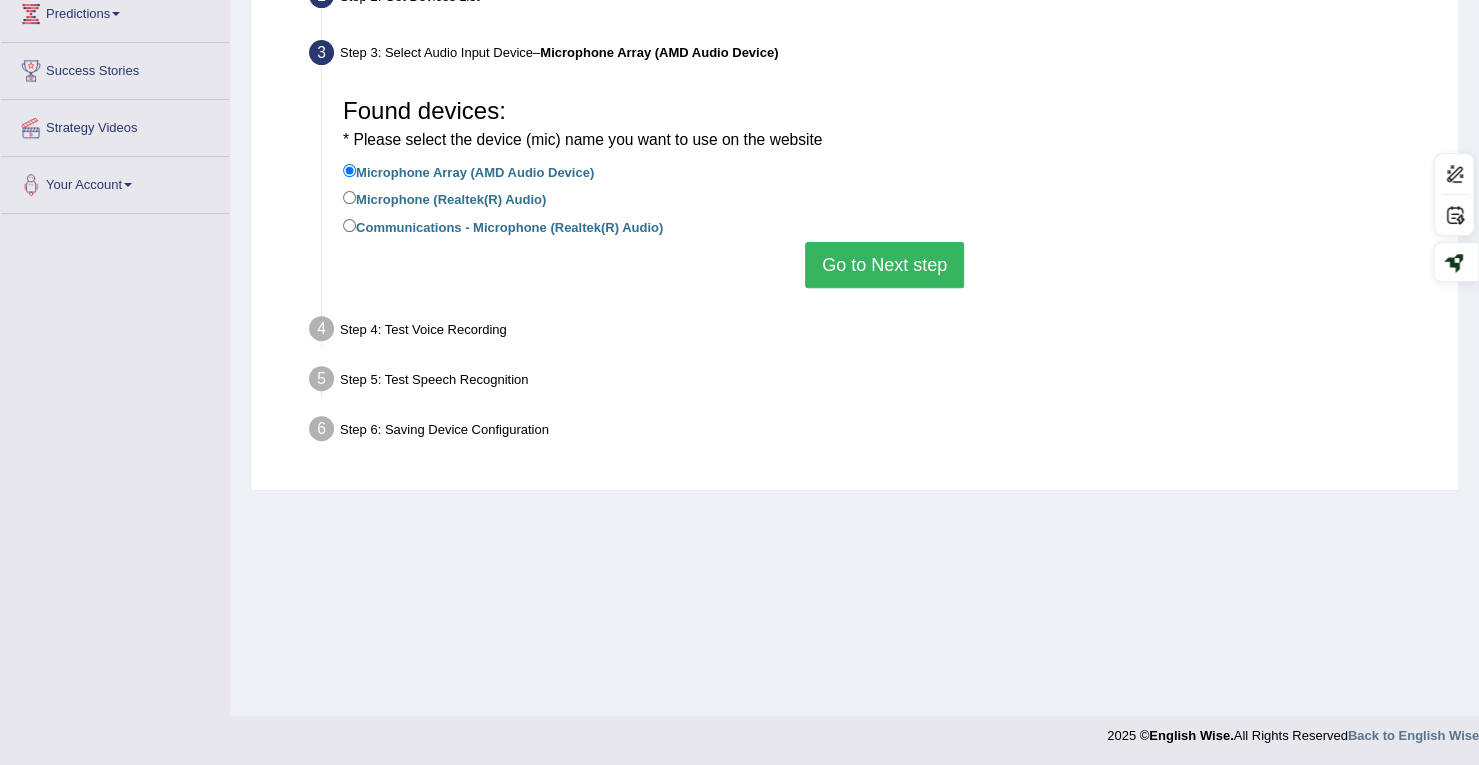 click on "Go to Next step" at bounding box center (884, 265) 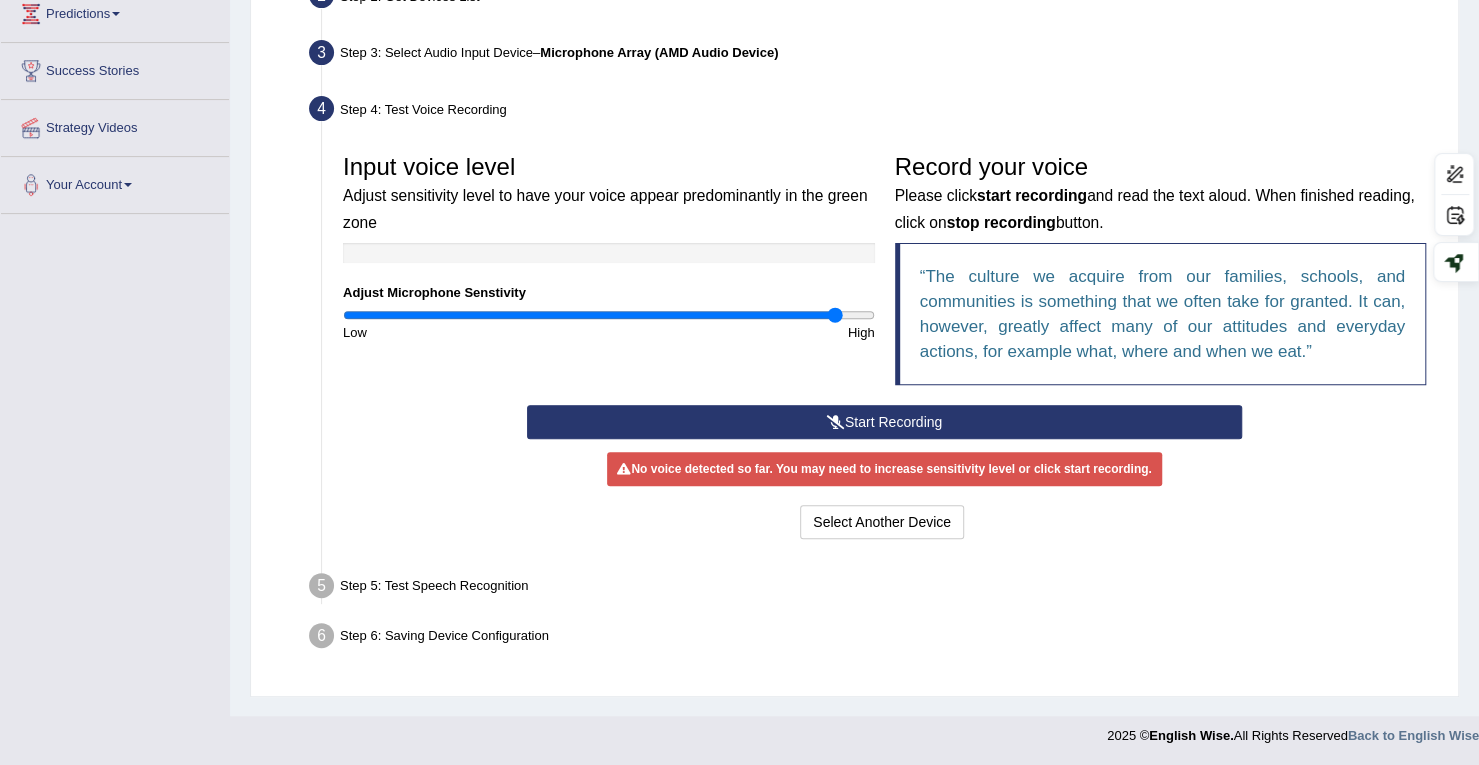 click on "Start Recording" at bounding box center (884, 422) 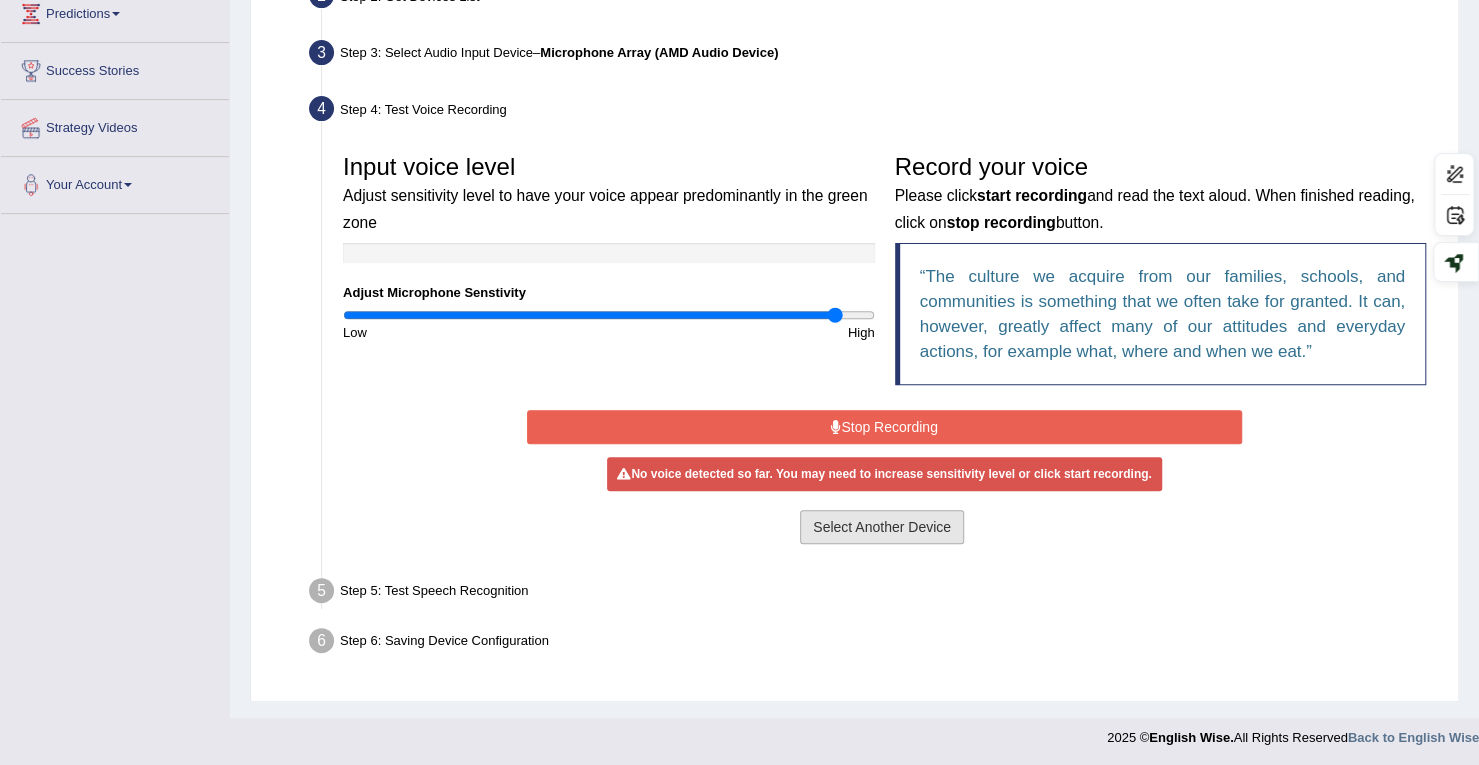 click on "Select Another Device" at bounding box center [882, 527] 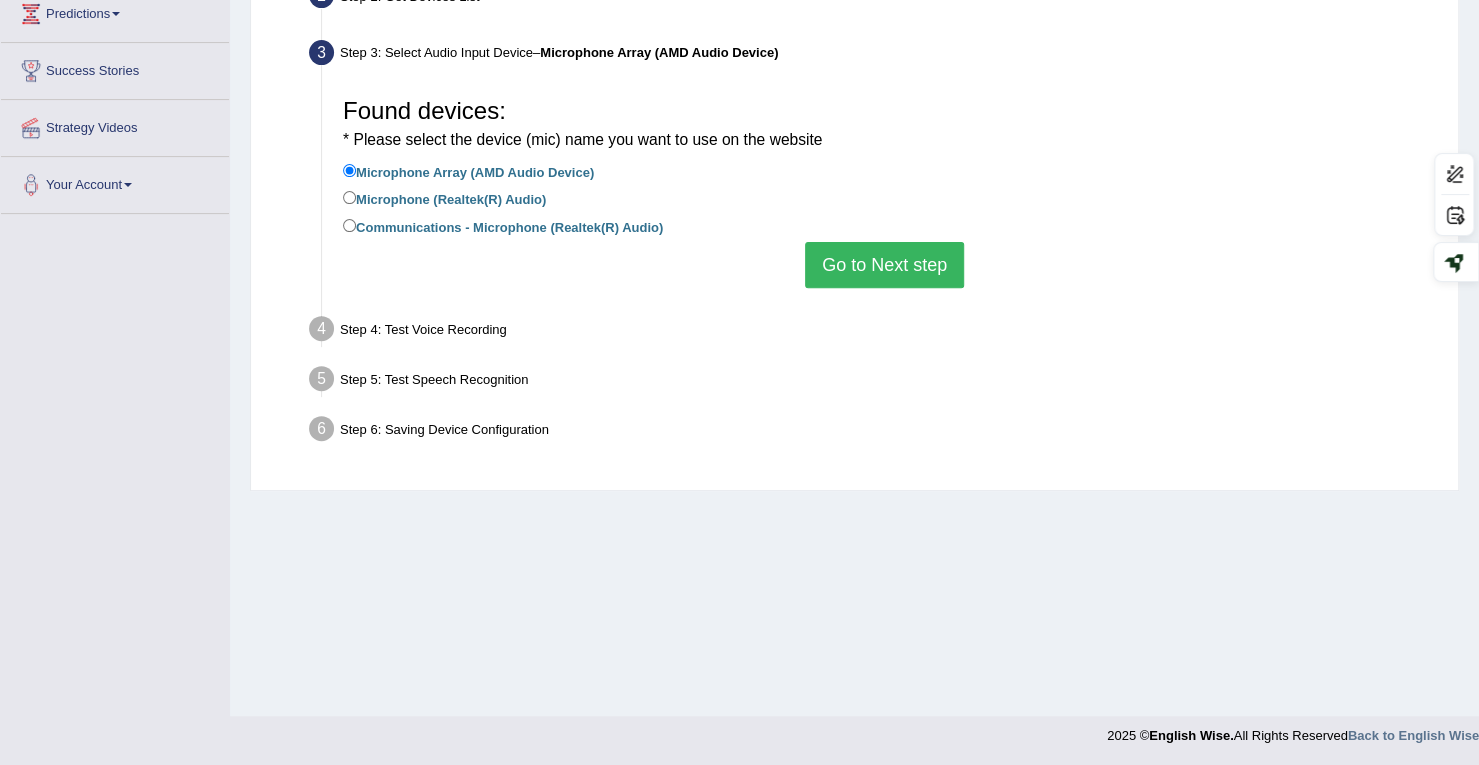 click on "Microphone (Realtek(R) Audio)" at bounding box center (444, 198) 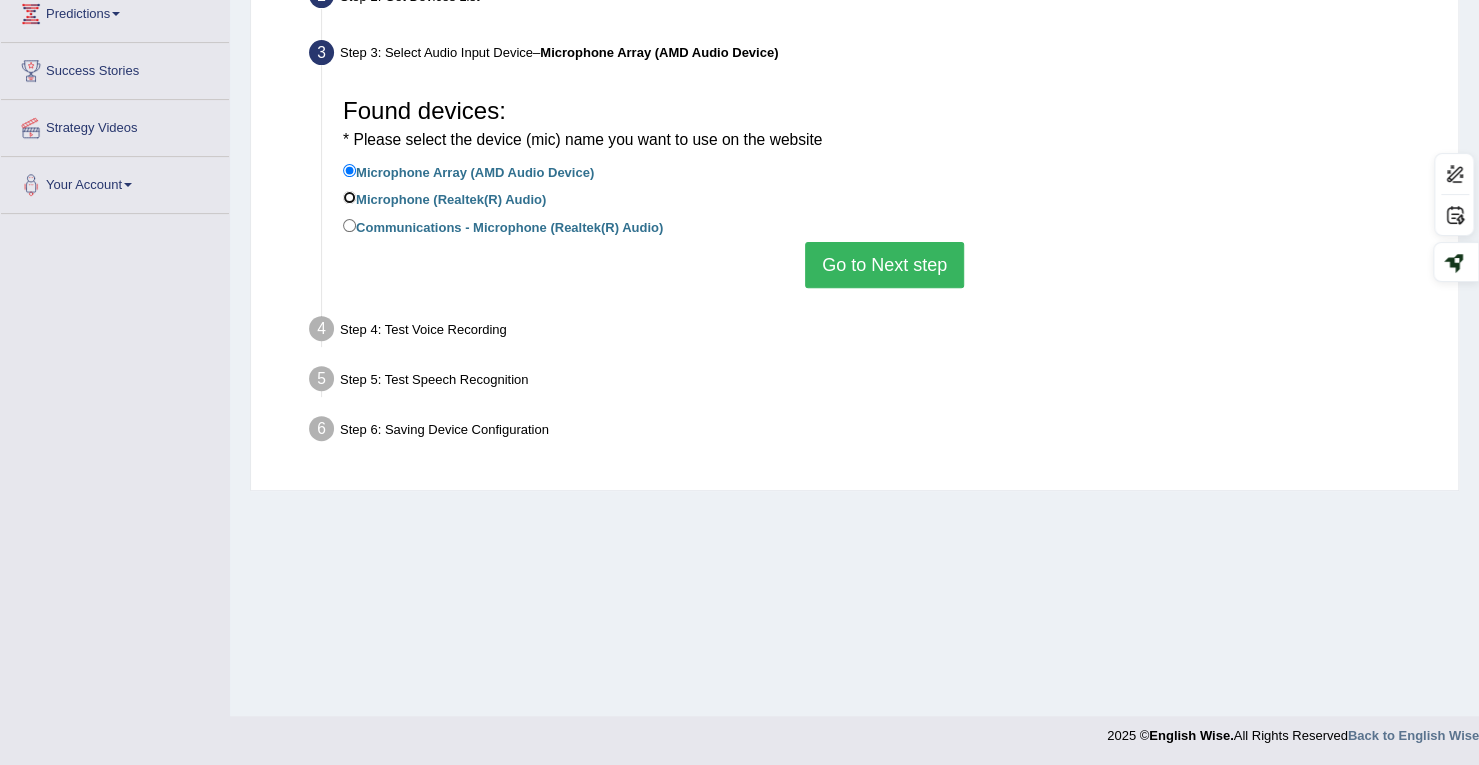 radio on "true" 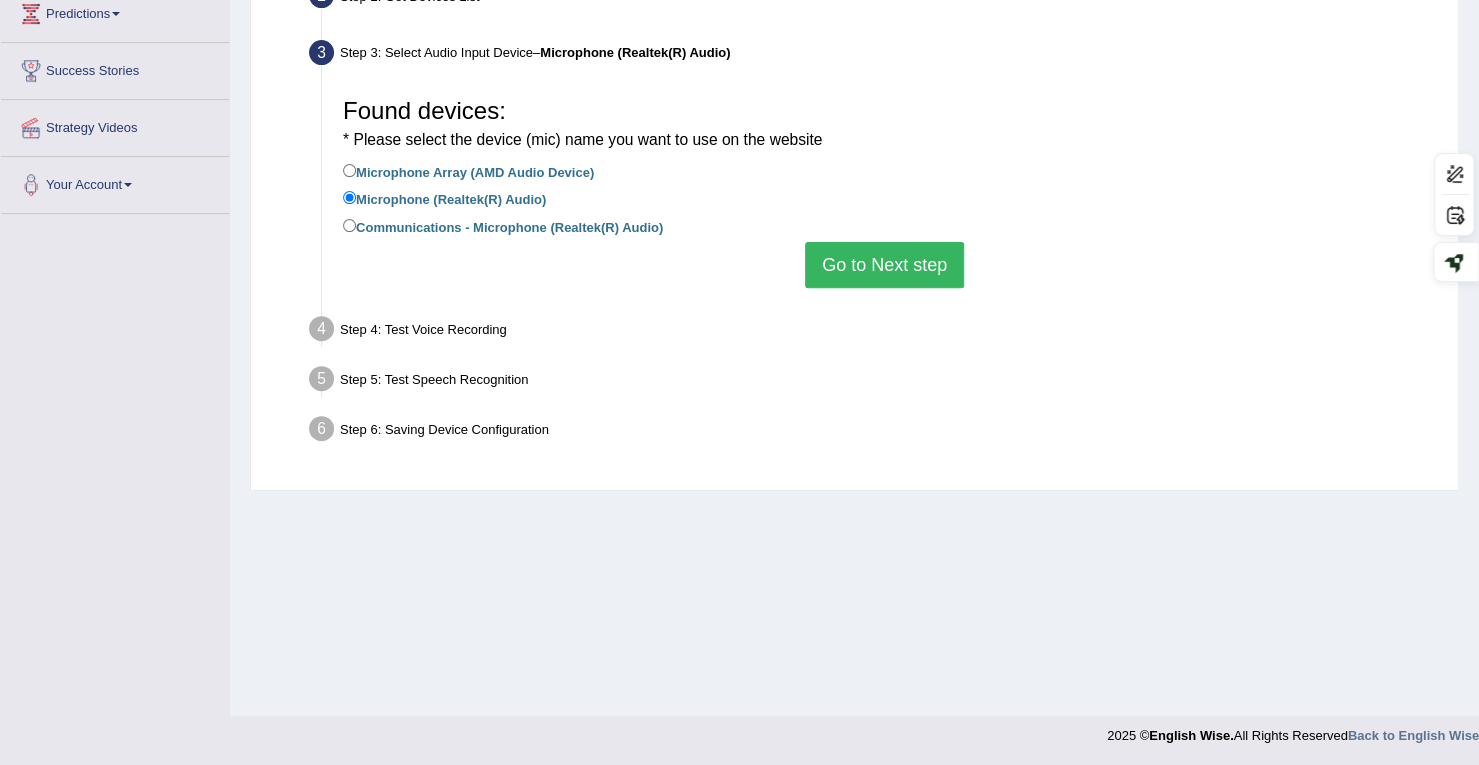 click on "Go to Next step" at bounding box center [884, 265] 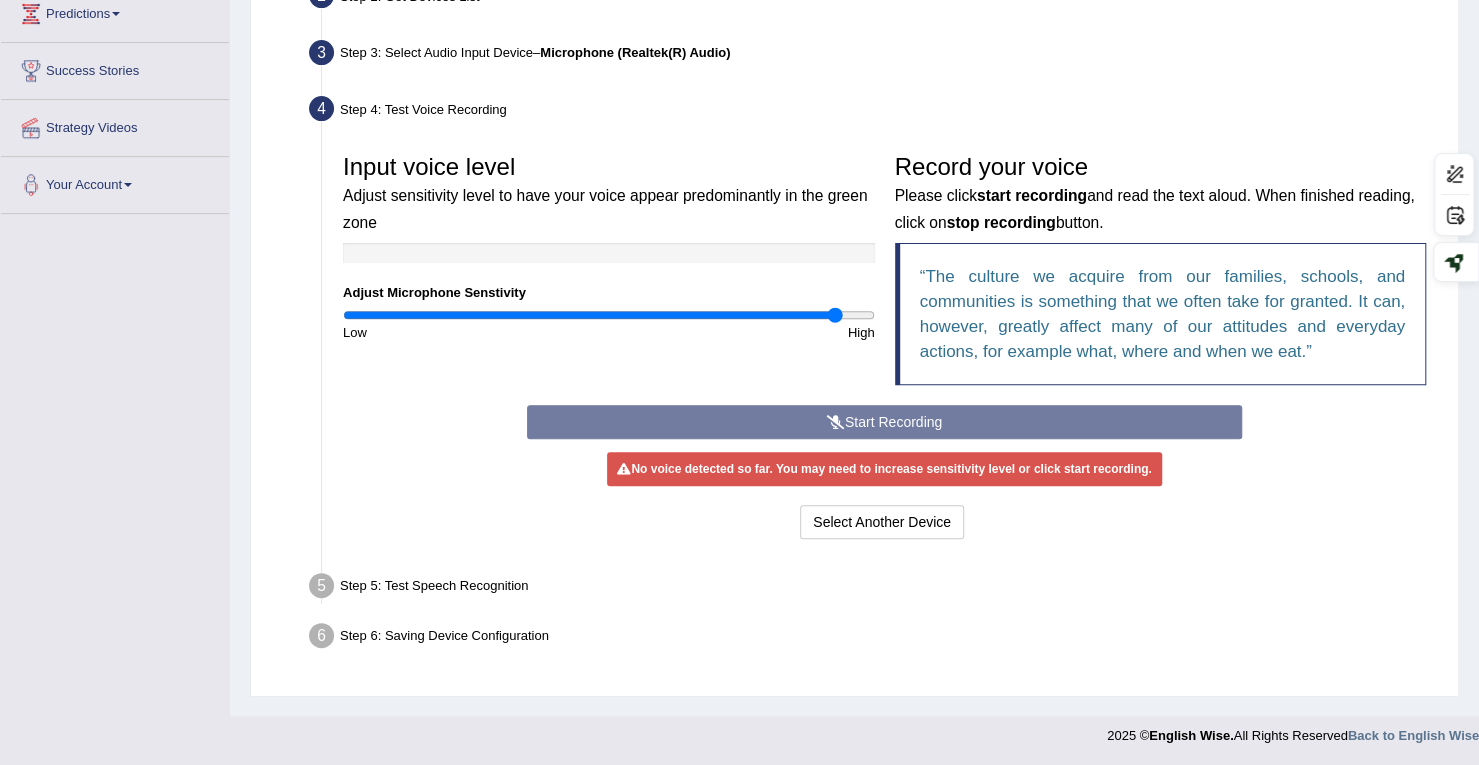 click on "Start Recording    Stop Recording   Note:  Please listen to the recording till the end by pressing  , to proceed.       No voice detected so far. You may need to increase sensitivity level or click start recording.     Voice level is too low yet. Please increase the sensitivity level from the bar on the left.     Your voice is strong enough for our A.I. to detect    Voice level is too high. Please reduce the sensitivity level from the bar on the left.     Select Another Device   Voice is ok. Go to Next step" at bounding box center [884, 474] 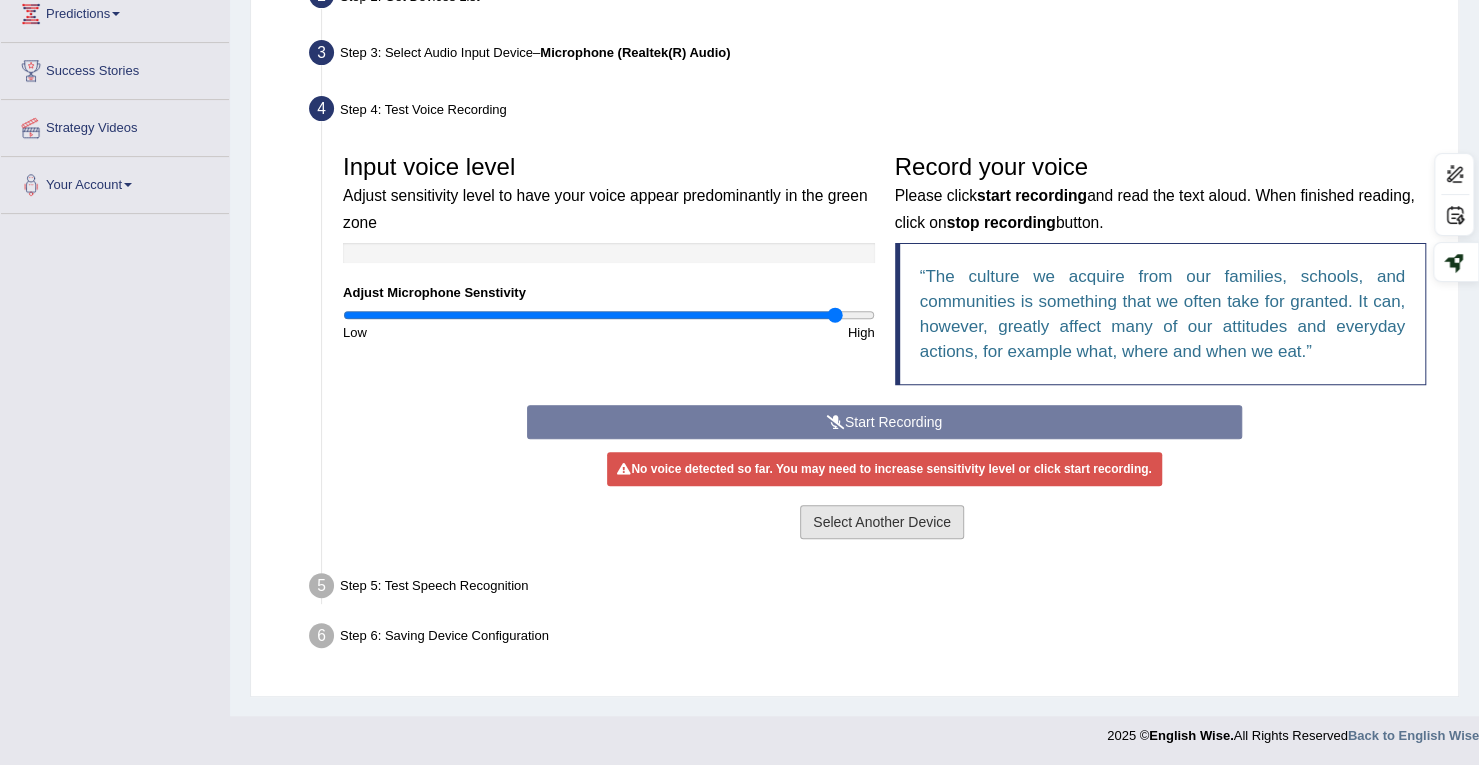 click on "Select Another Device" at bounding box center [882, 522] 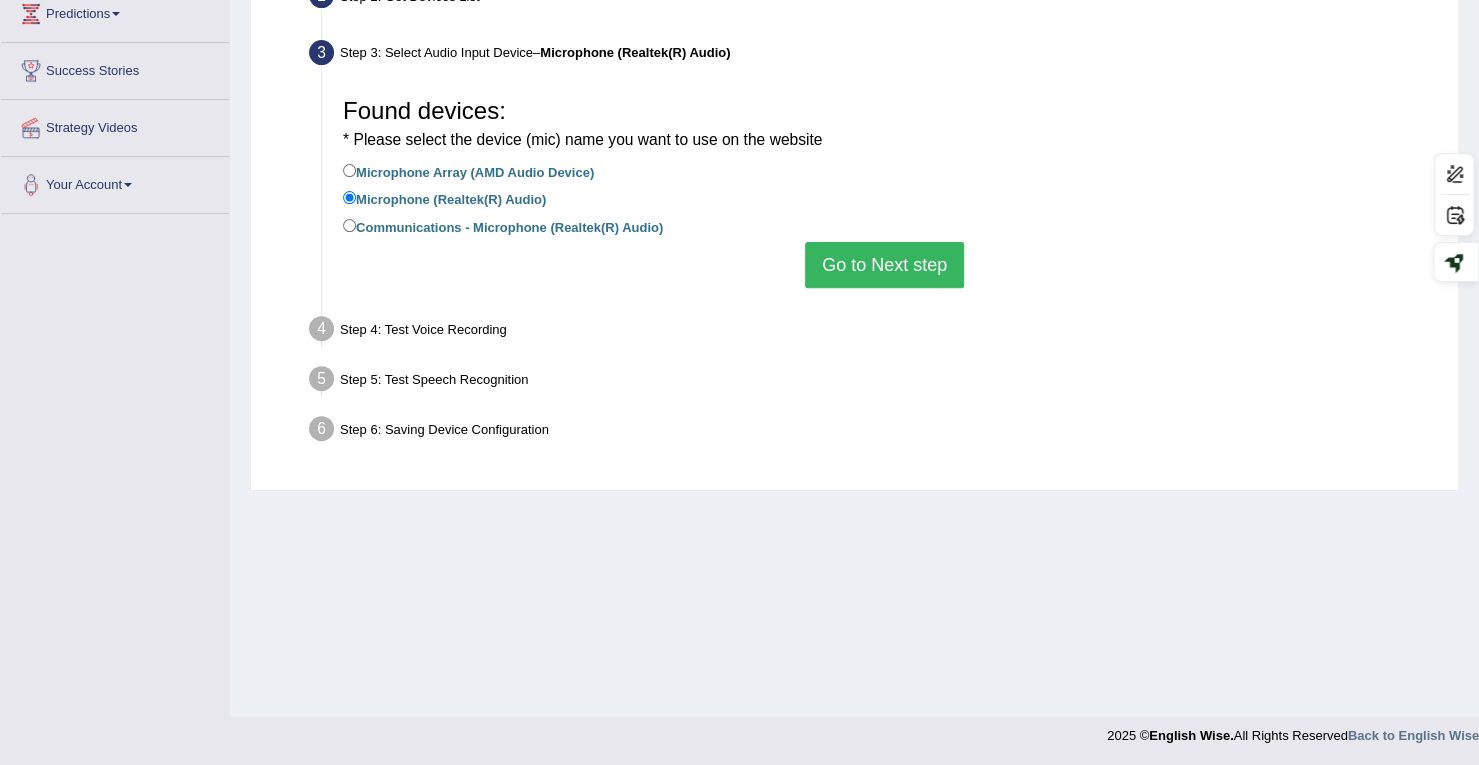 click on "Microphone Array (AMD Audio Device)" at bounding box center (468, 171) 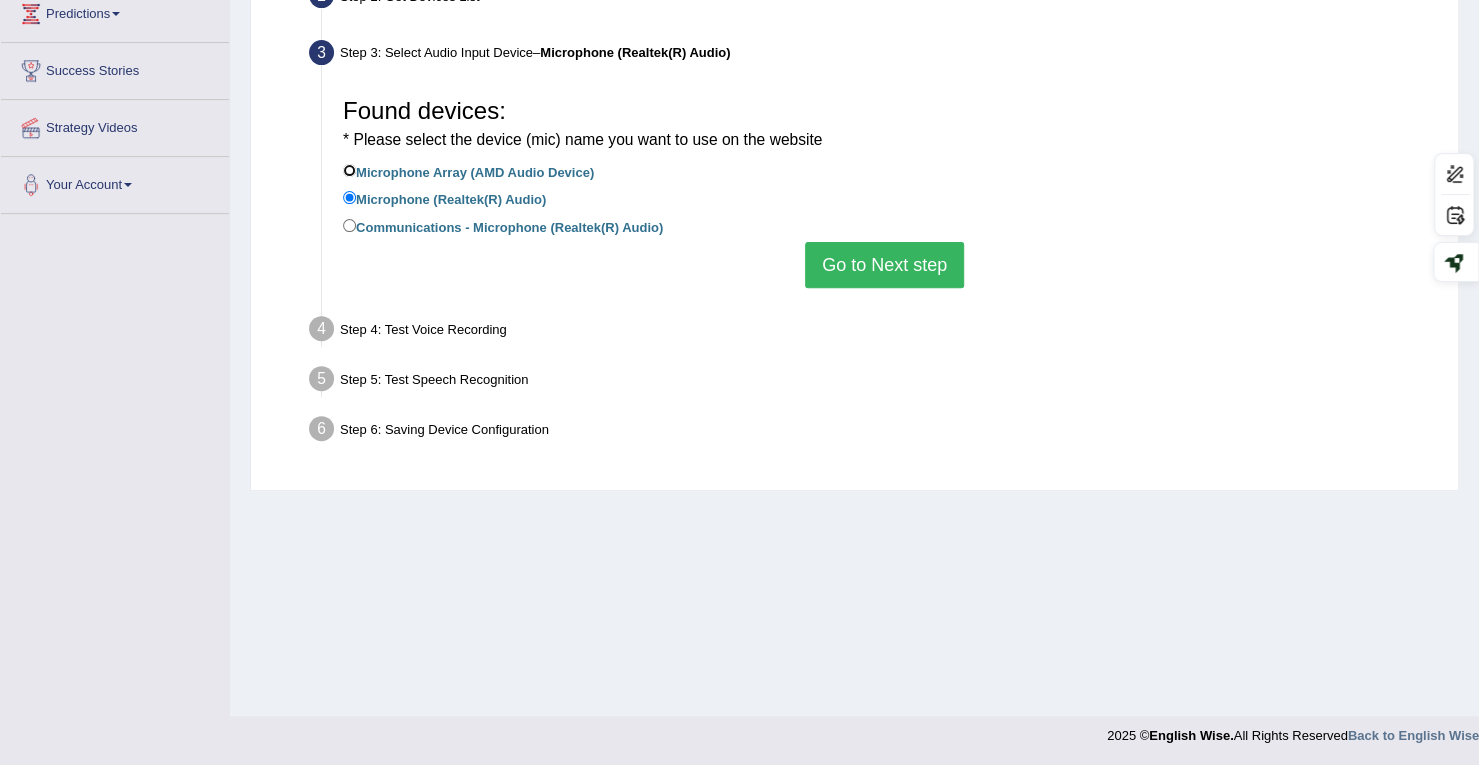 radio on "true" 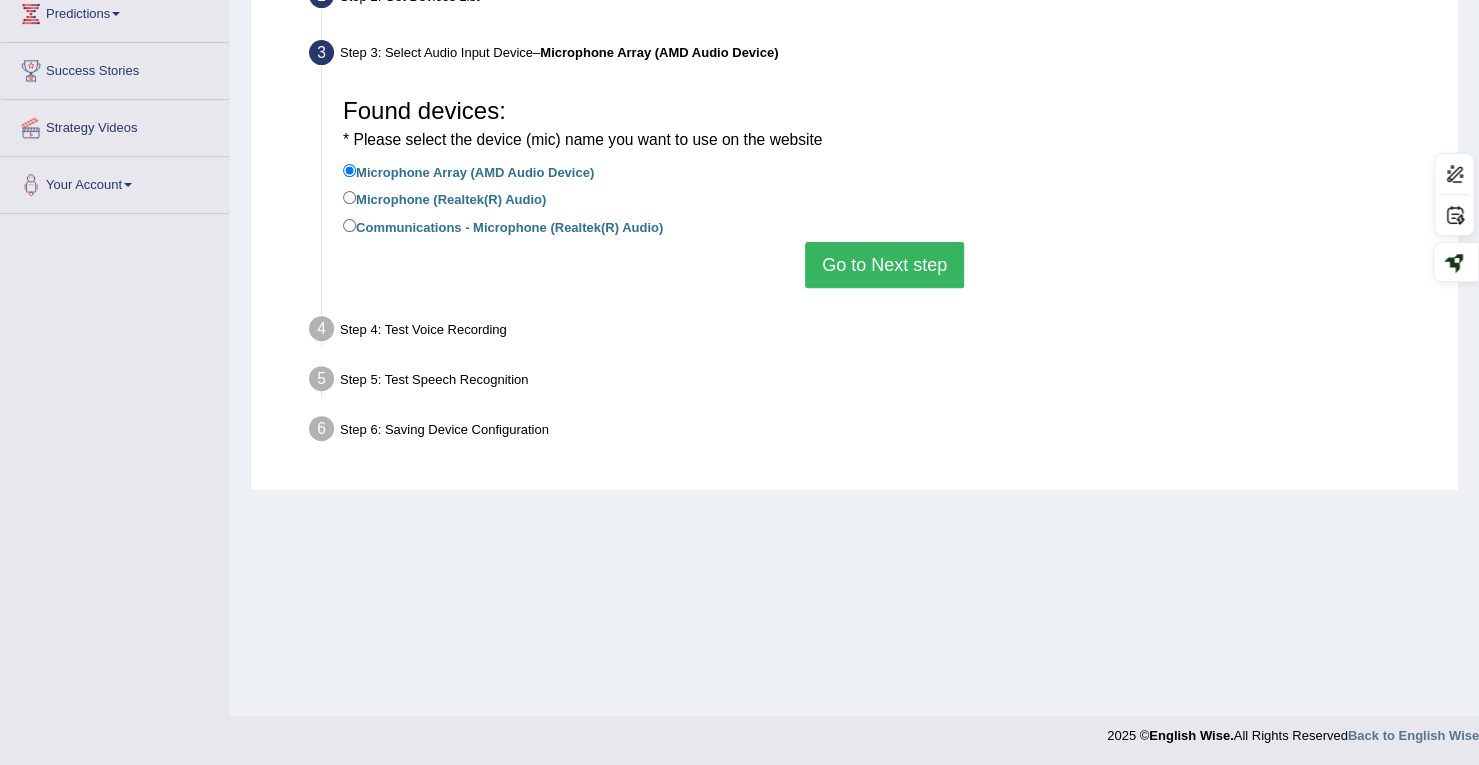click on "Go to Next step" at bounding box center [884, 265] 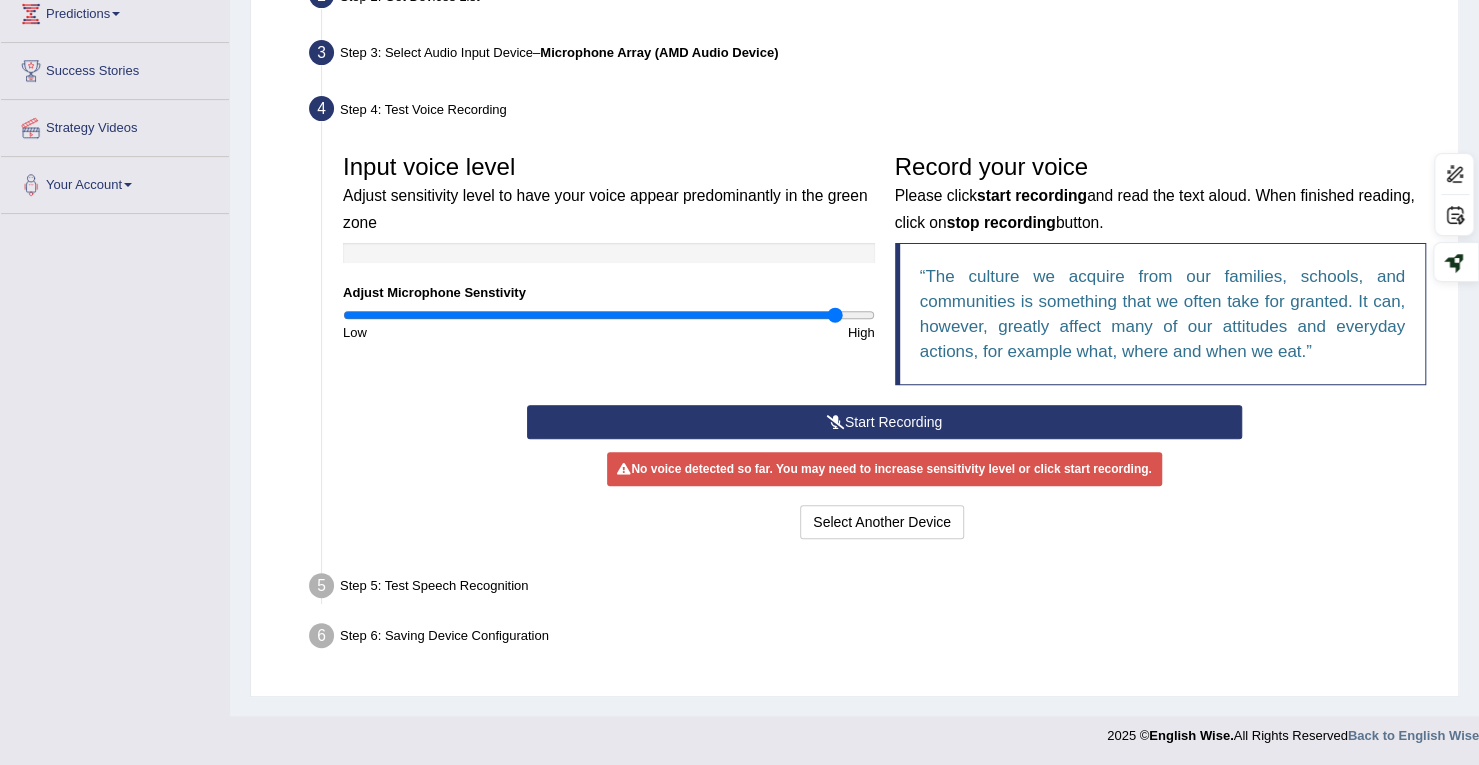 click on "Start Recording" at bounding box center (884, 422) 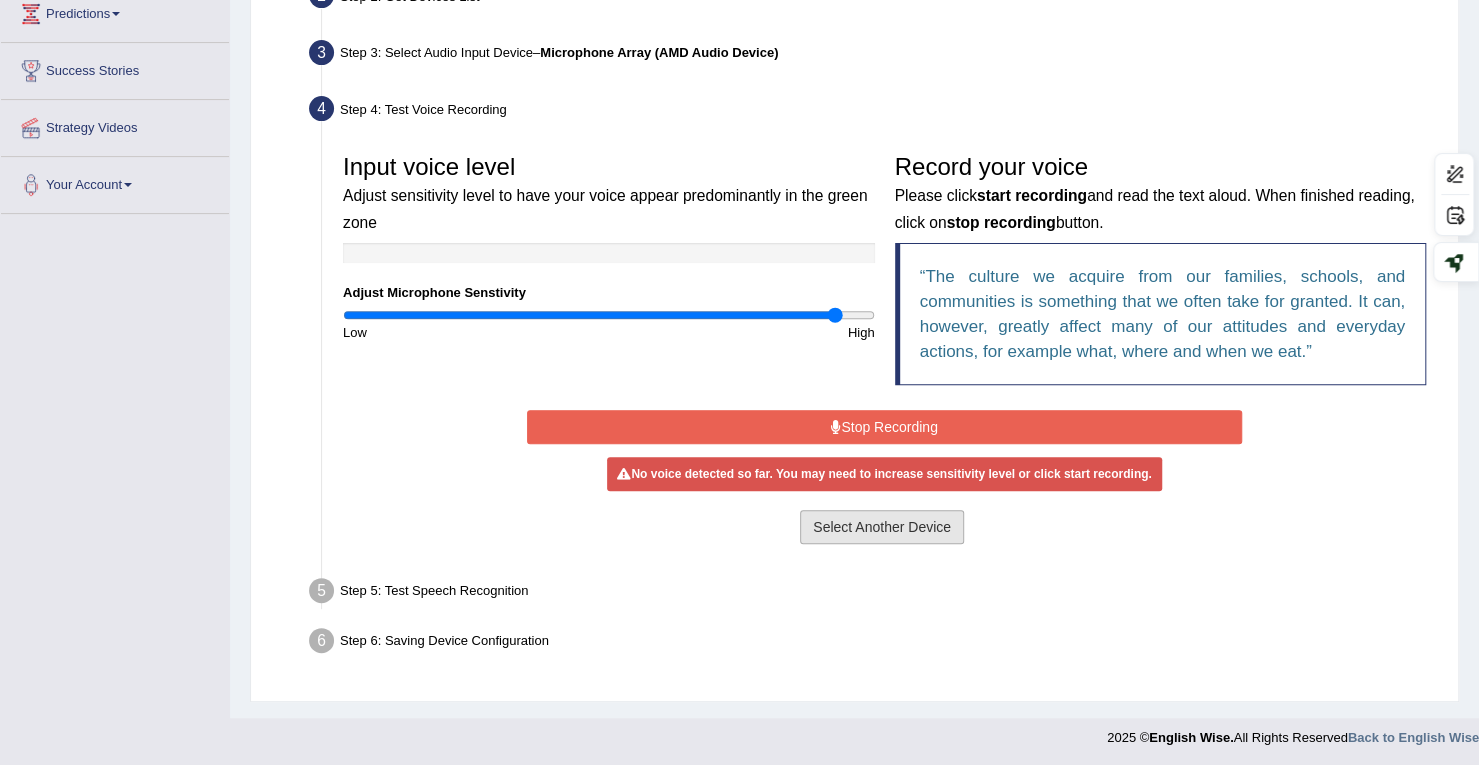 click on "Select Another Device" at bounding box center [882, 527] 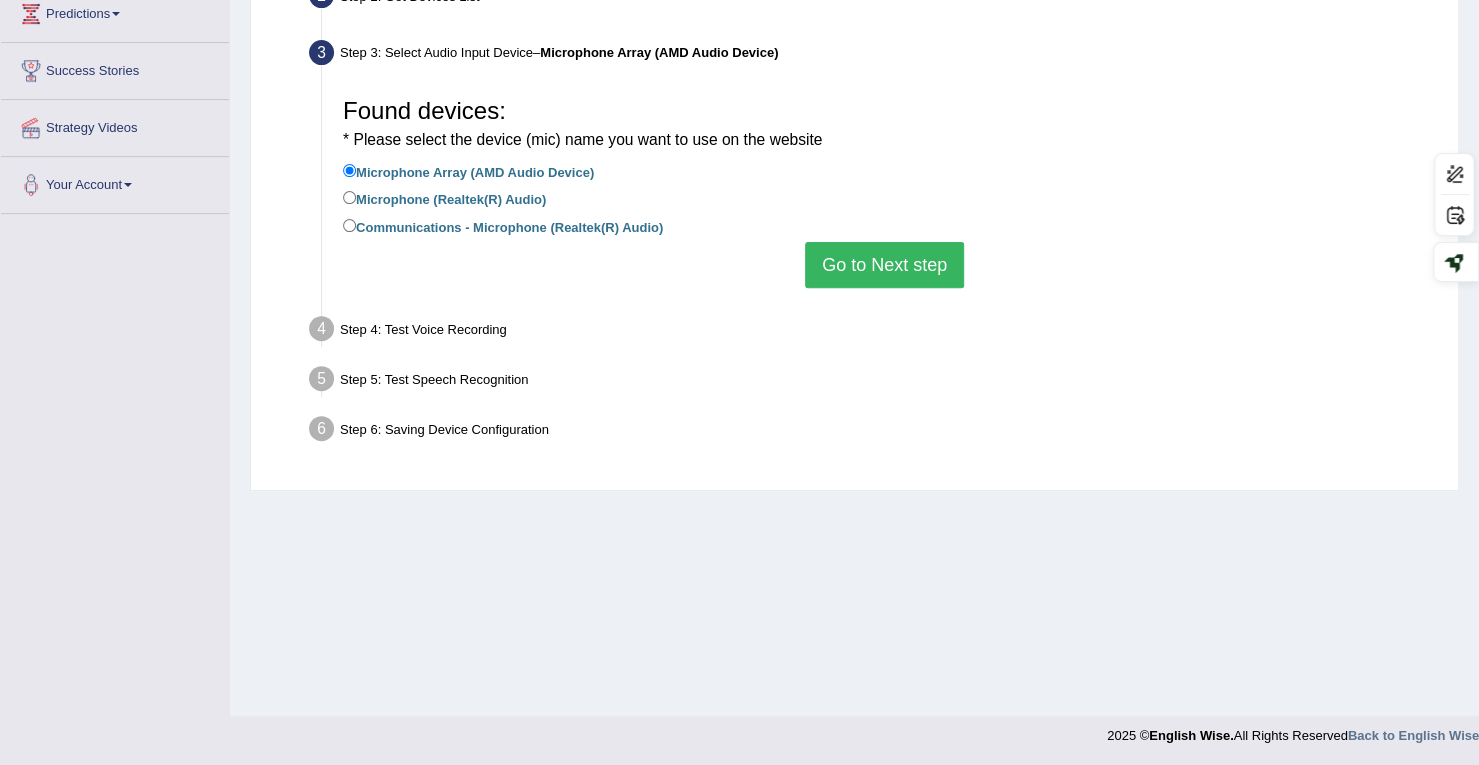 click on "Microphone (Realtek(R) Audio)" at bounding box center (444, 198) 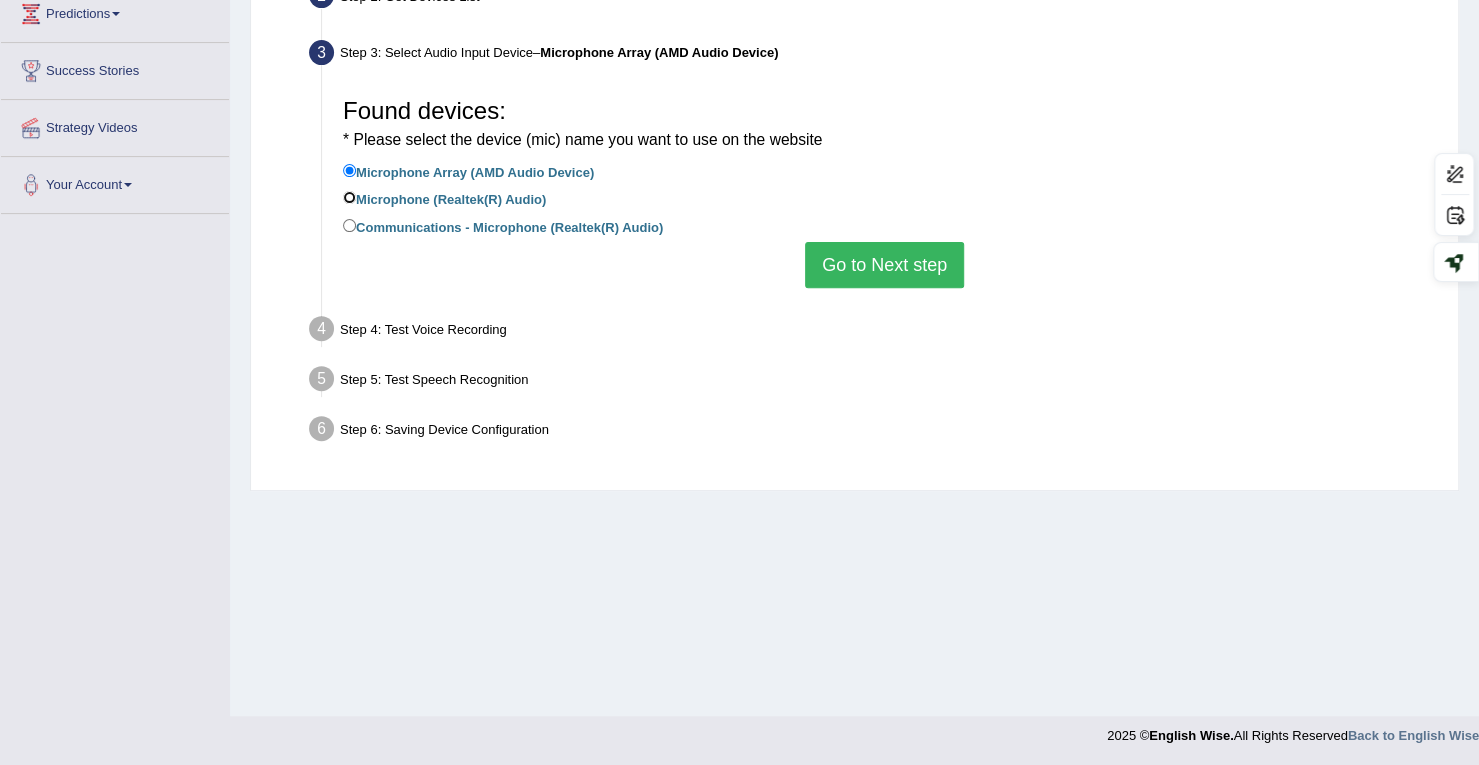 click on "Microphone (Realtek(R) Audio)" at bounding box center (349, 197) 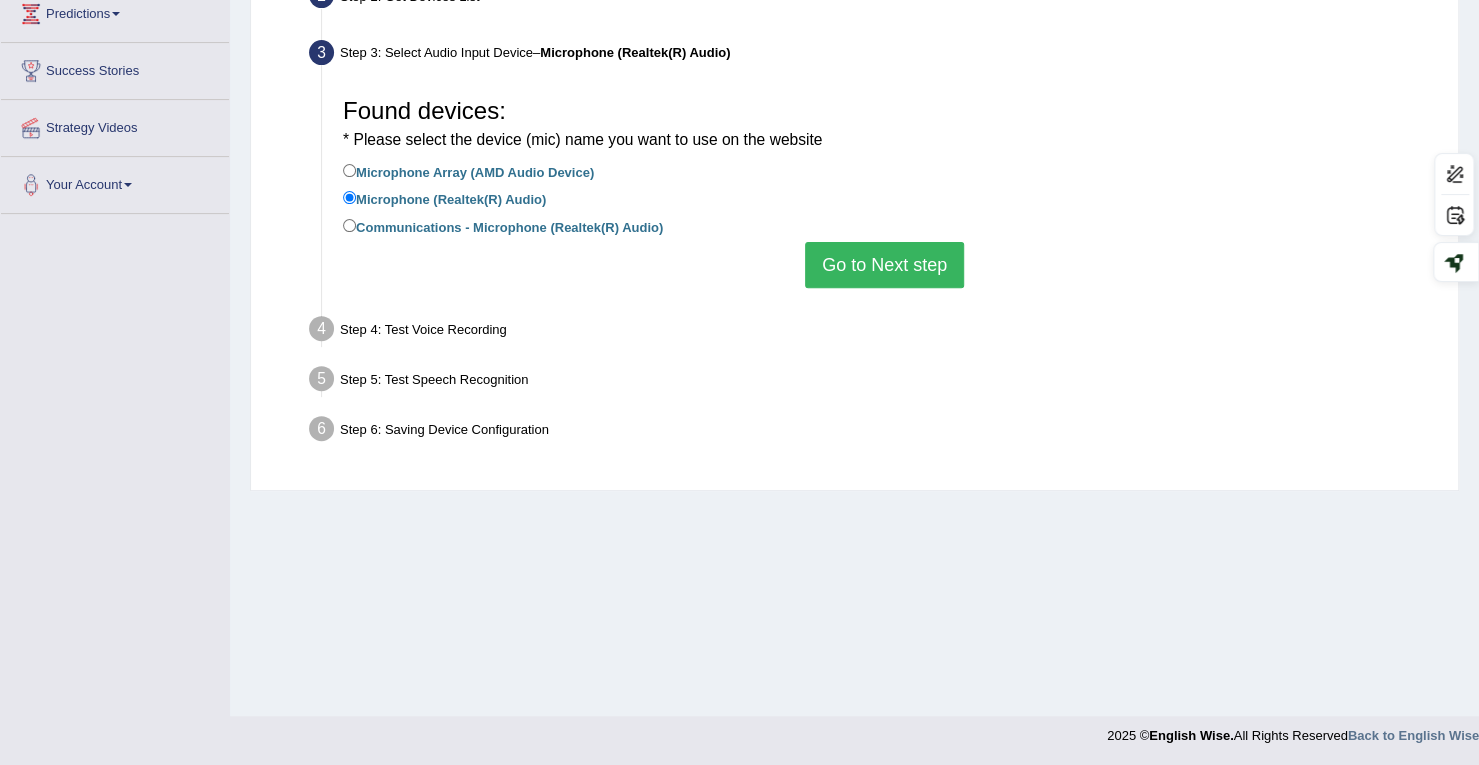 click on "Go to Next step" at bounding box center (884, 265) 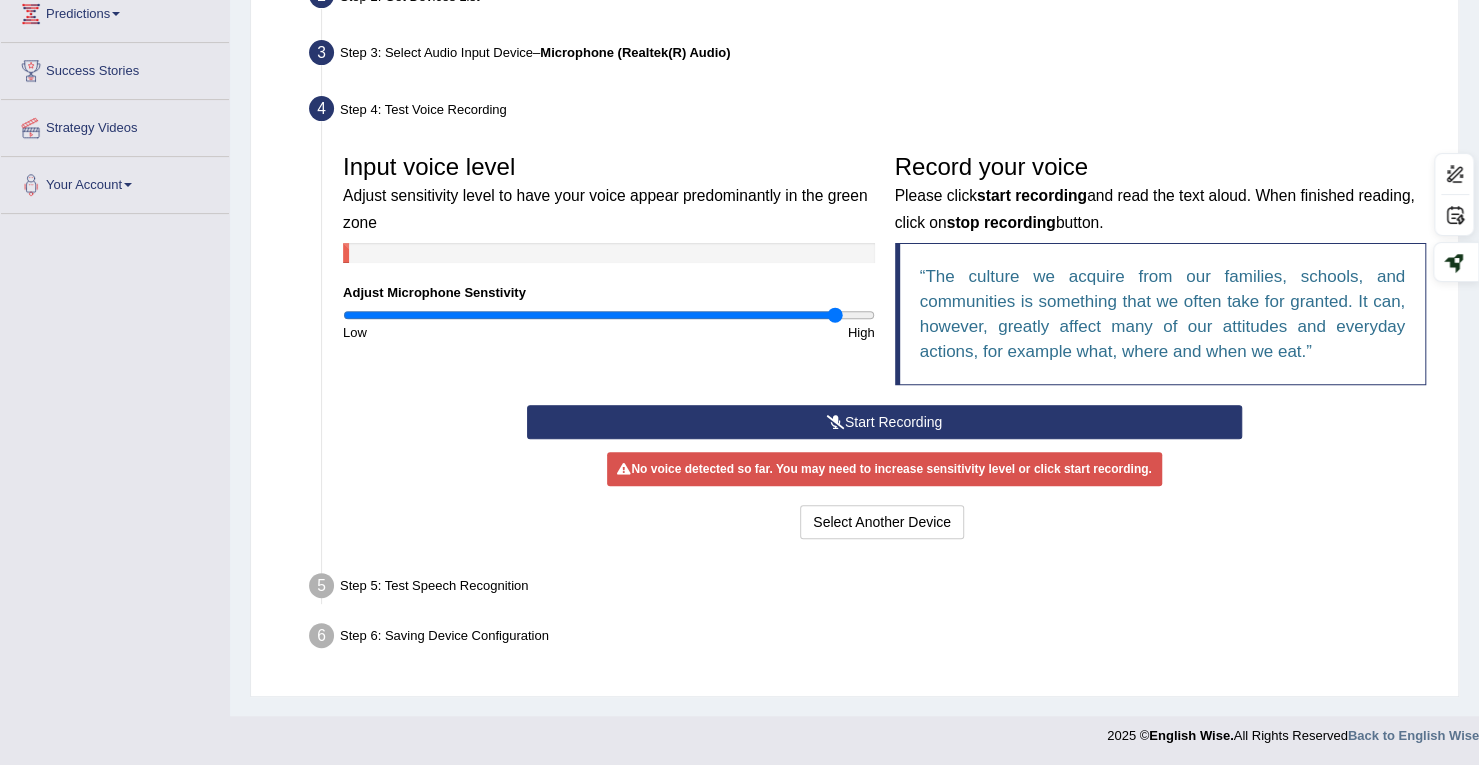 click on "Start Recording" at bounding box center [884, 422] 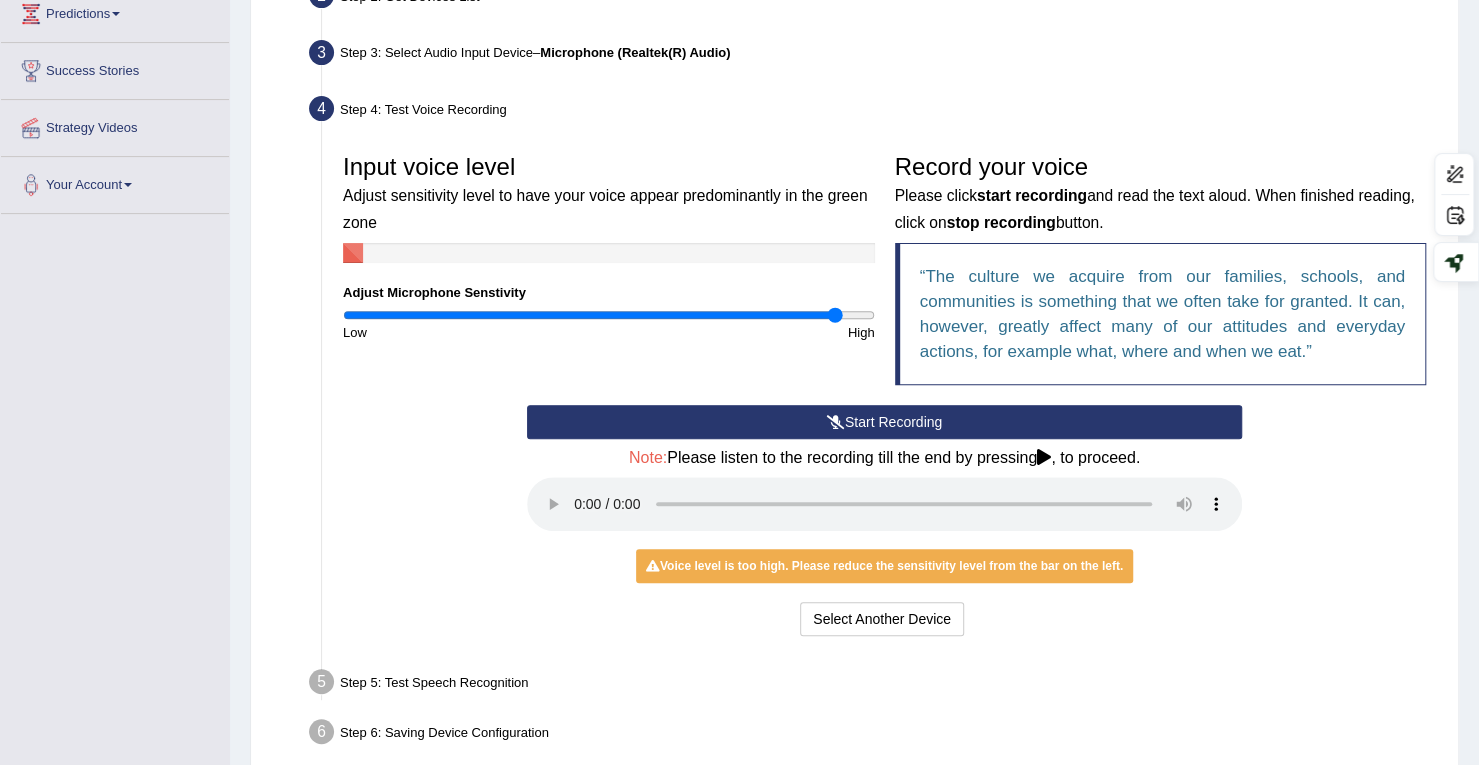 click on "Start Recording" at bounding box center (884, 422) 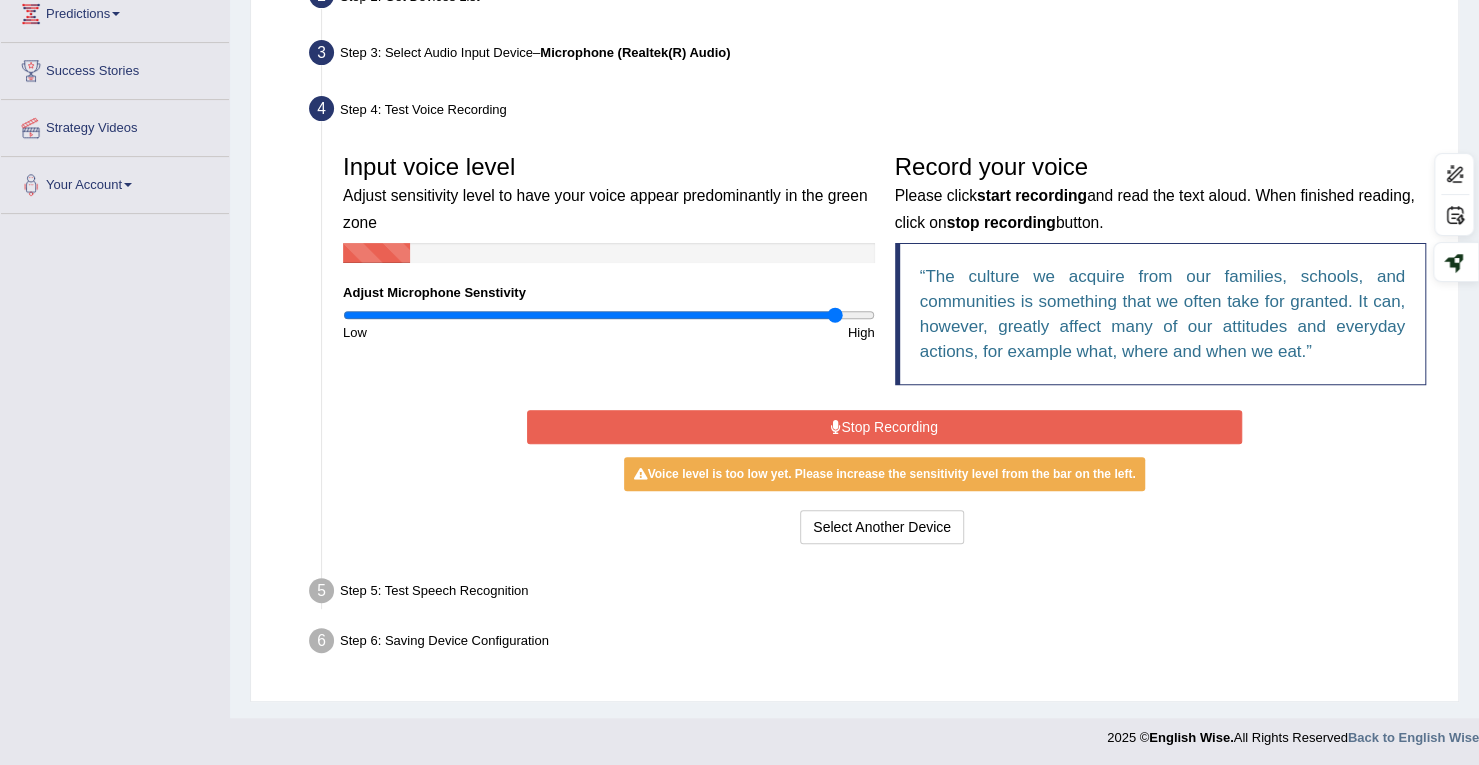 click on "Stop Recording" at bounding box center (884, 427) 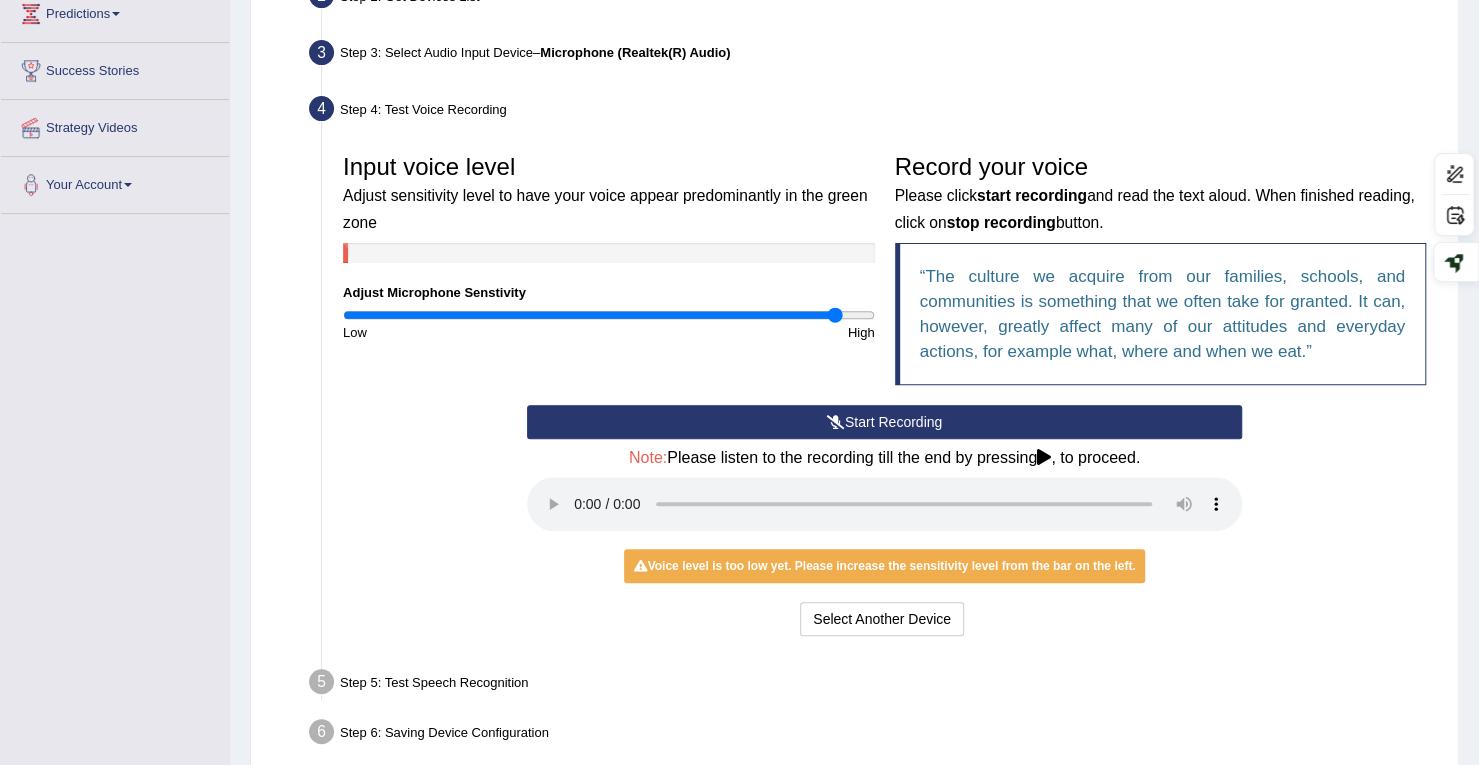 click on "Start Recording" at bounding box center (884, 422) 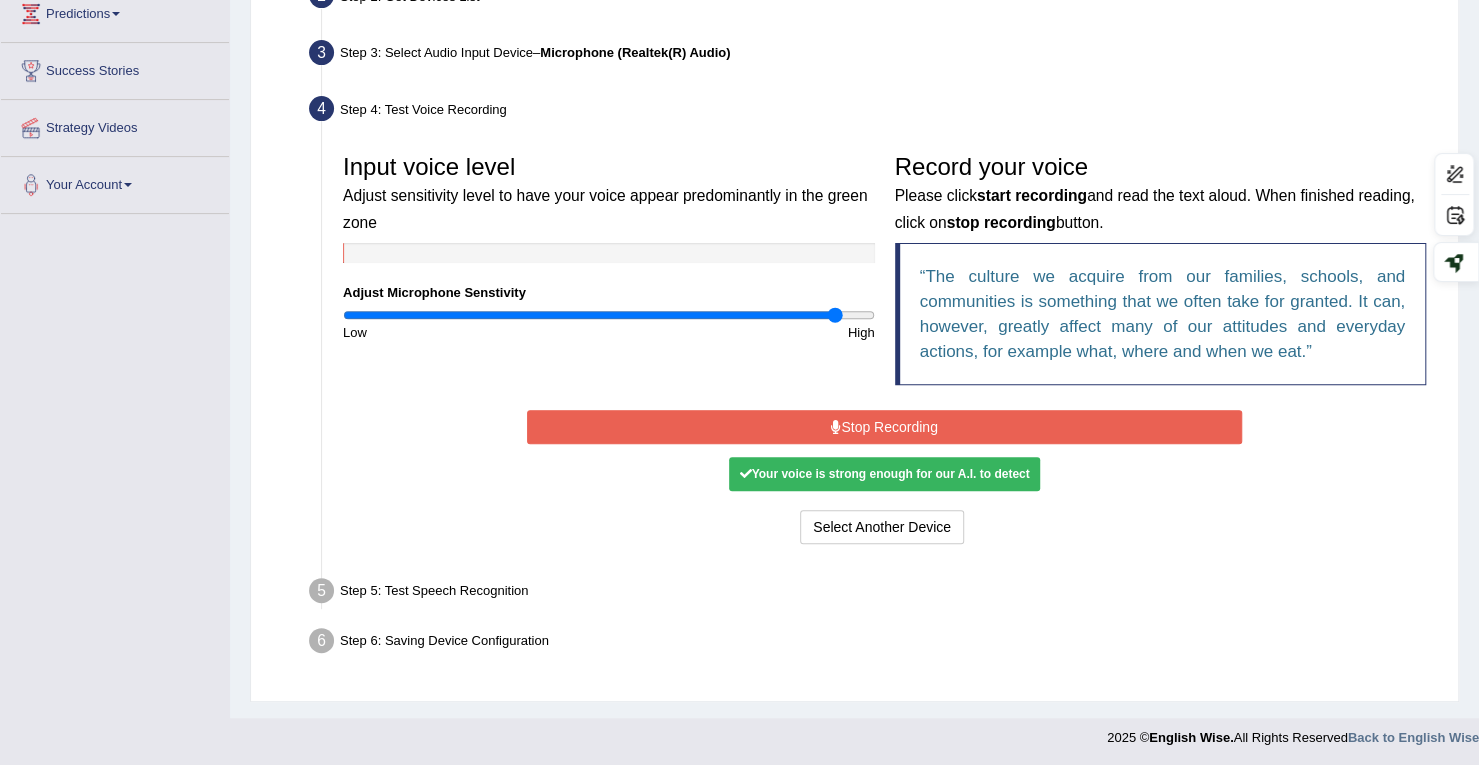 click on "Stop Recording" at bounding box center (884, 427) 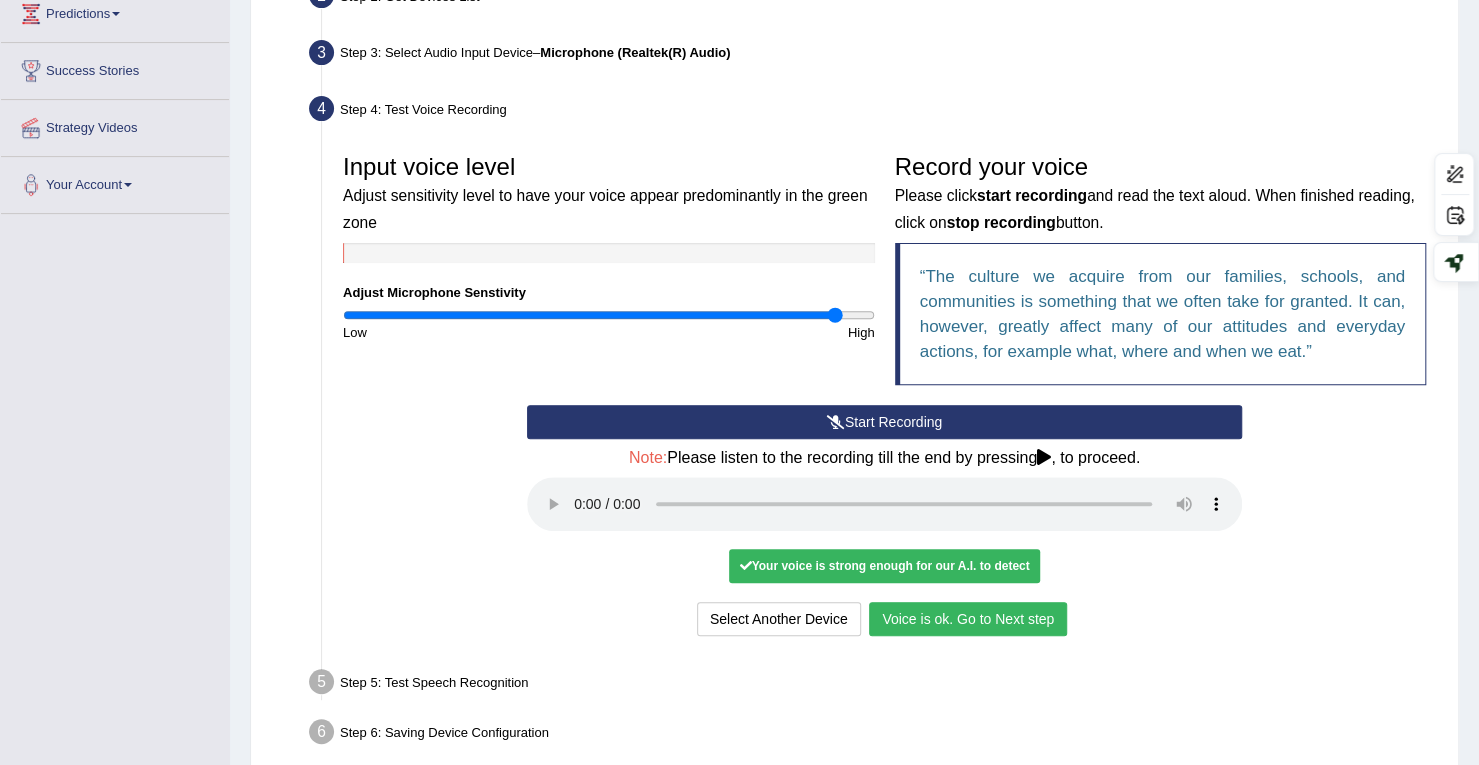 click on "Voice is ok. Go to Next step" at bounding box center [968, 619] 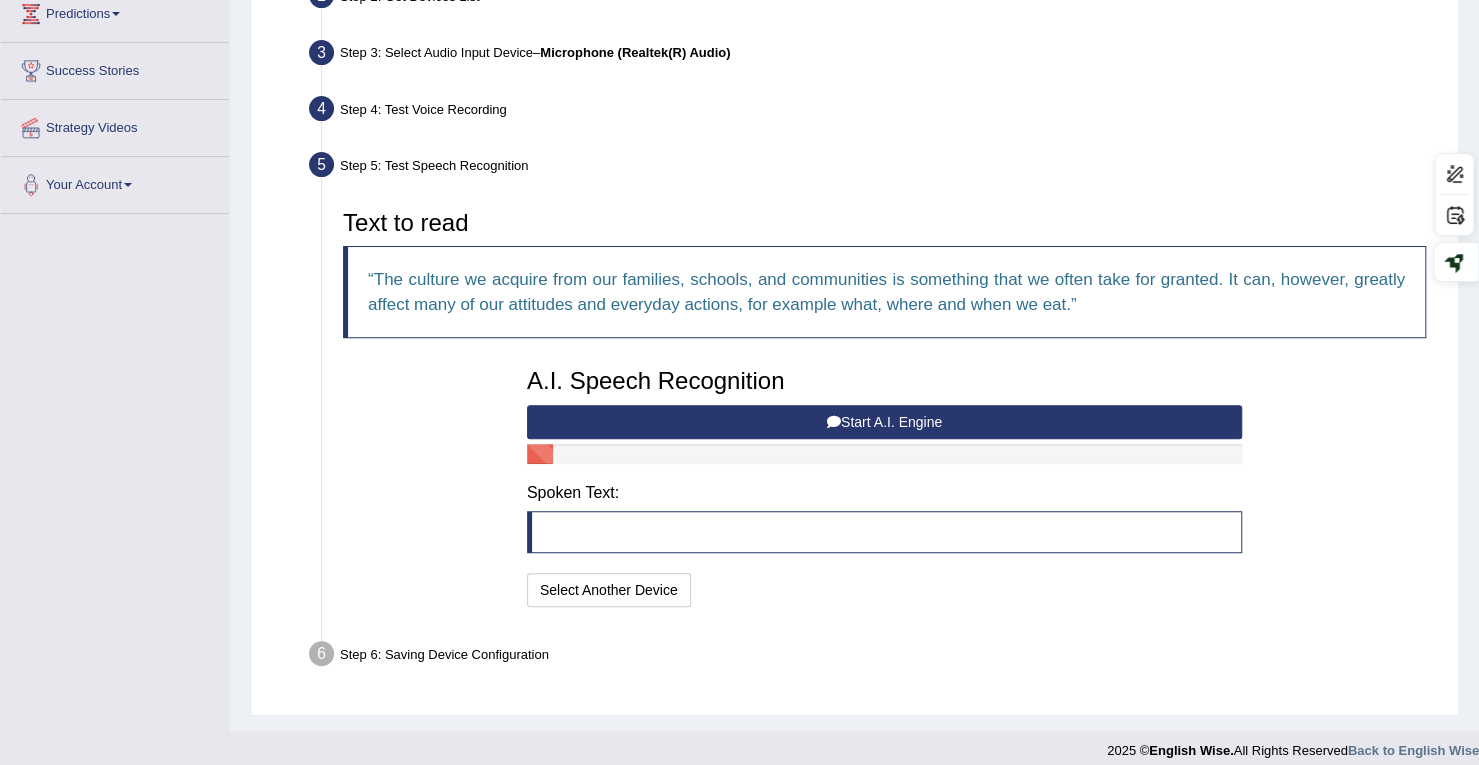 click on "Start A.I. Engine" at bounding box center (884, 422) 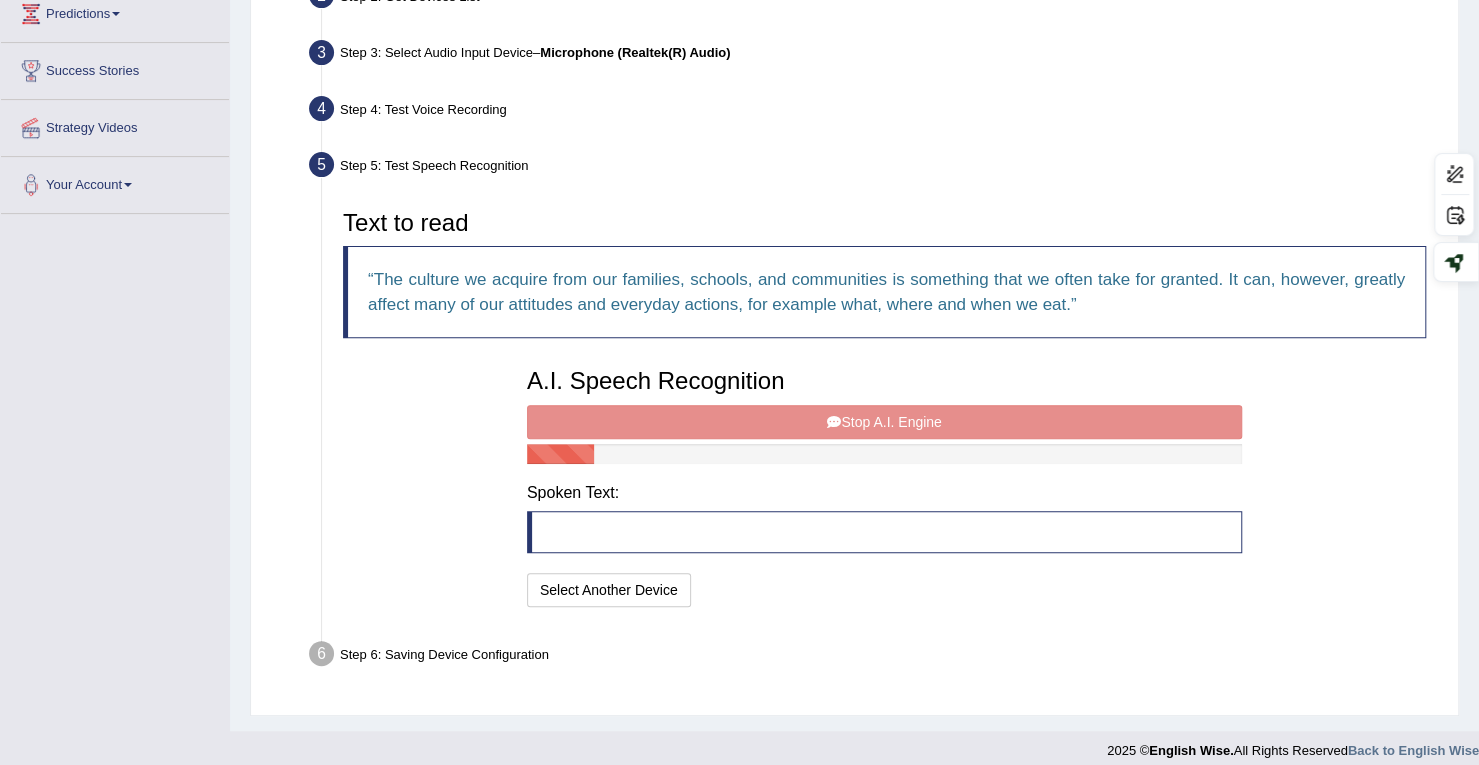 click at bounding box center [884, 532] 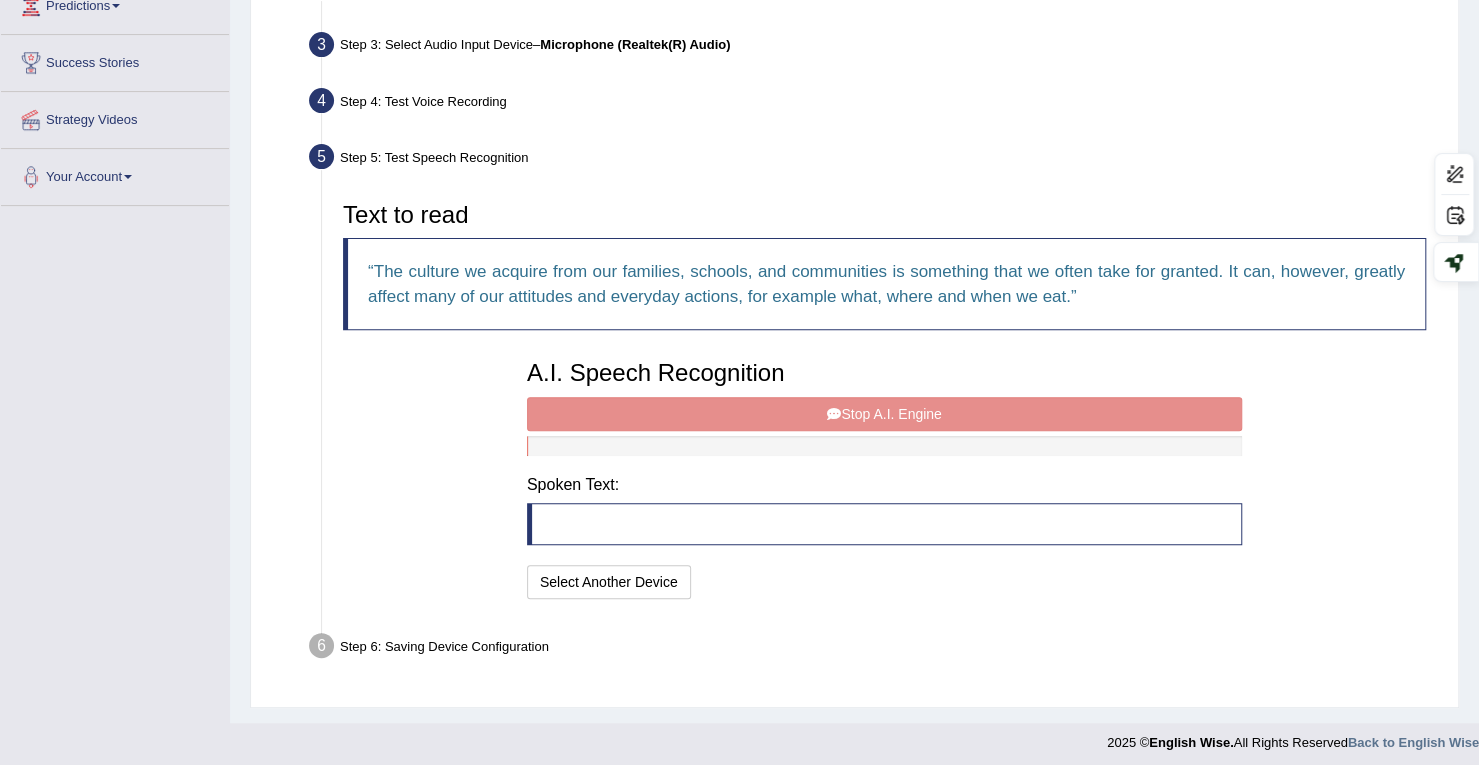 scroll, scrollTop: 296, scrollLeft: 0, axis: vertical 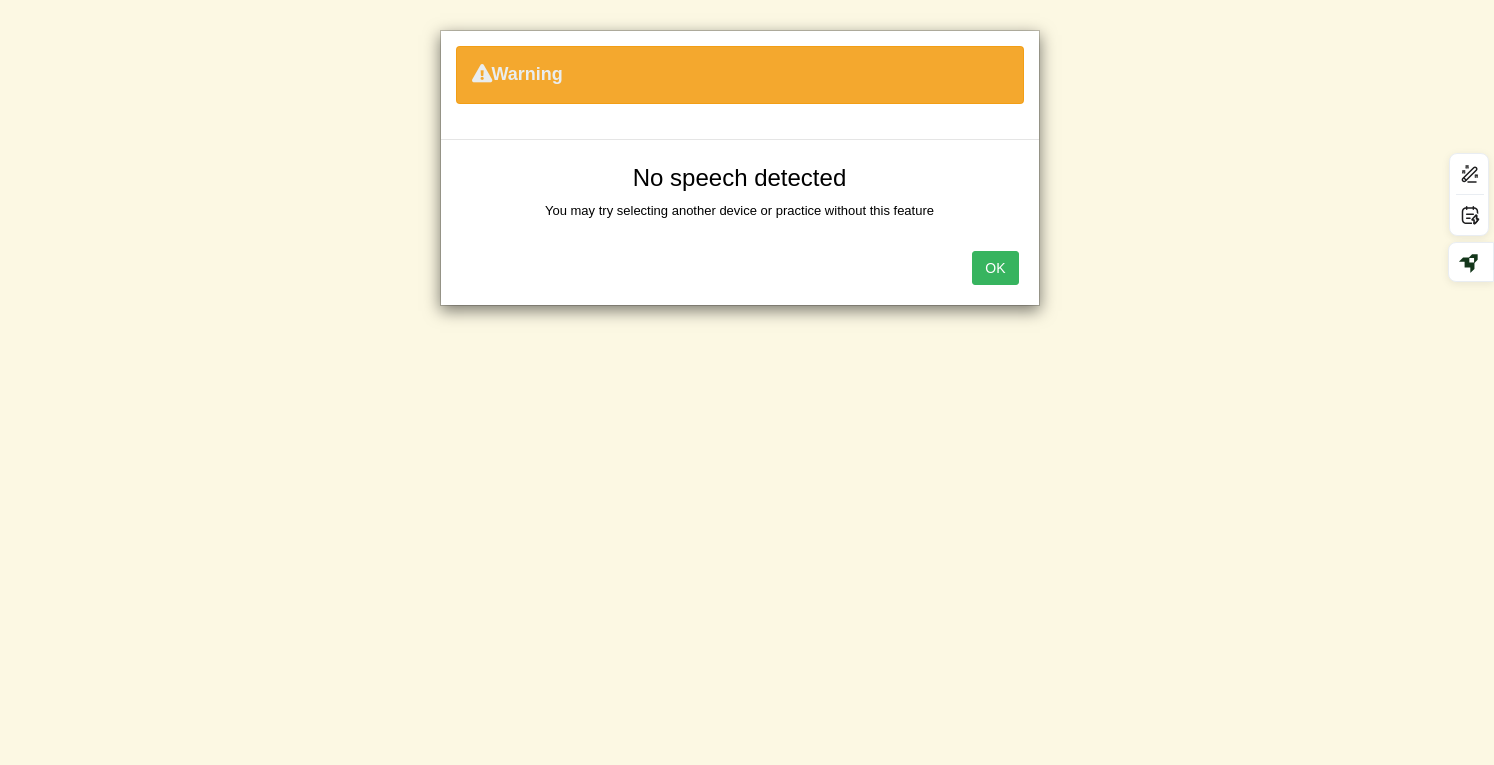 click on "OK" at bounding box center (995, 268) 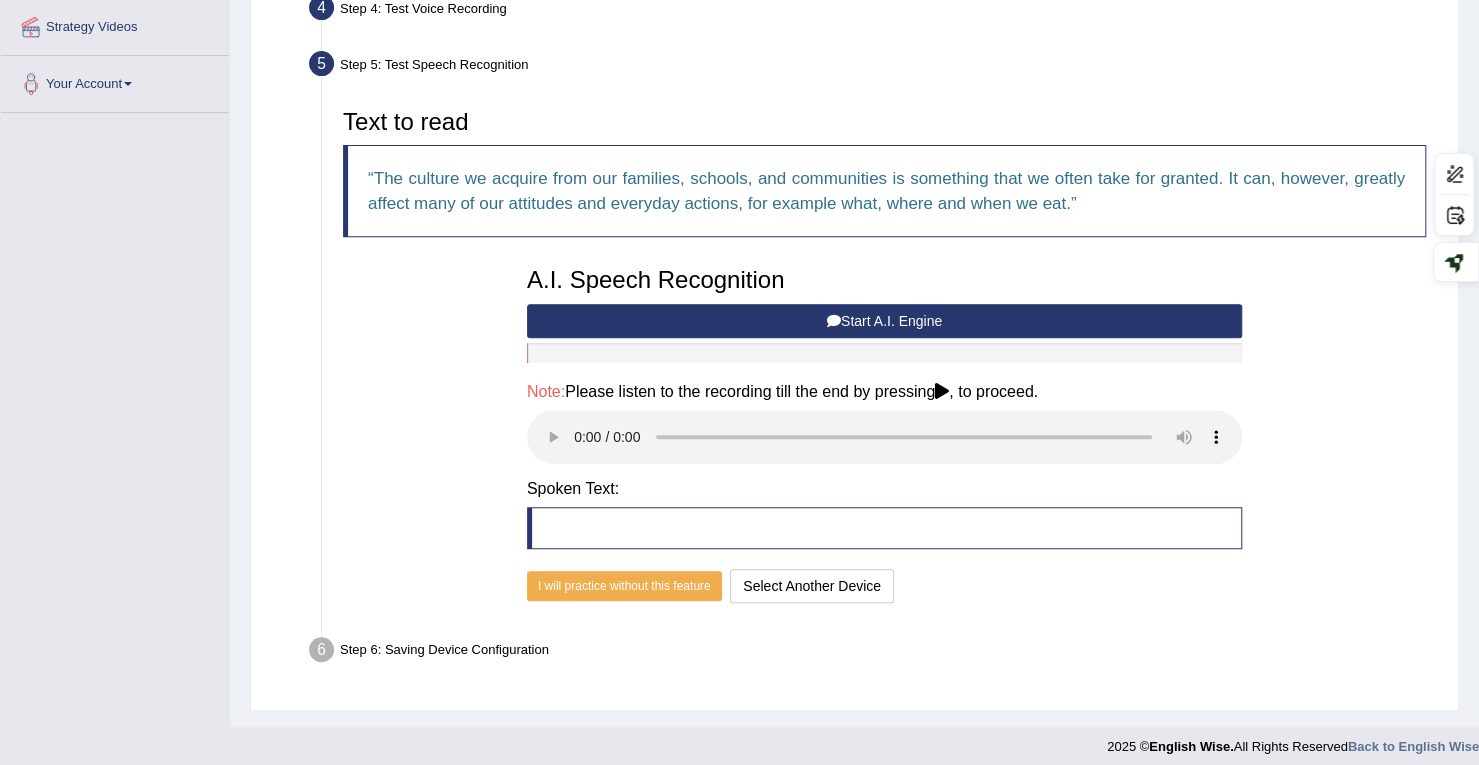 scroll, scrollTop: 392, scrollLeft: 0, axis: vertical 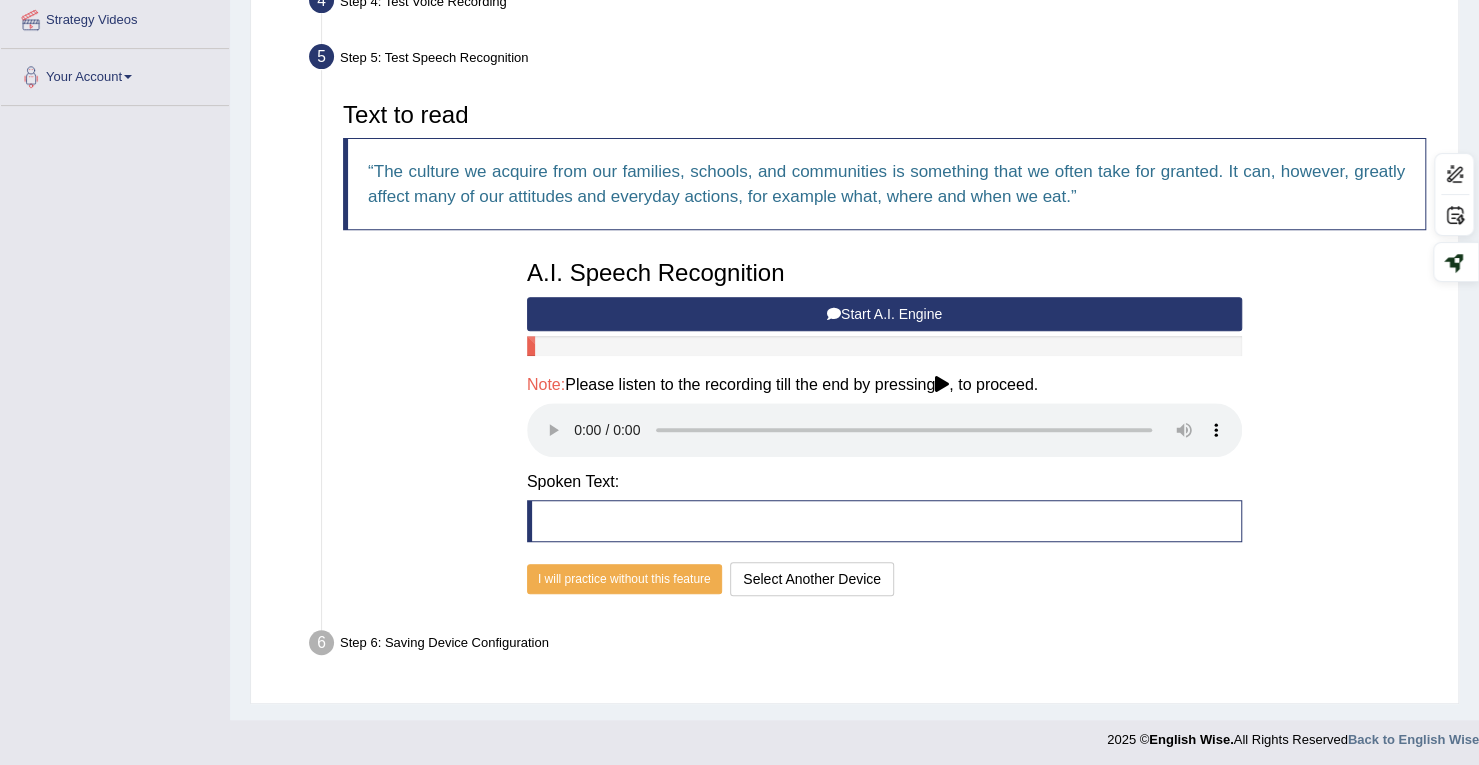 click at bounding box center (942, 384) 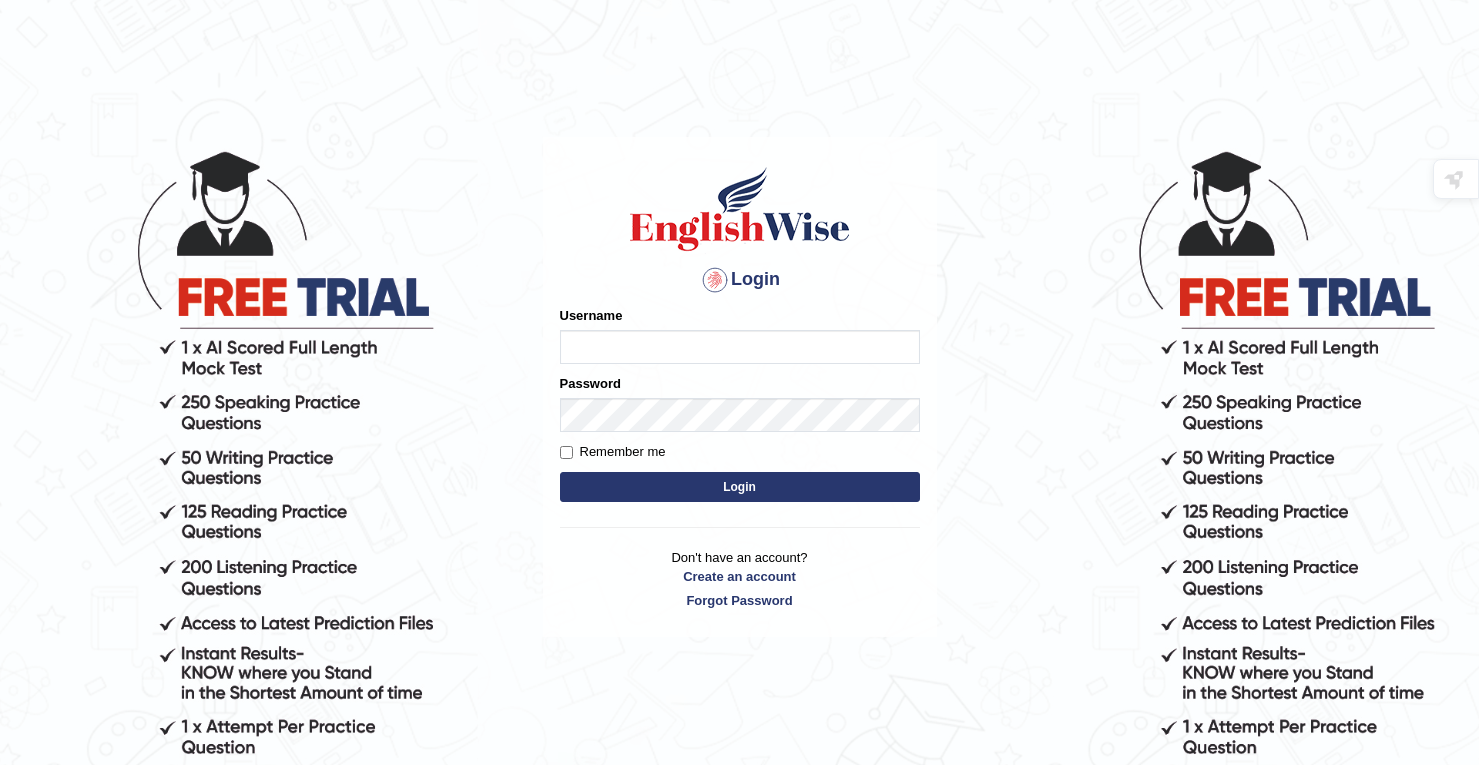 scroll, scrollTop: 0, scrollLeft: 0, axis: both 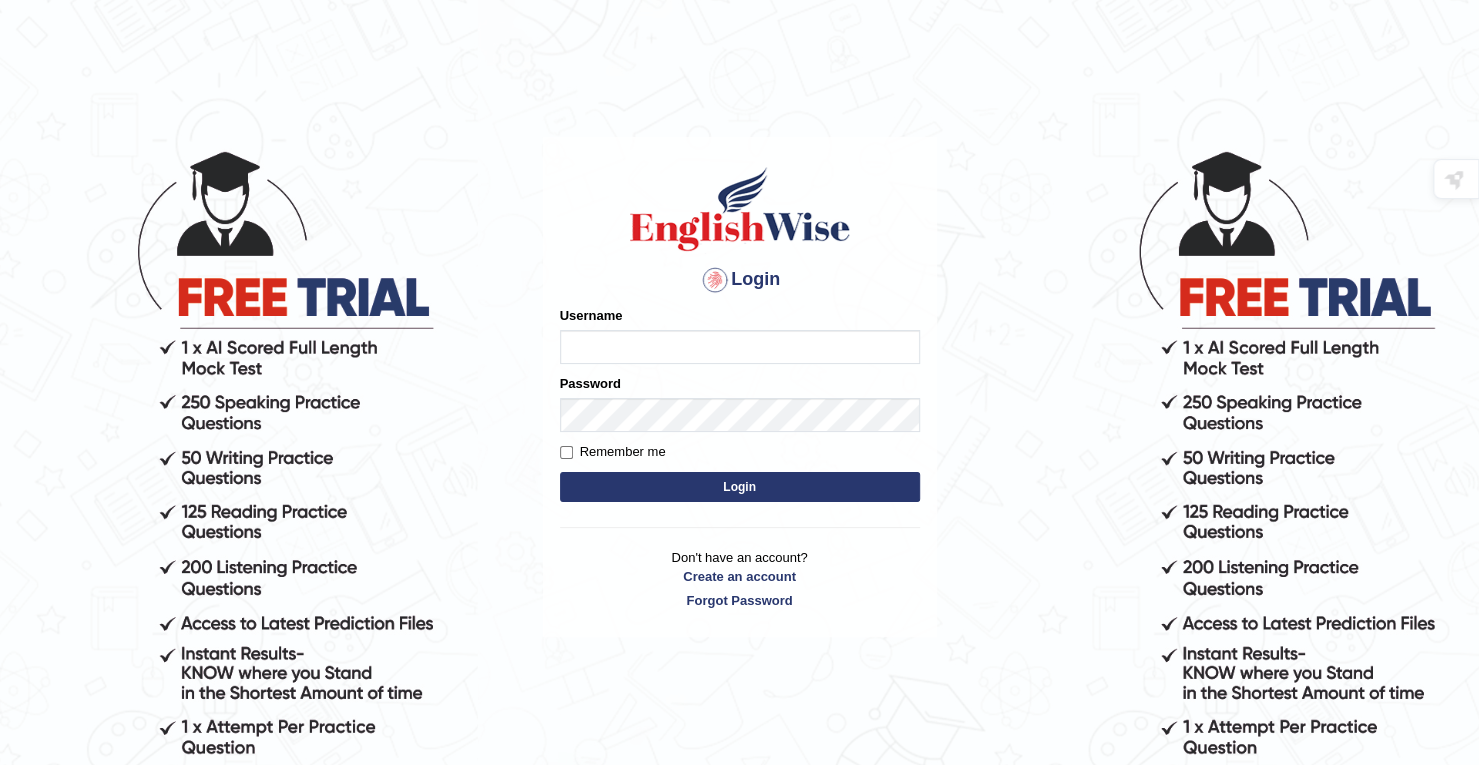 click on "Username" at bounding box center [740, 347] 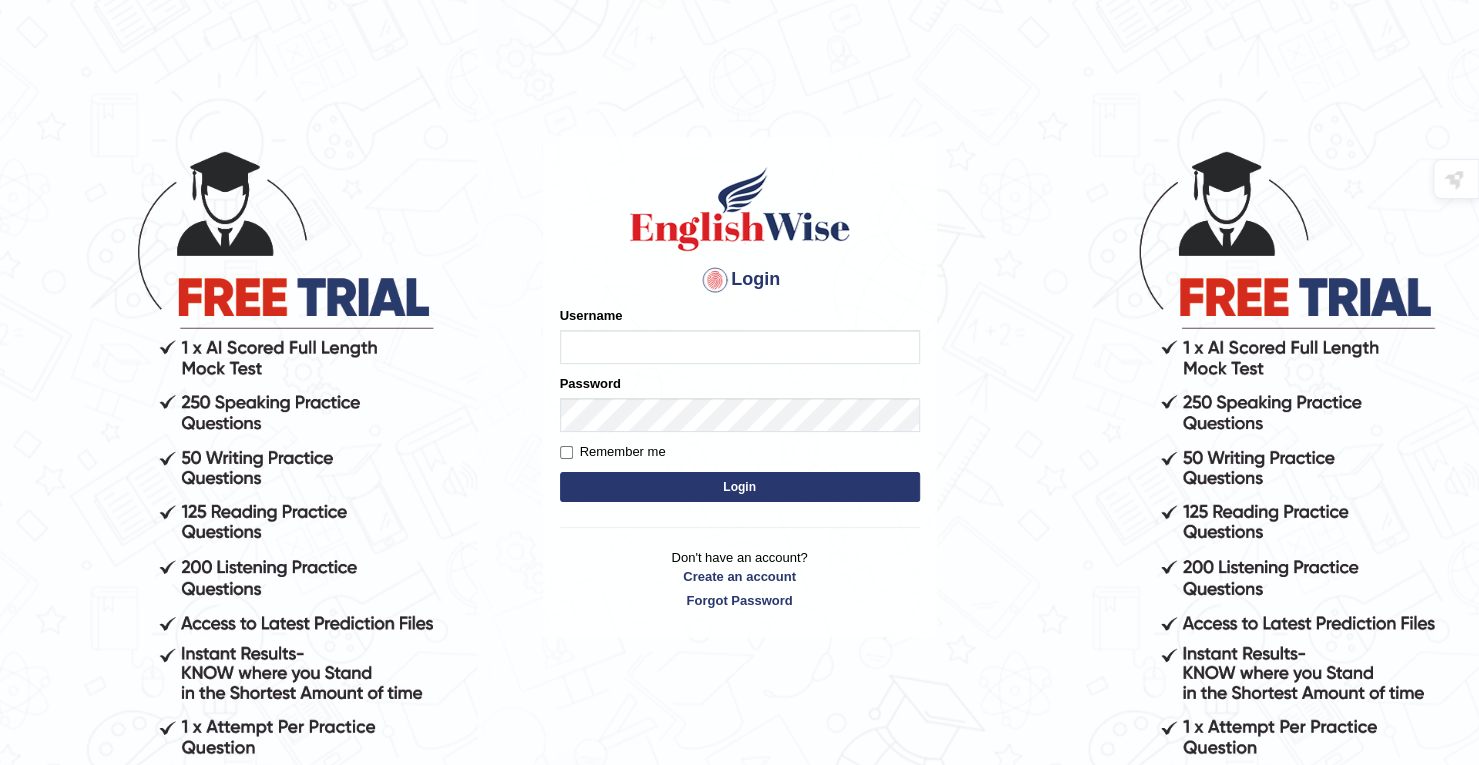 type on "Deep1112" 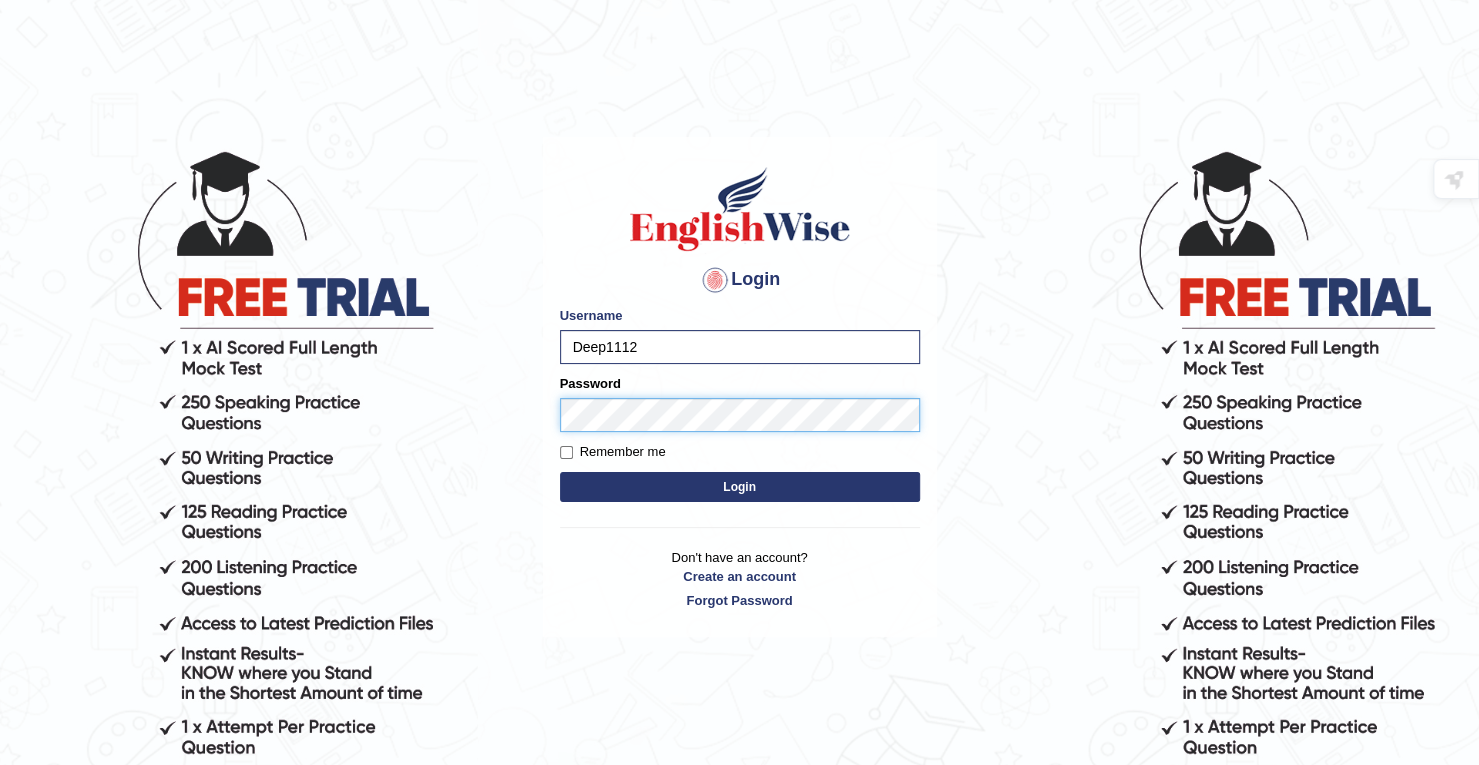 click on "Login" at bounding box center [740, 487] 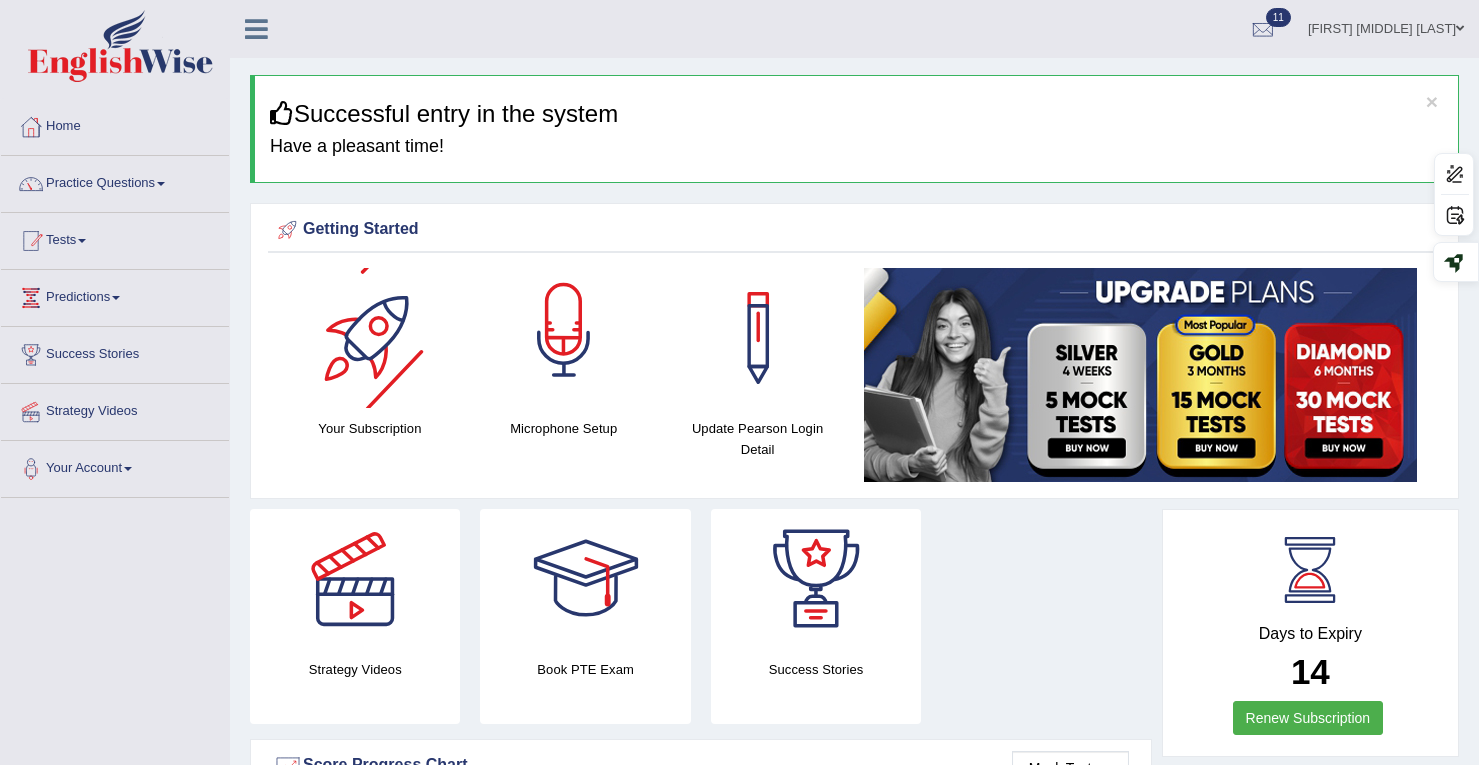 scroll, scrollTop: 0, scrollLeft: 0, axis: both 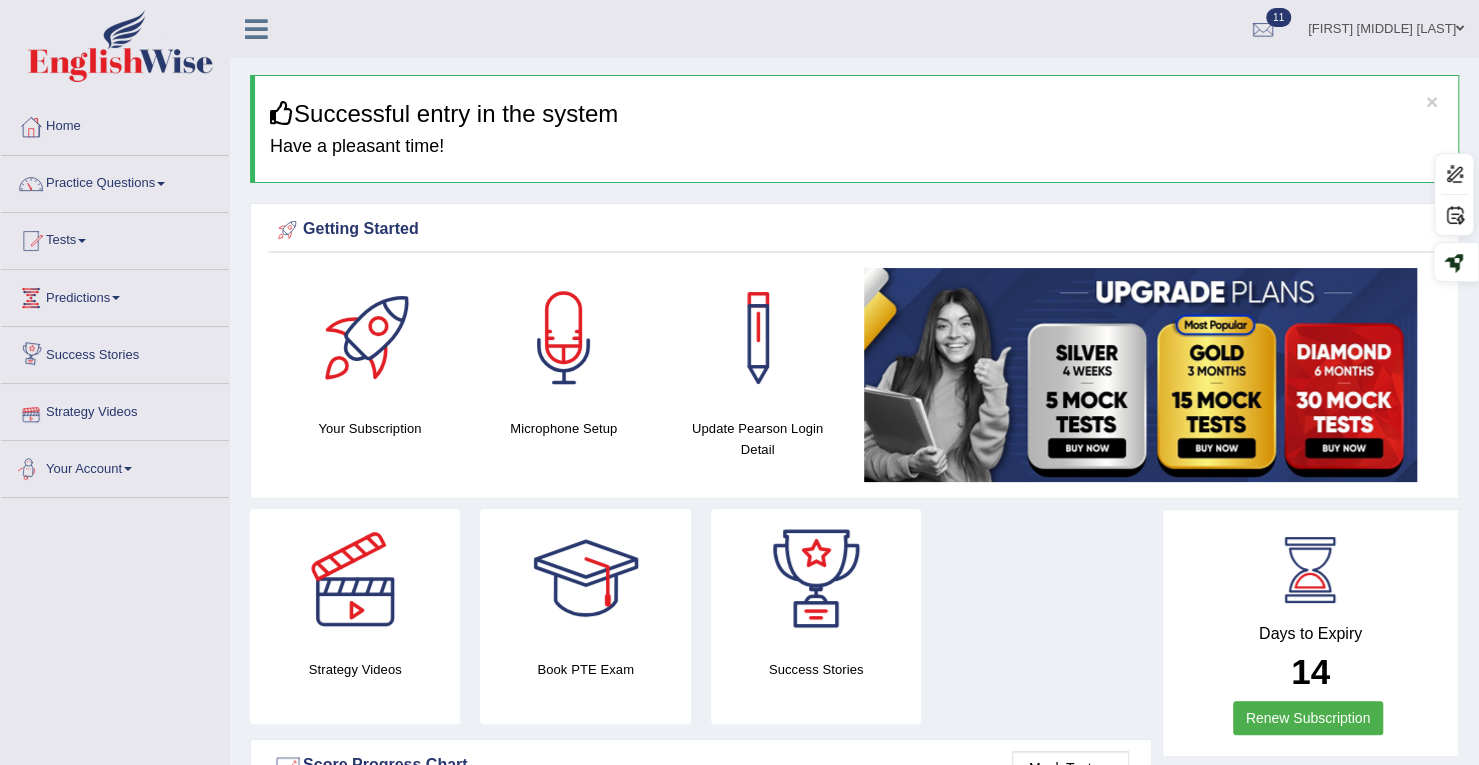 click on "Your Account" at bounding box center (115, 466) 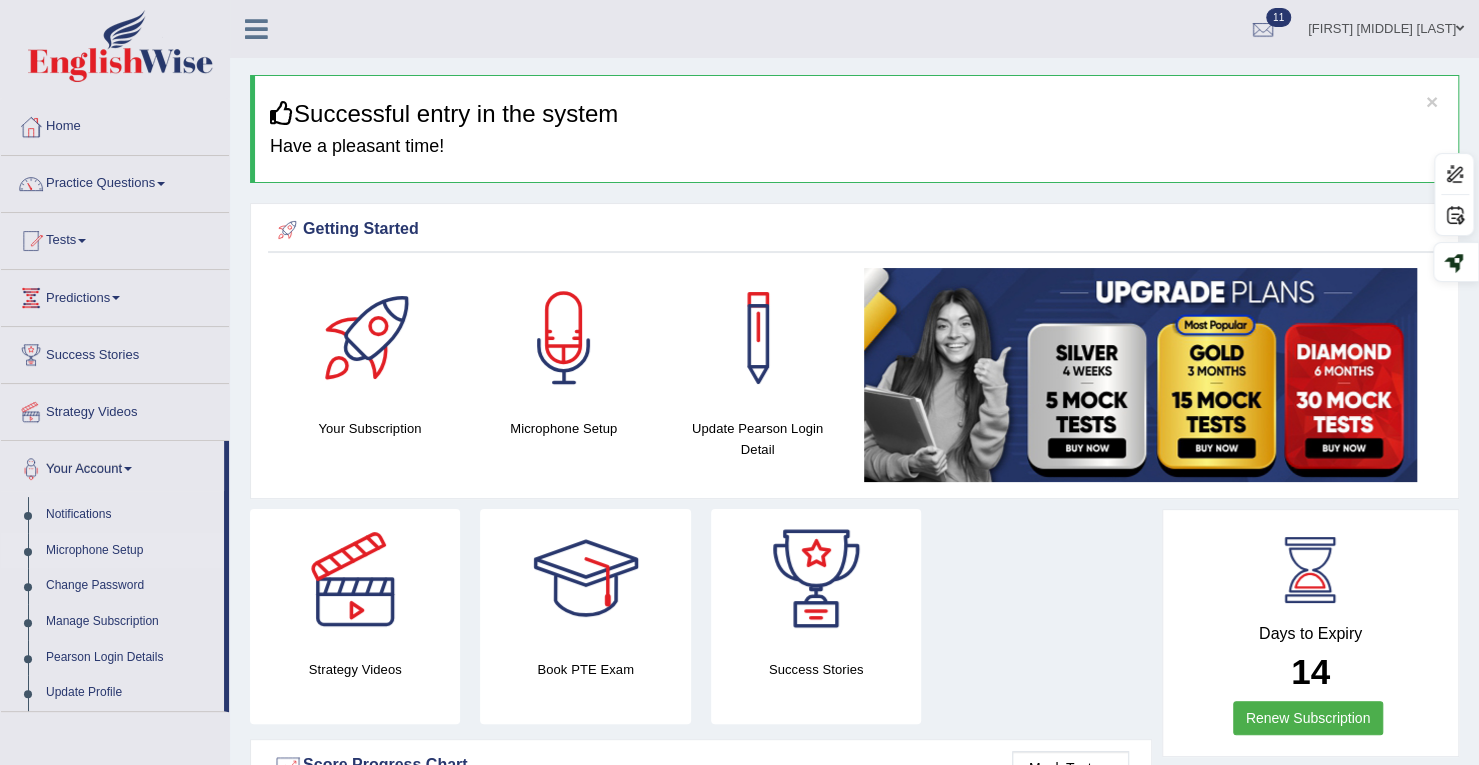 click on "Microphone Setup" at bounding box center [130, 551] 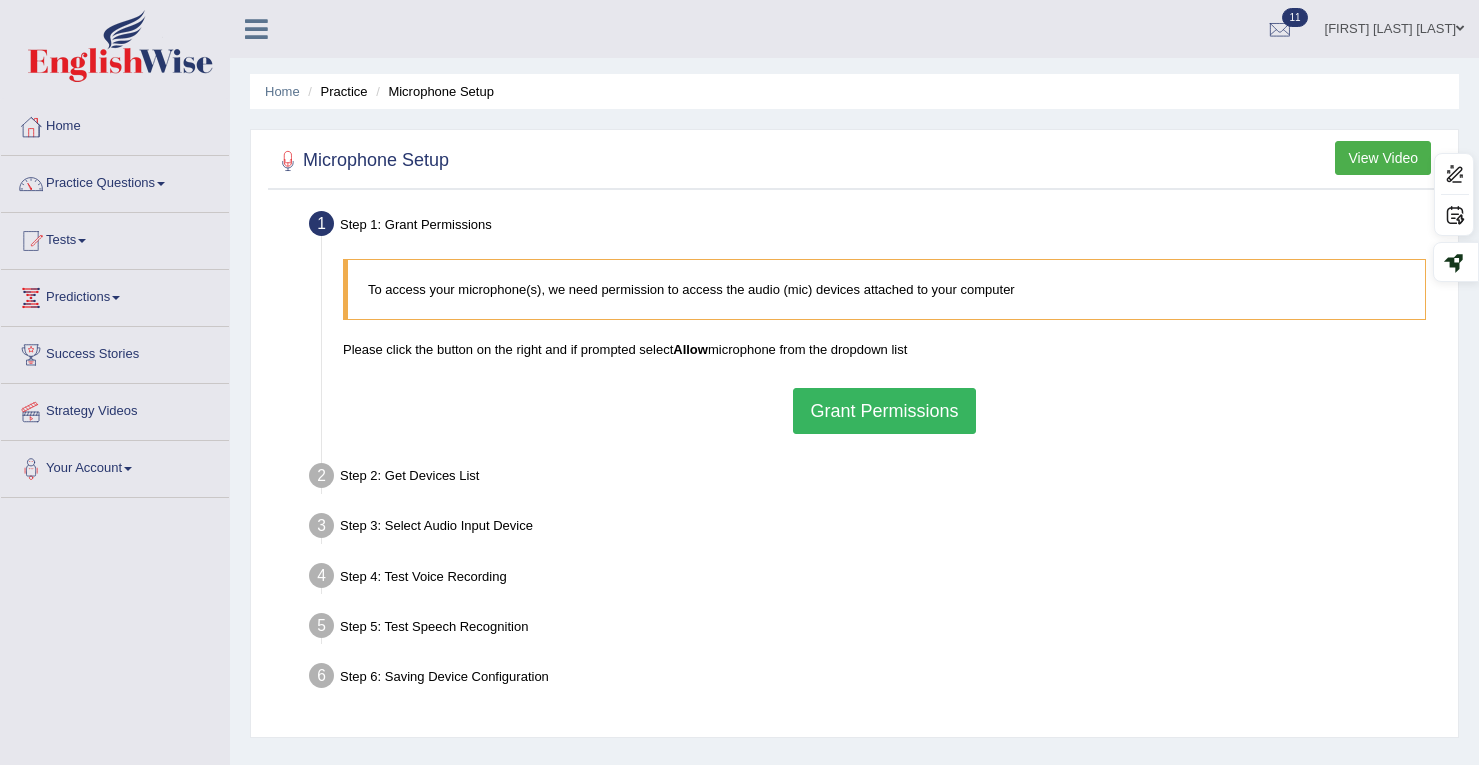 scroll, scrollTop: 0, scrollLeft: 0, axis: both 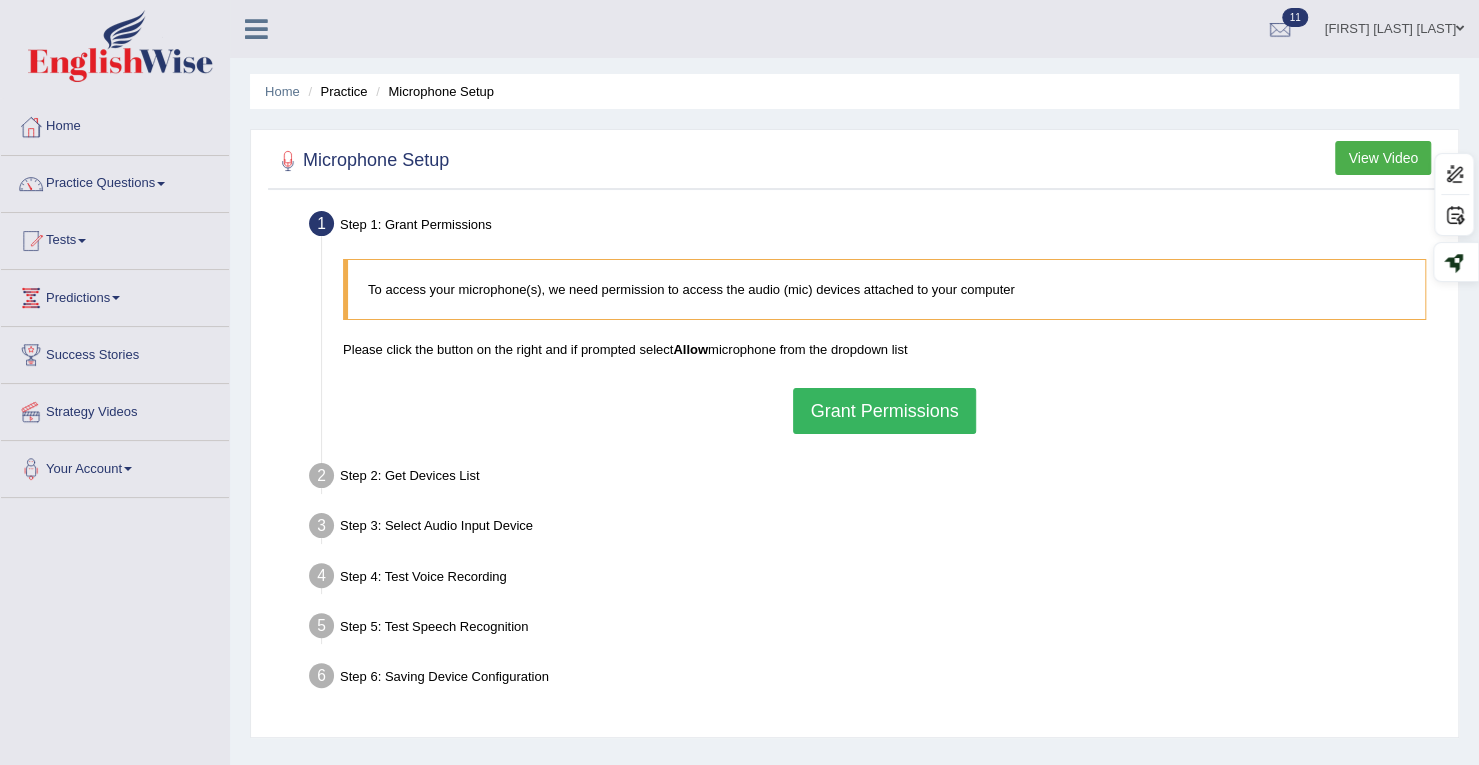 click on "Grant Permissions" at bounding box center [884, 411] 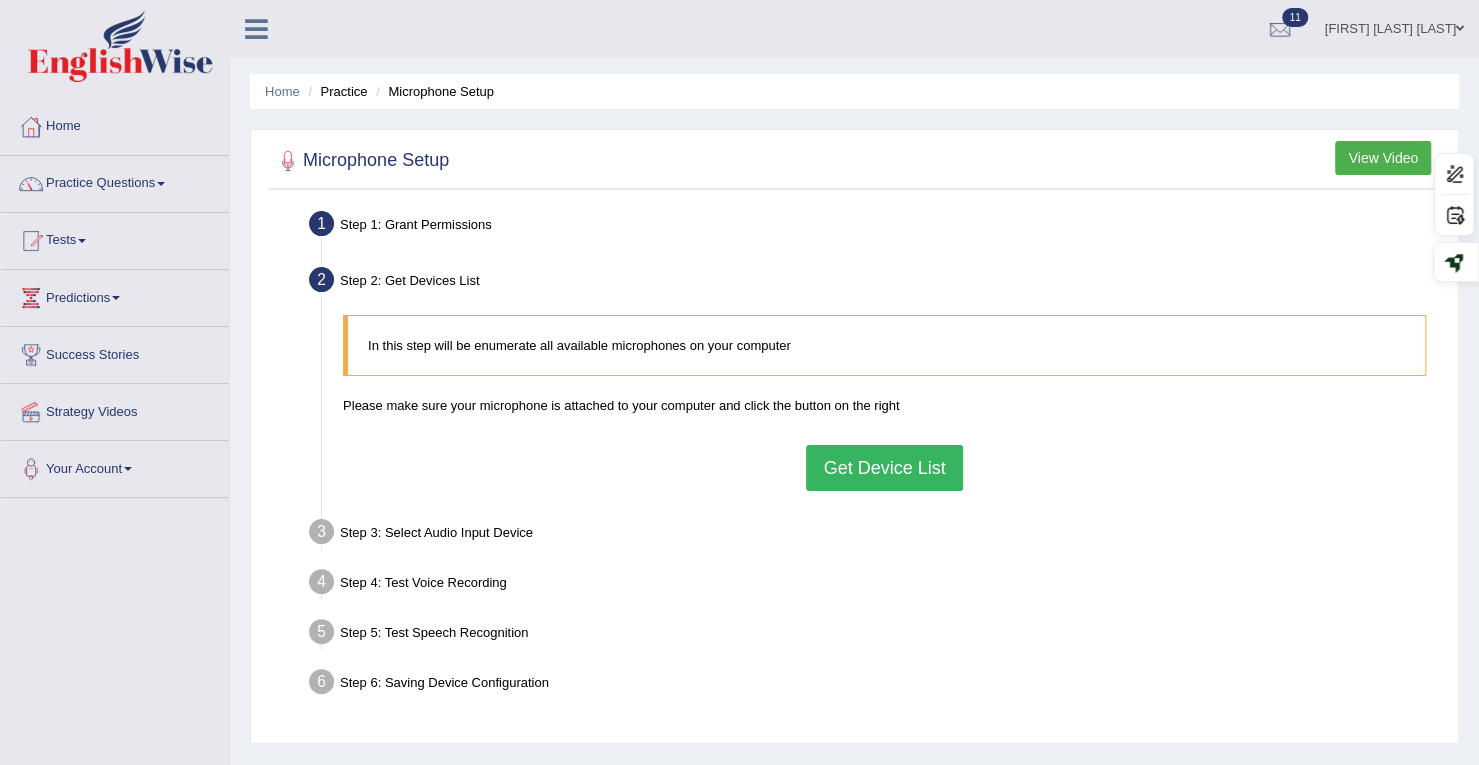 click on "Get Device List" at bounding box center [884, 468] 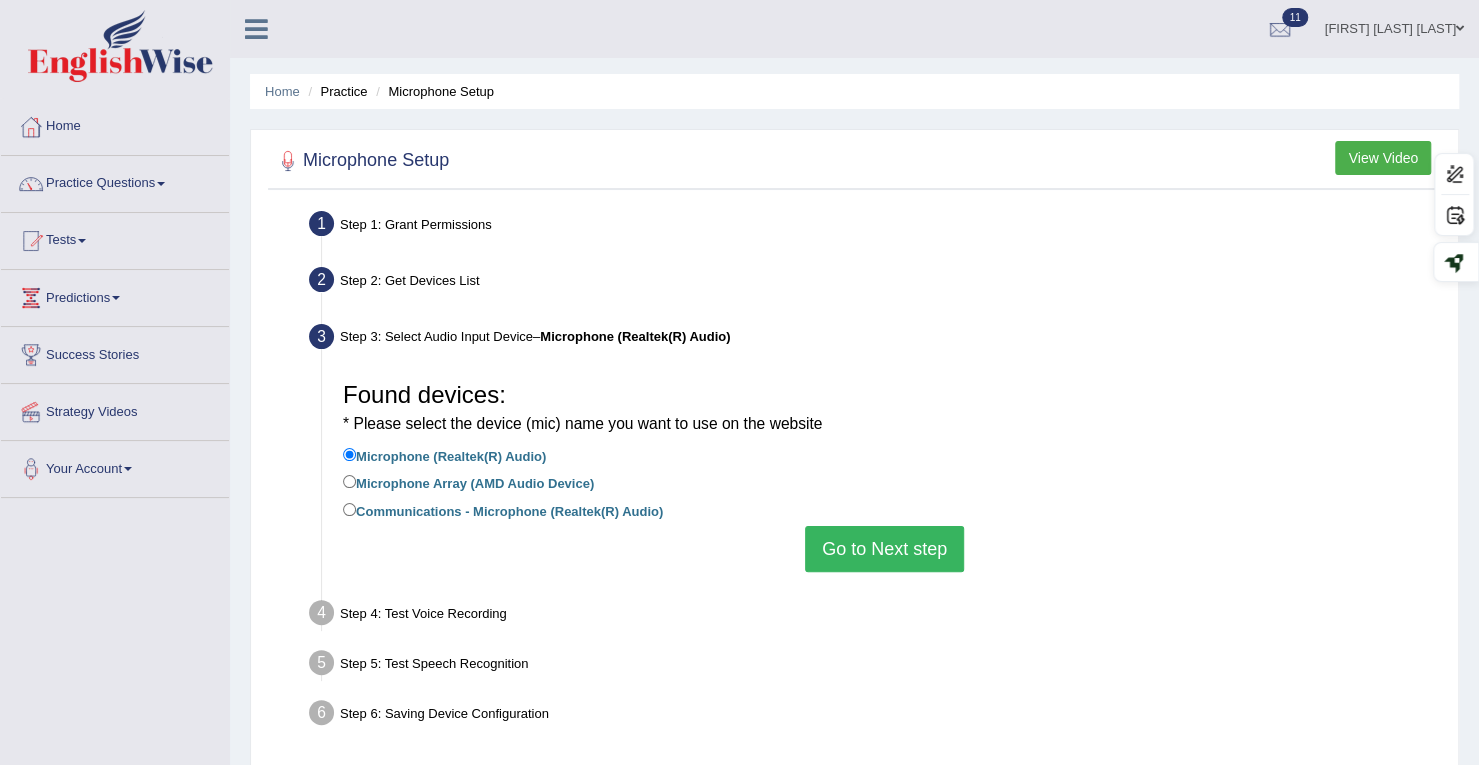 click on "Go to Next step" at bounding box center [884, 549] 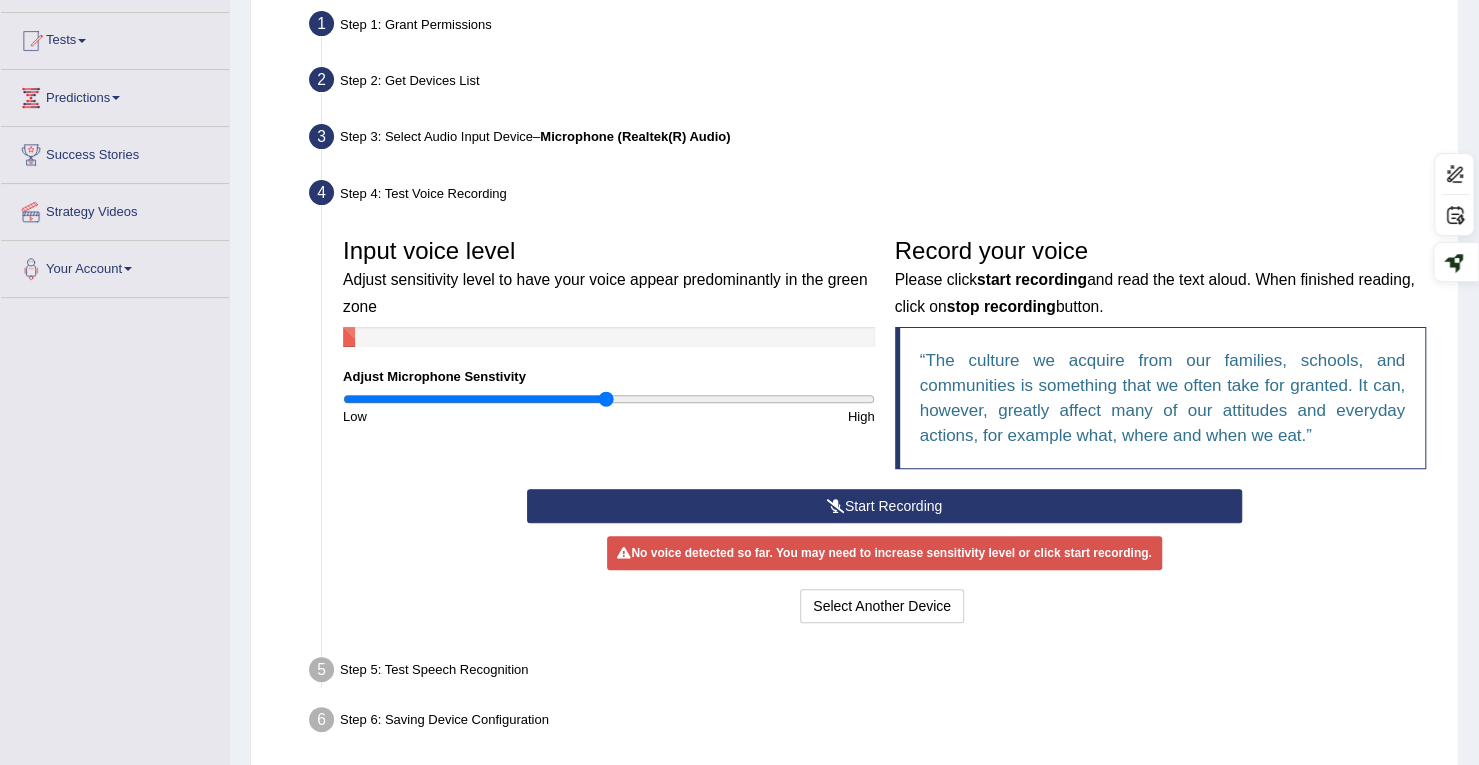 scroll, scrollTop: 284, scrollLeft: 0, axis: vertical 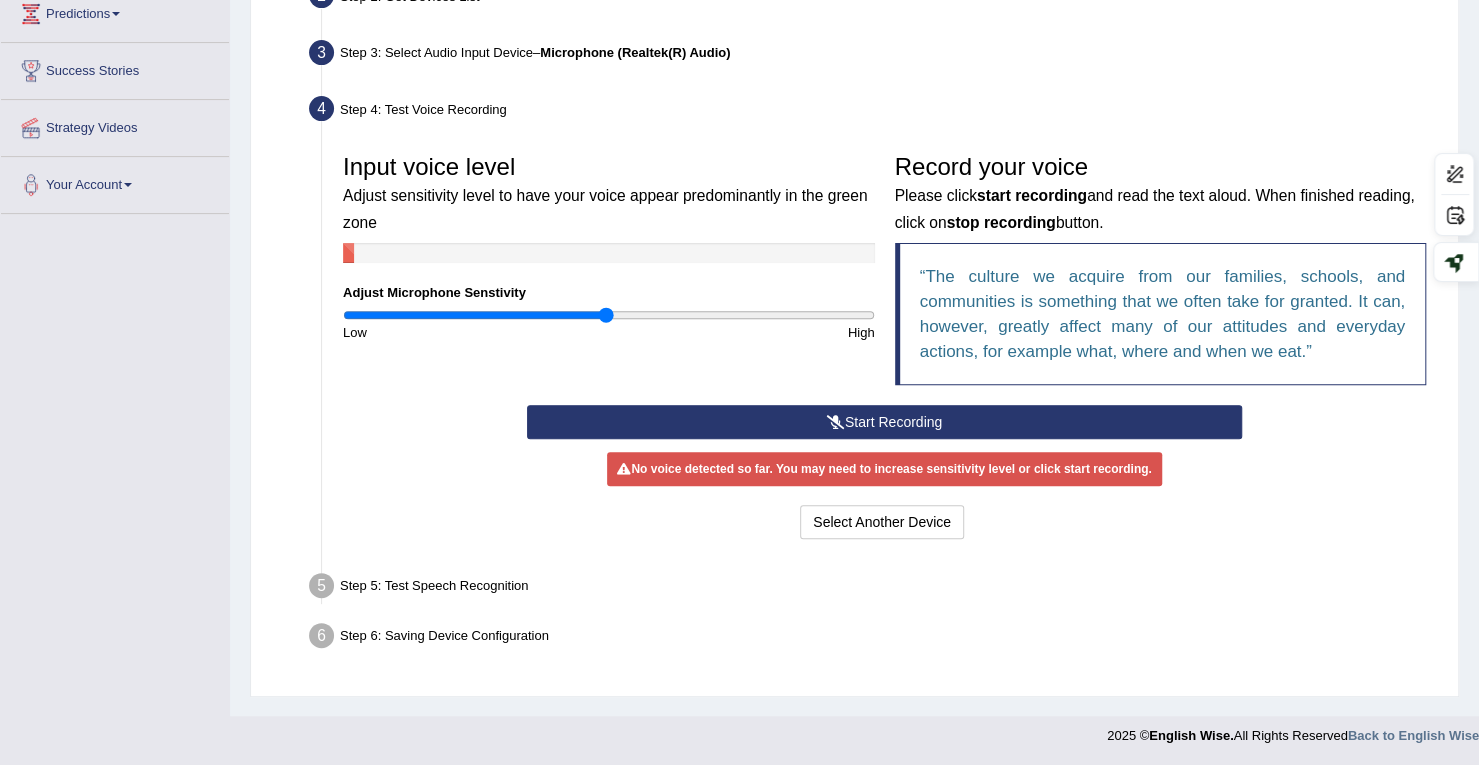 click on "Start Recording" at bounding box center (884, 422) 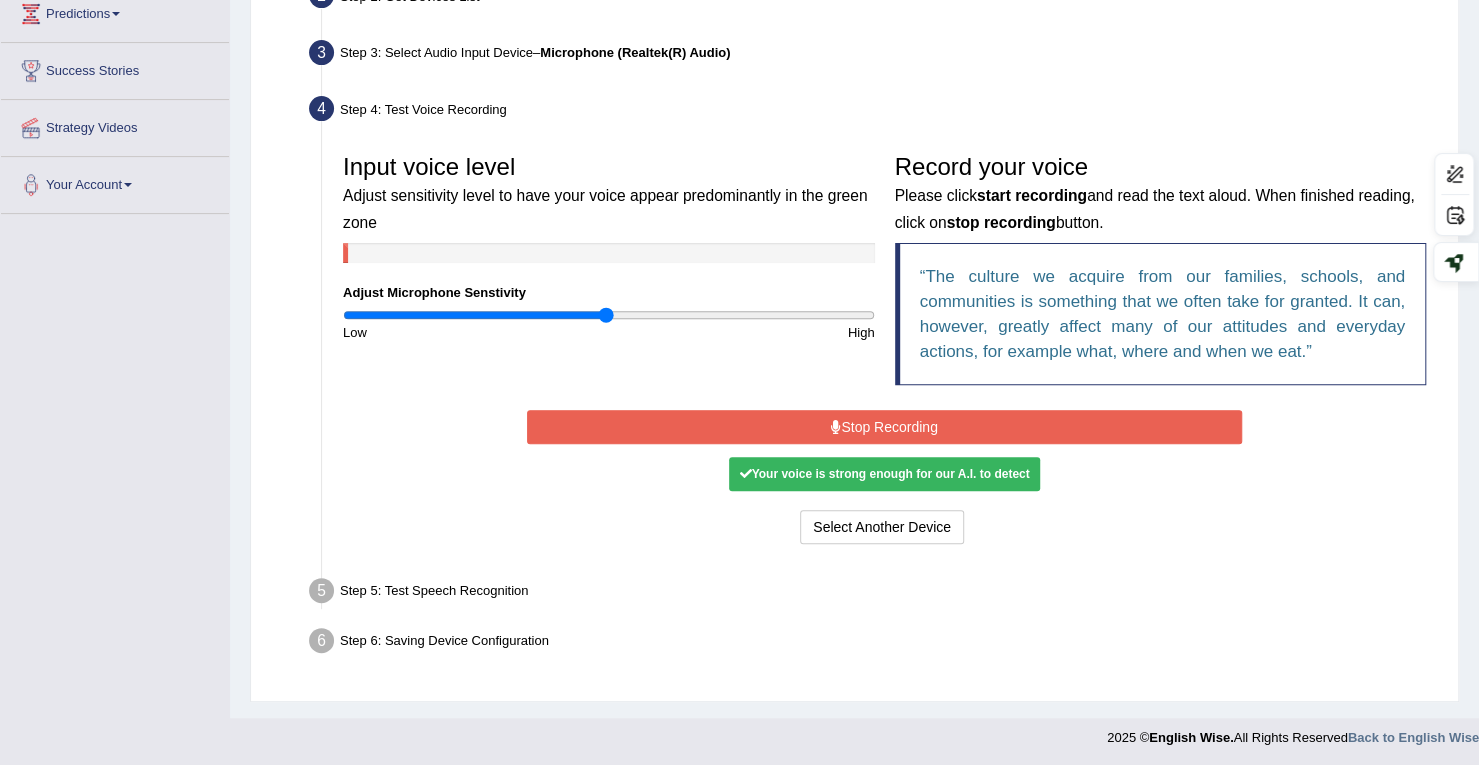 click on "Stop Recording" at bounding box center [884, 427] 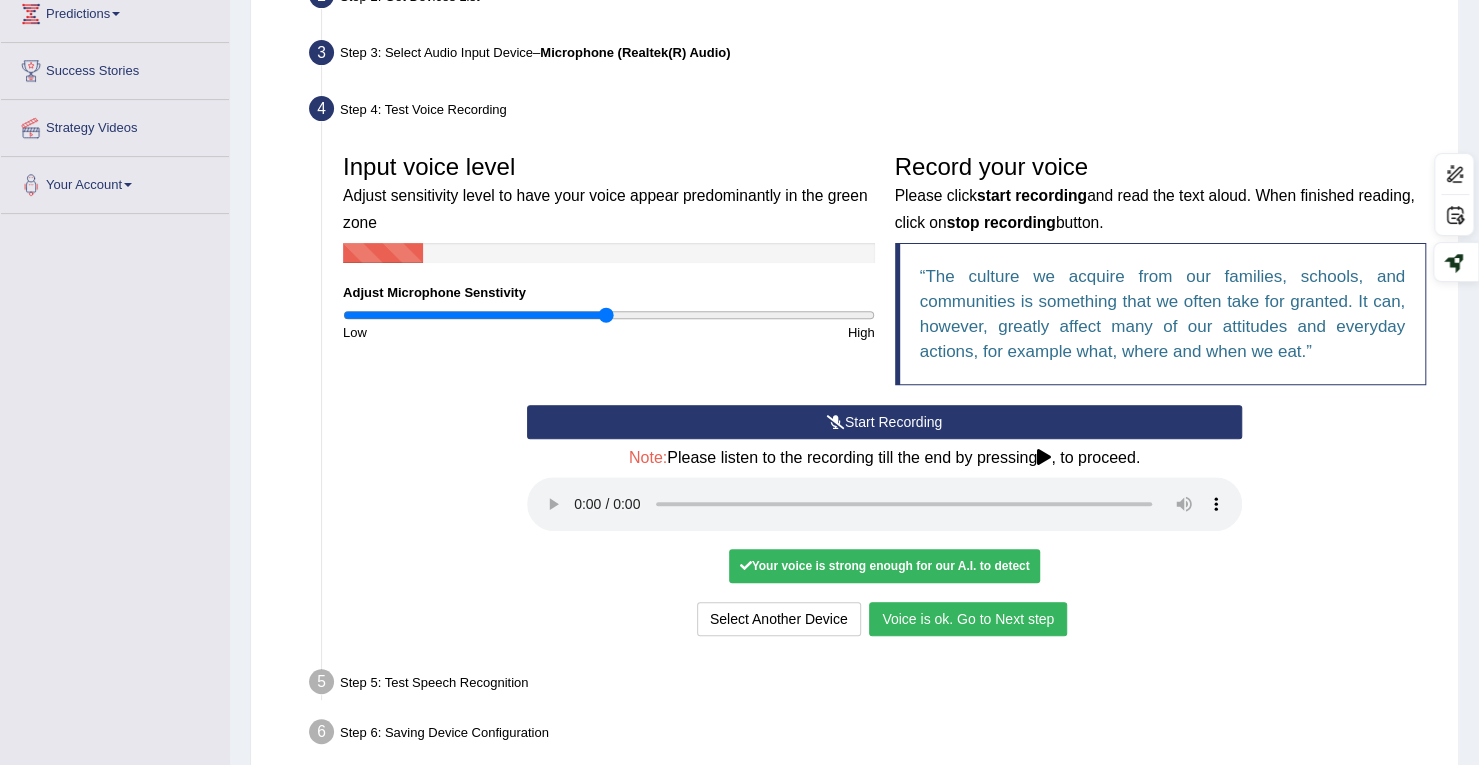 click on "Voice is ok. Go to Next step" at bounding box center [968, 619] 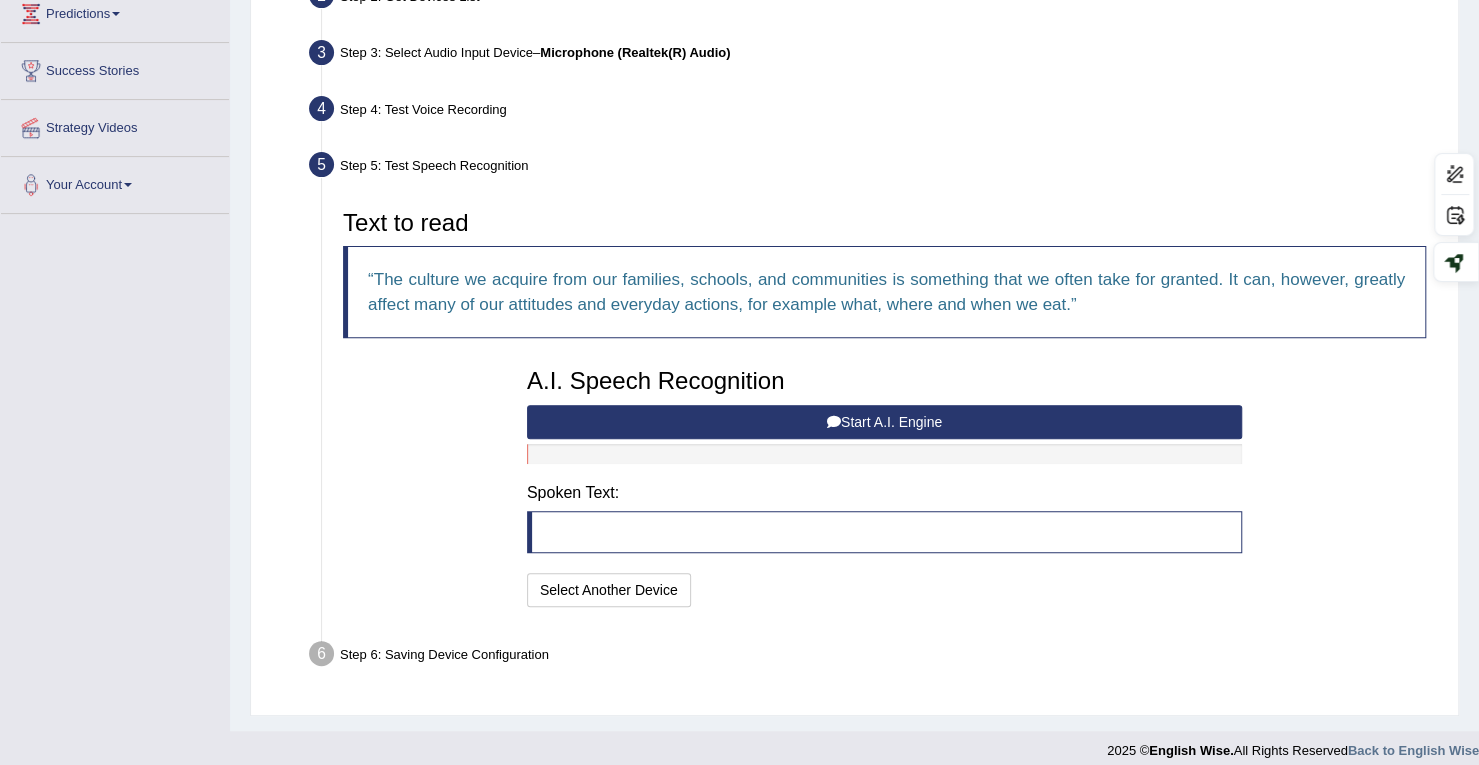 click on "Start A.I. Engine" at bounding box center (884, 422) 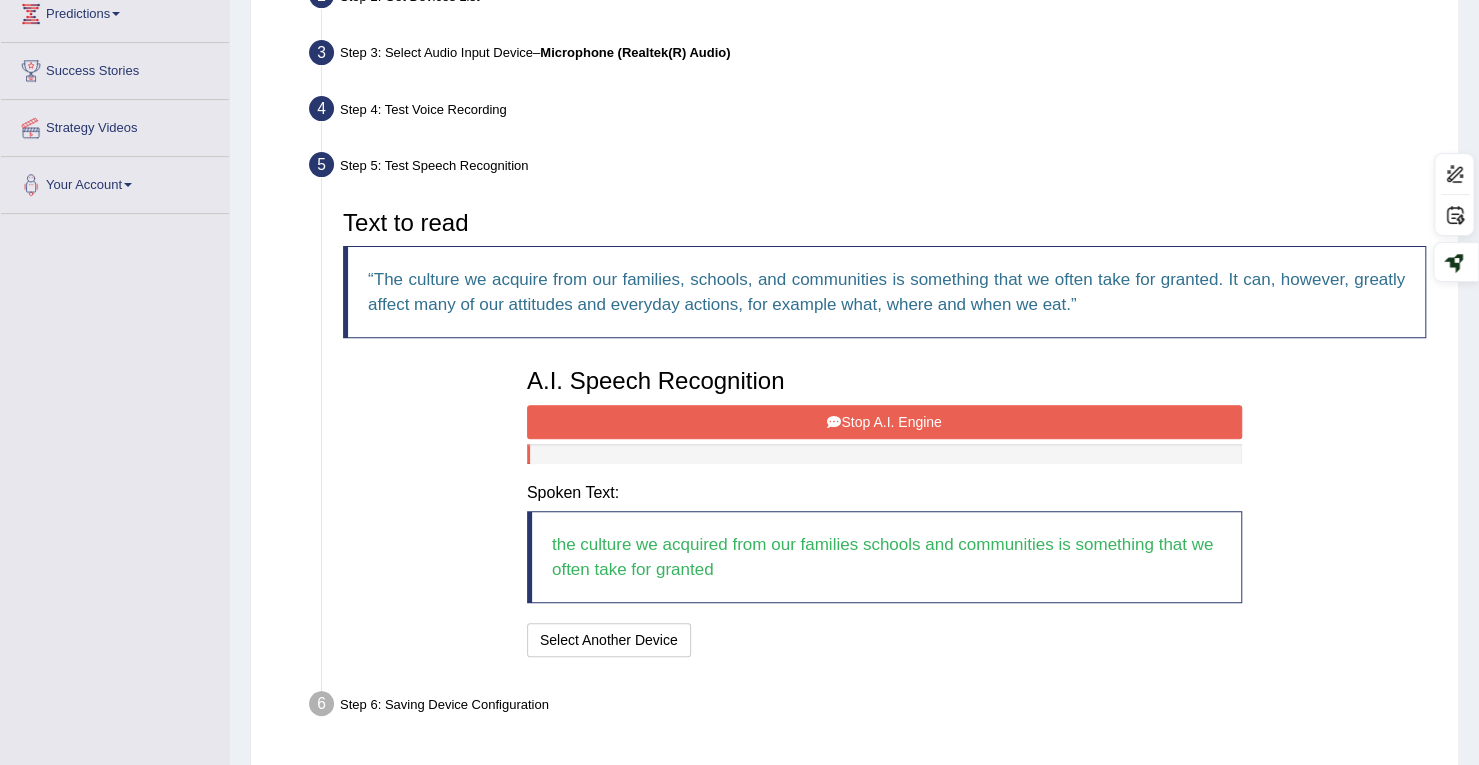 click on "Stop A.I. Engine" at bounding box center (884, 422) 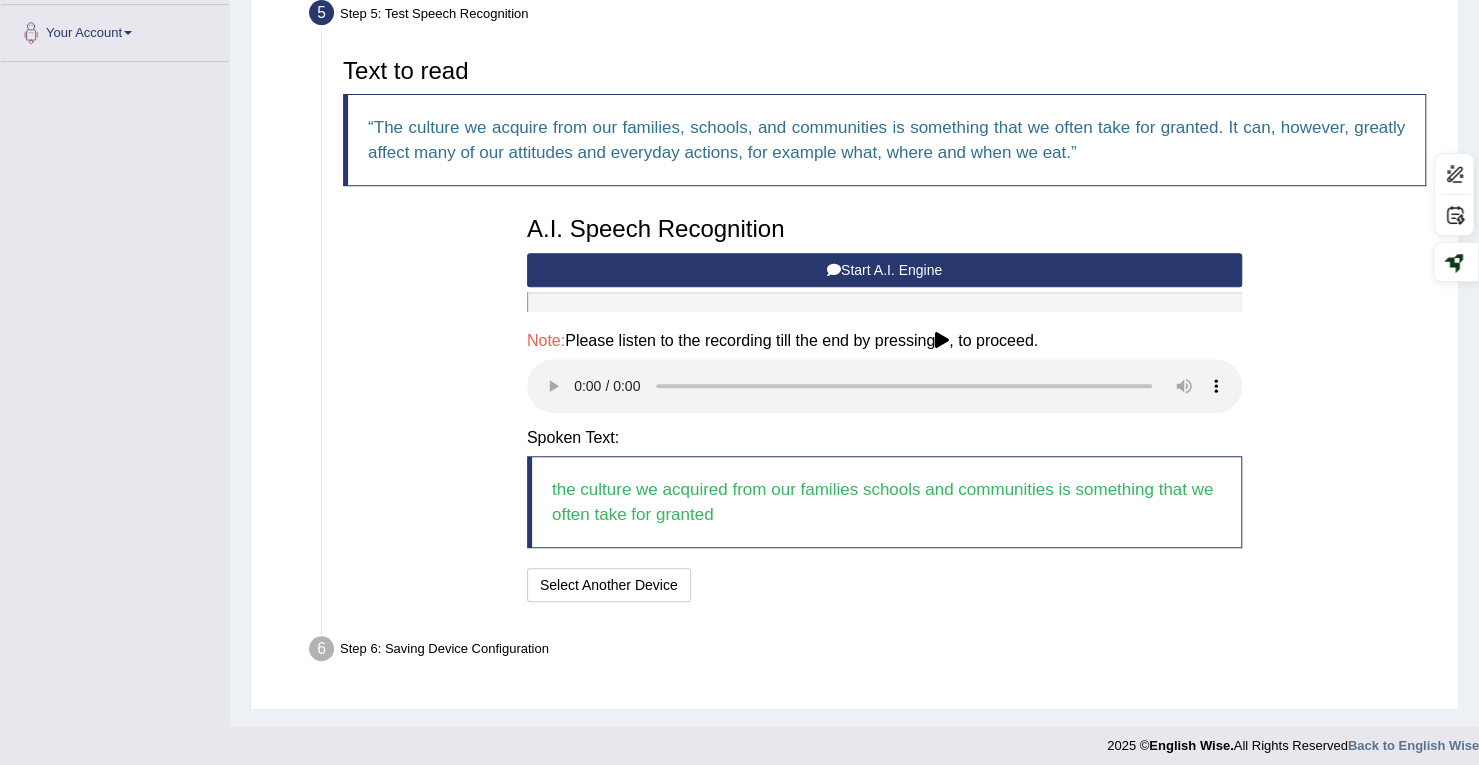scroll, scrollTop: 442, scrollLeft: 0, axis: vertical 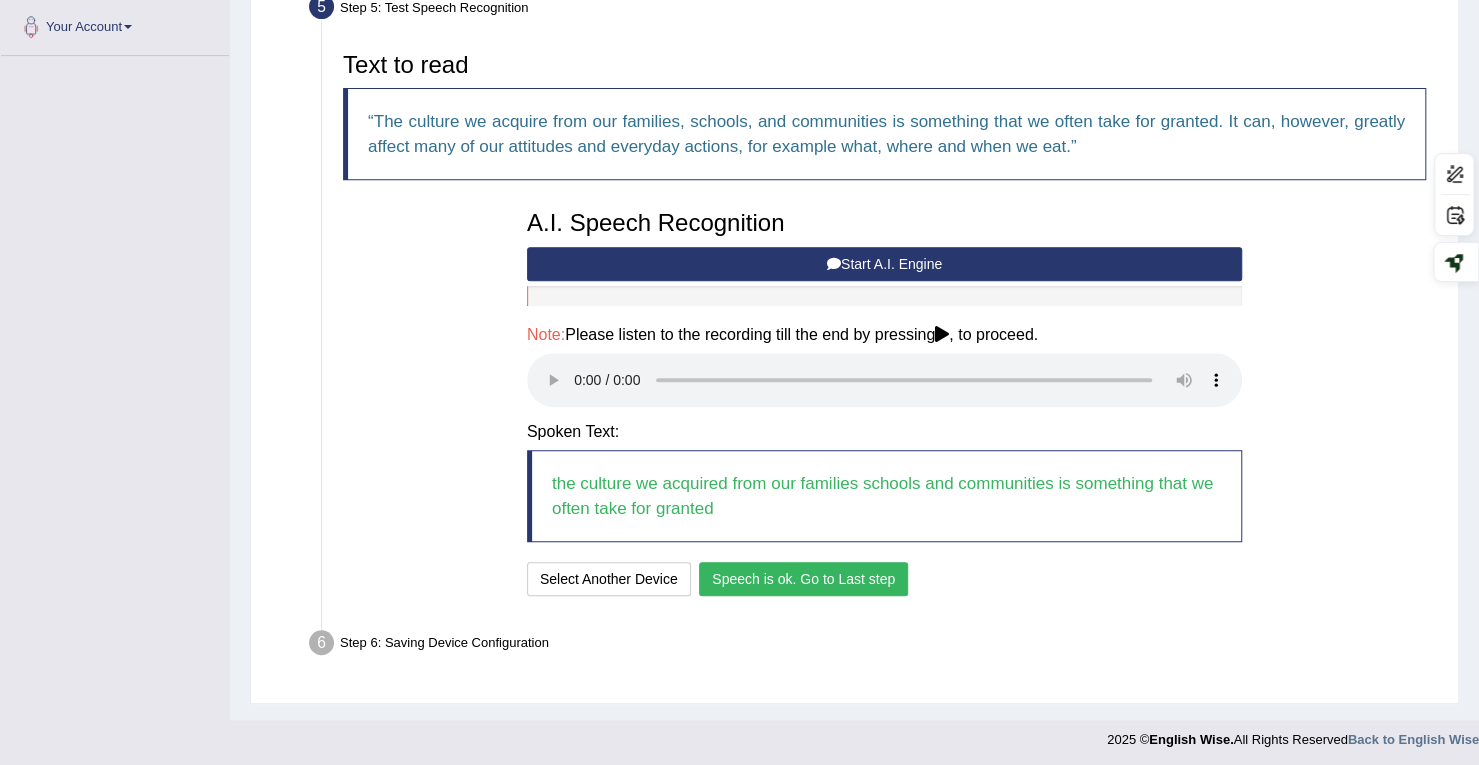 click on "Speech is ok. Go to Last step" at bounding box center [803, 579] 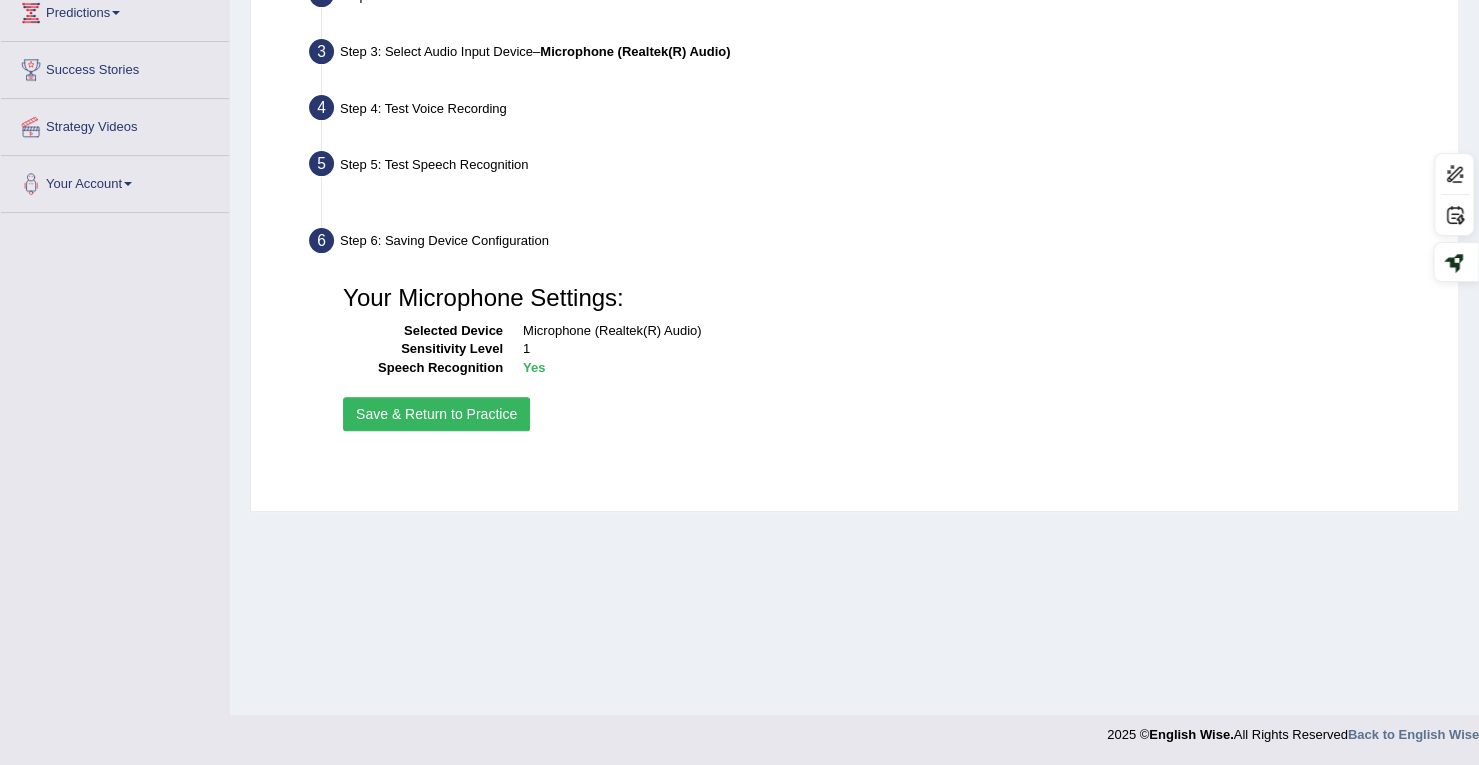 scroll, scrollTop: 284, scrollLeft: 0, axis: vertical 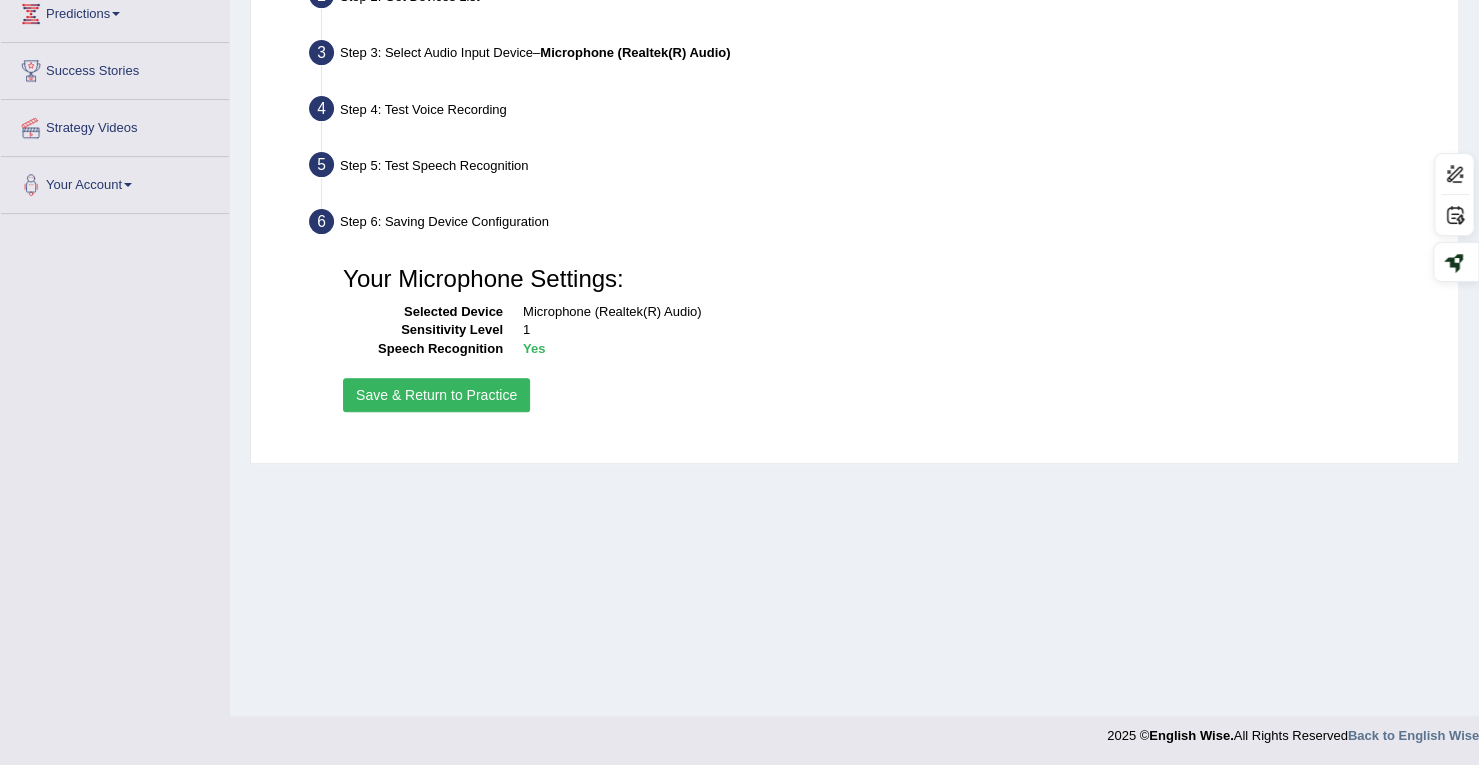click on "Save & Return to Practice" at bounding box center [436, 395] 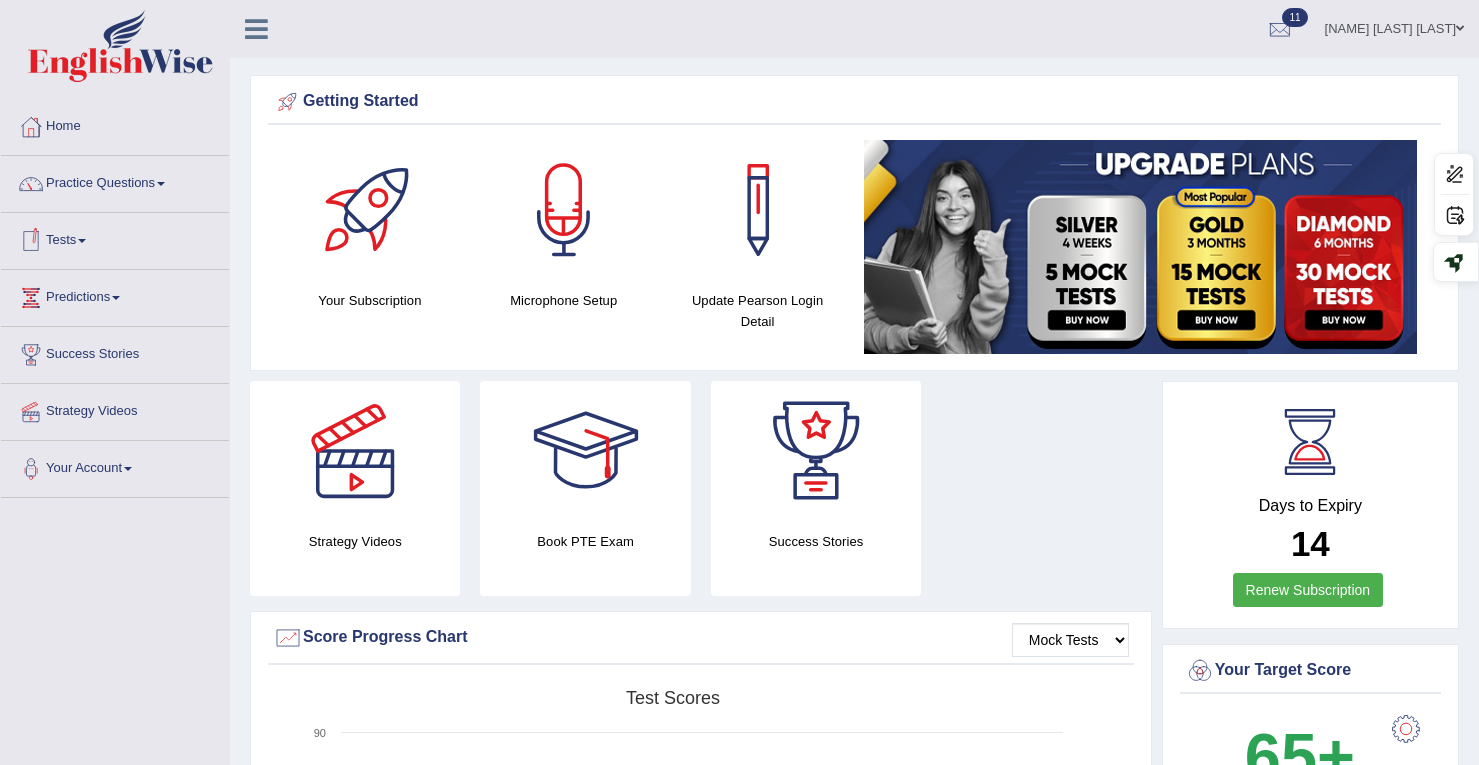 scroll, scrollTop: 0, scrollLeft: 0, axis: both 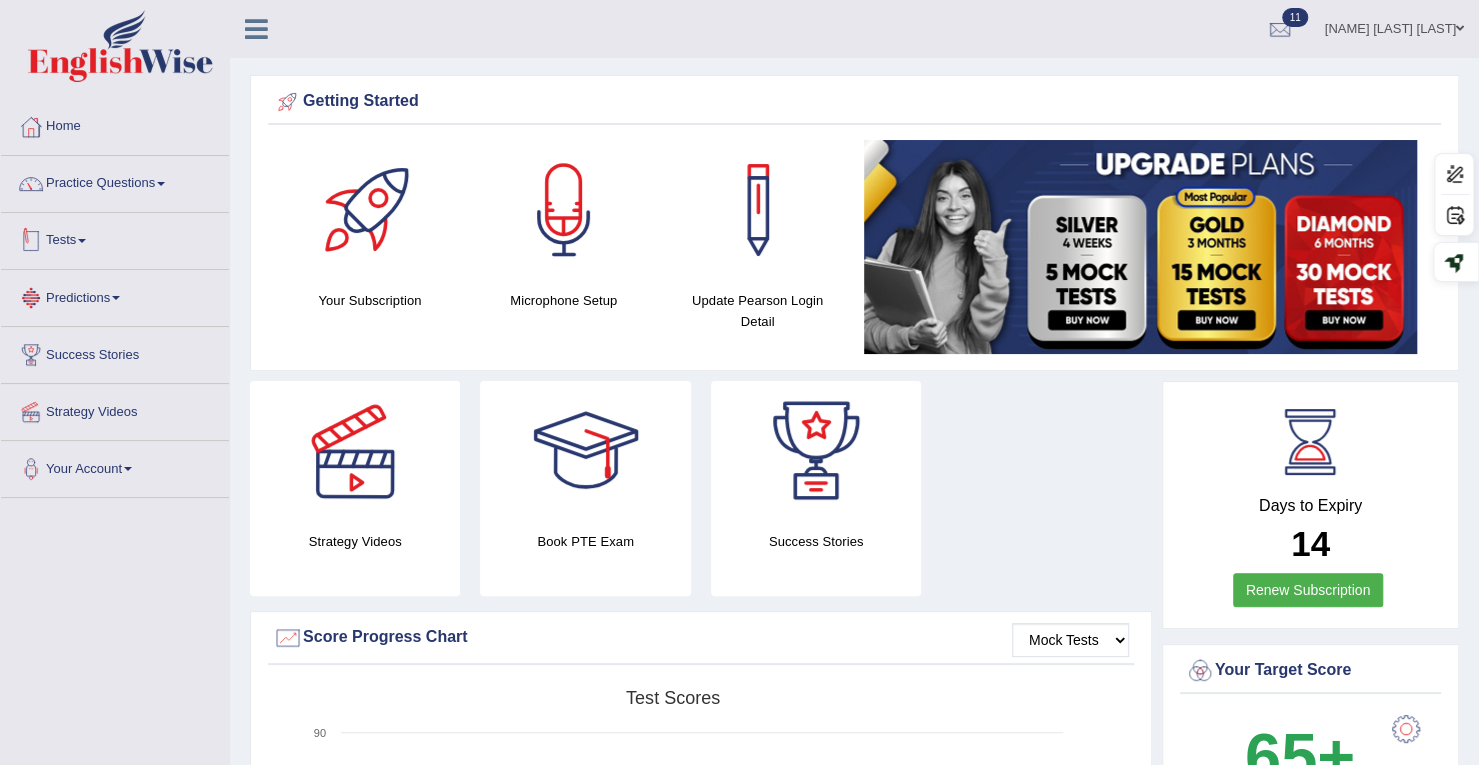 drag, startPoint x: 306, startPoint y: 403, endPoint x: 623, endPoint y: 35, distance: 485.70877 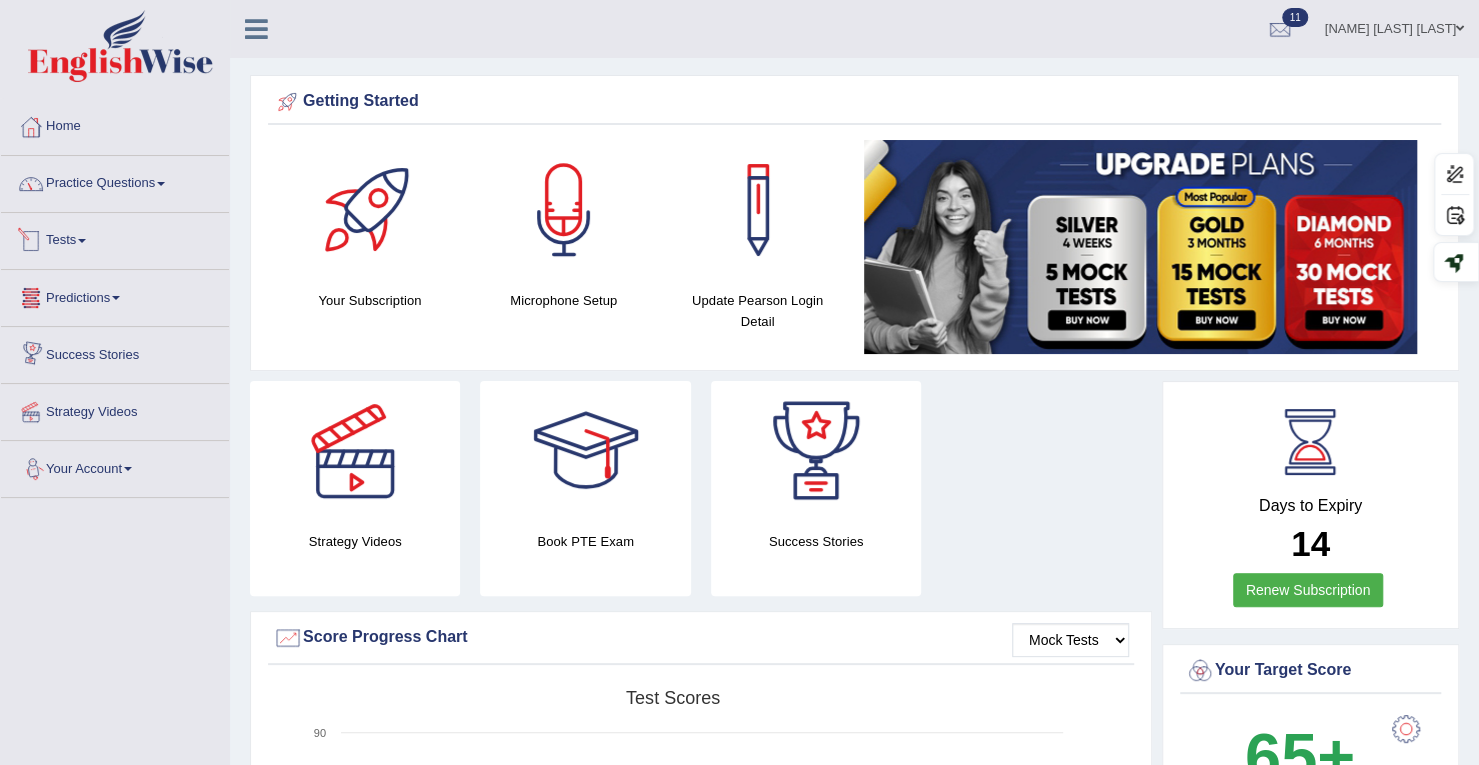 click on "Practice Questions" at bounding box center (115, 181) 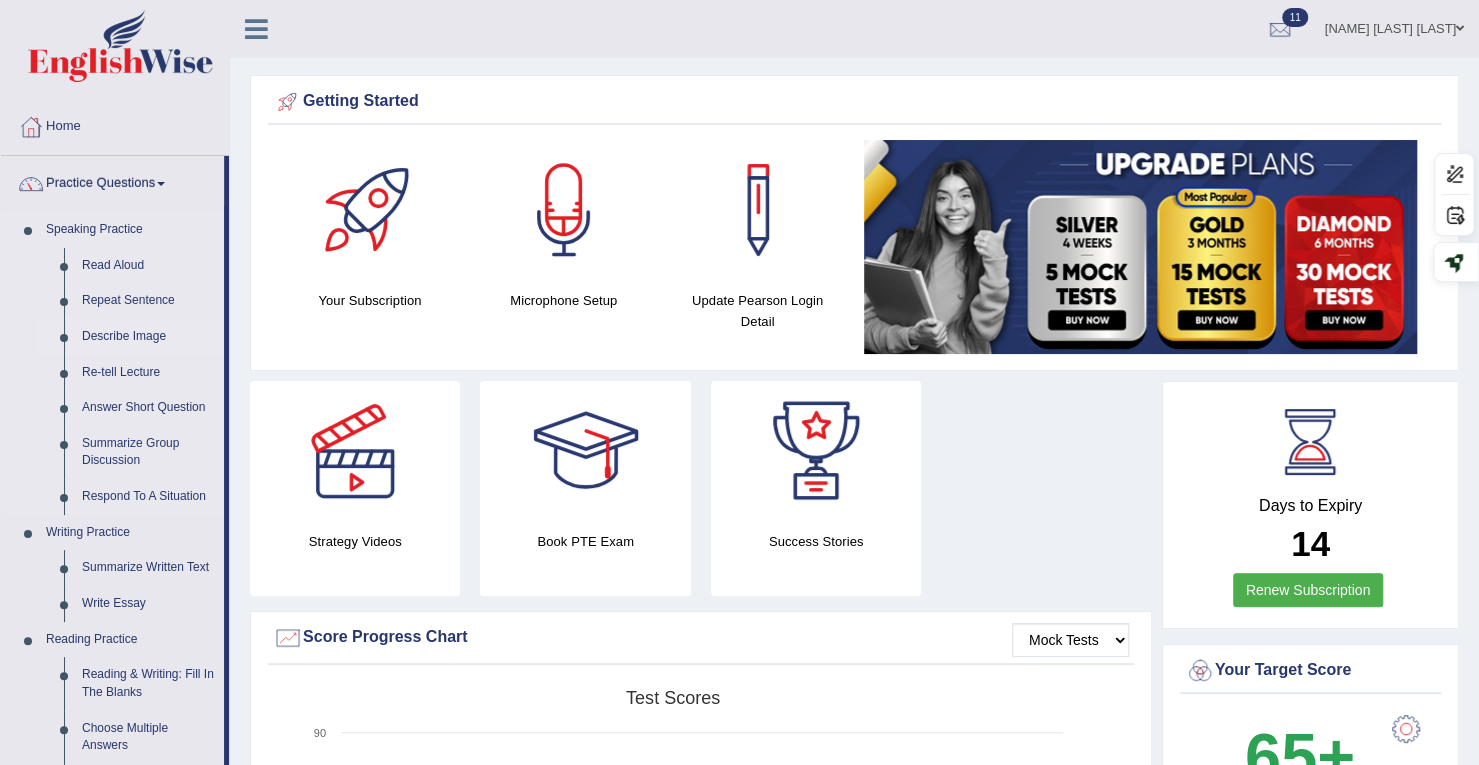 click on "Describe Image" at bounding box center [148, 337] 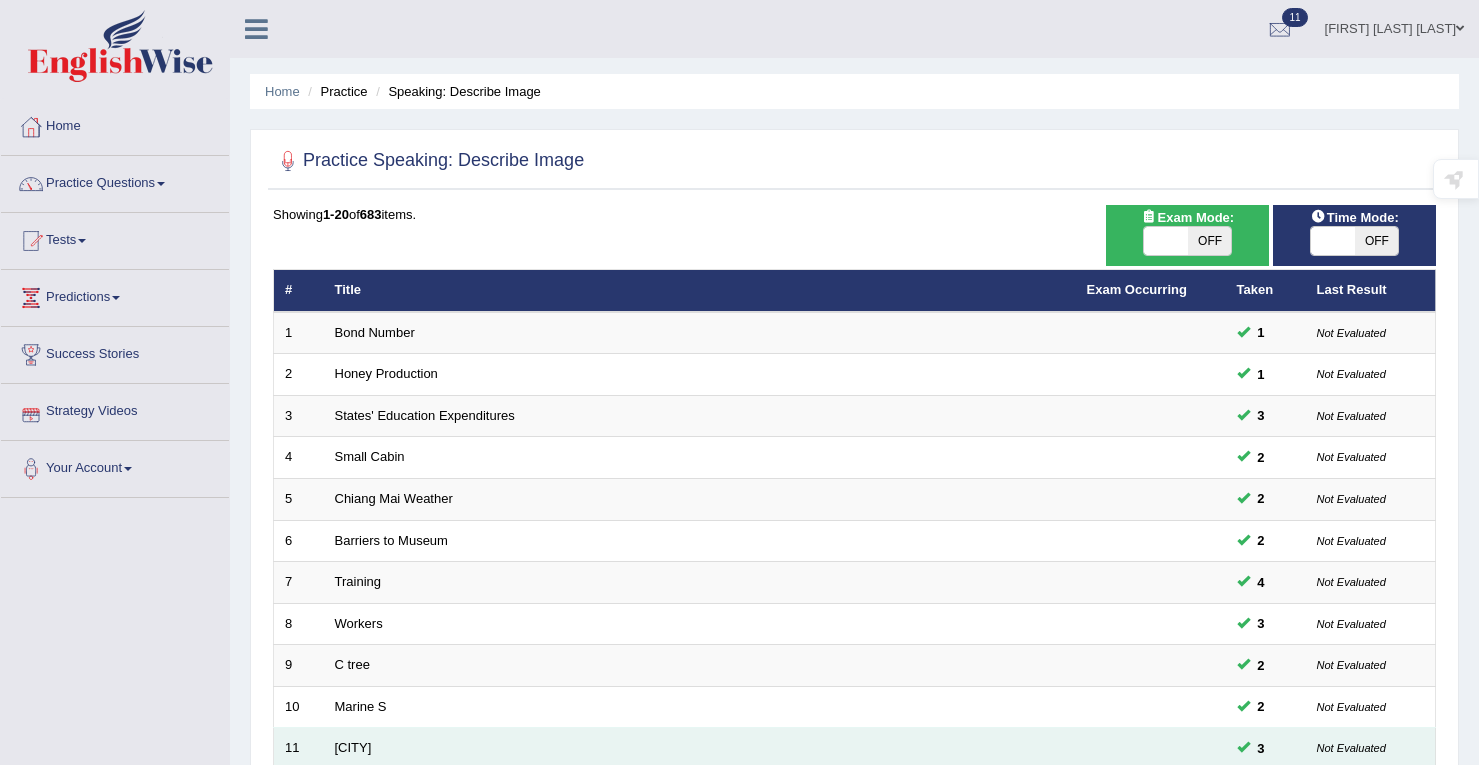 scroll, scrollTop: 300, scrollLeft: 0, axis: vertical 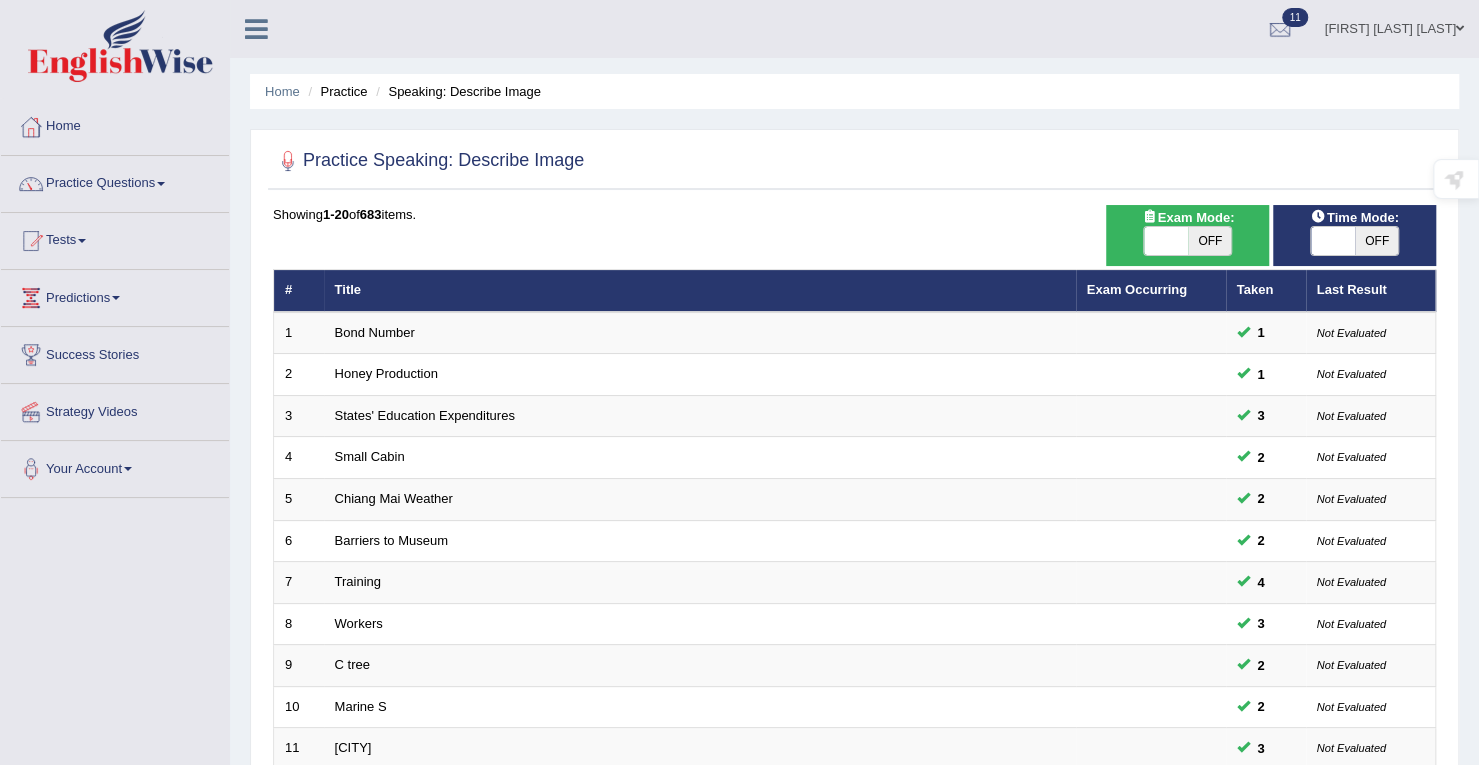 click at bounding box center (1166, 241) 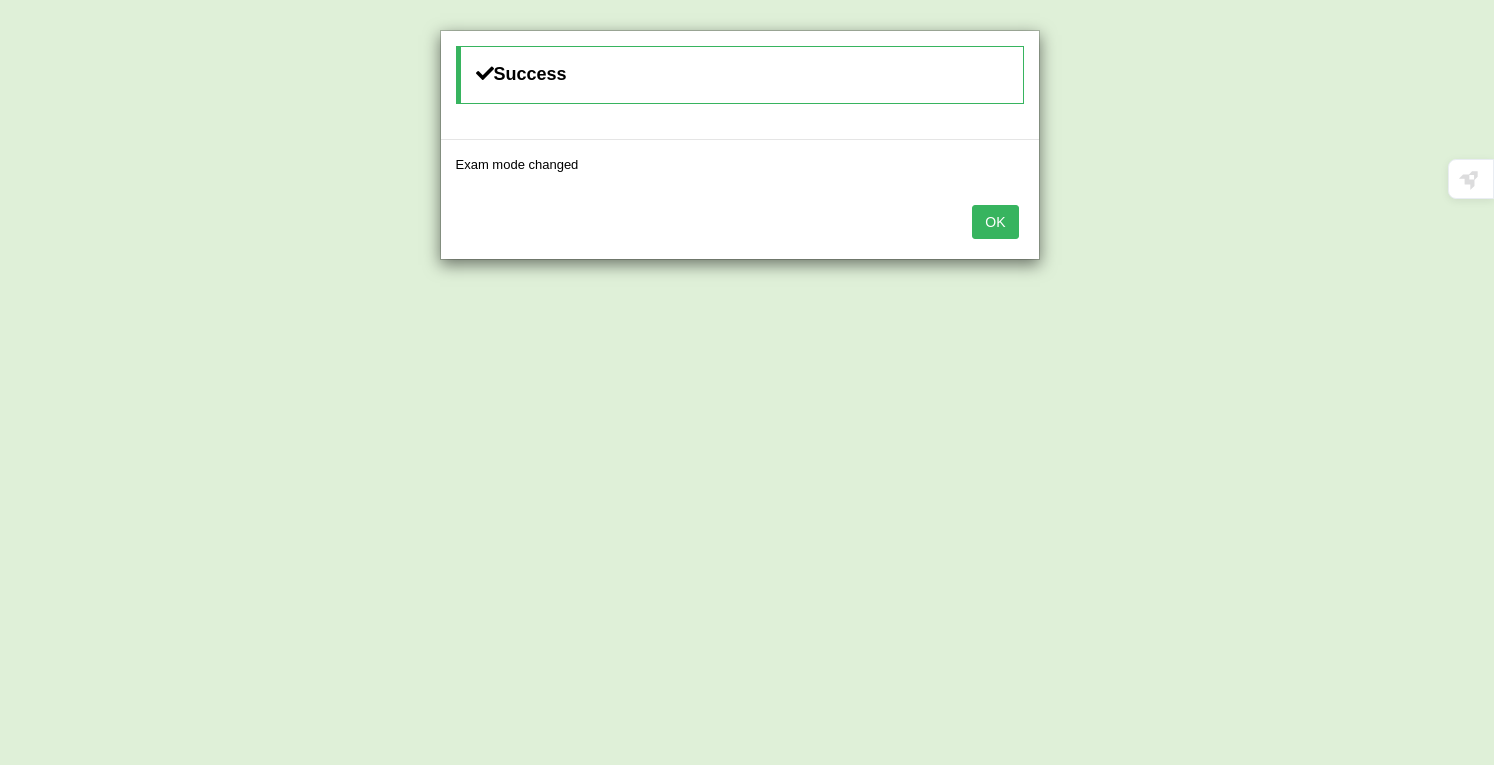 click on "OK" at bounding box center [995, 222] 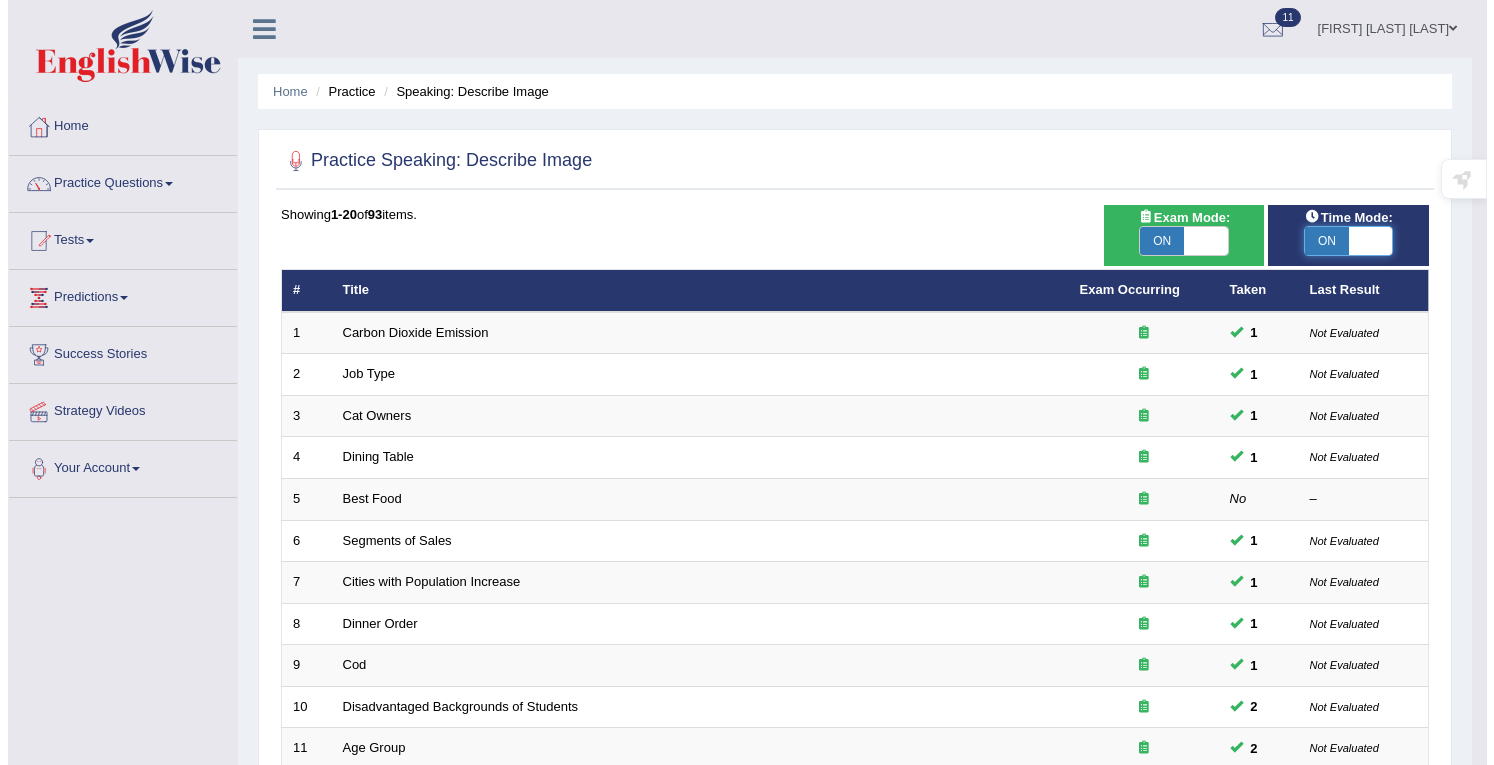 scroll, scrollTop: 0, scrollLeft: 0, axis: both 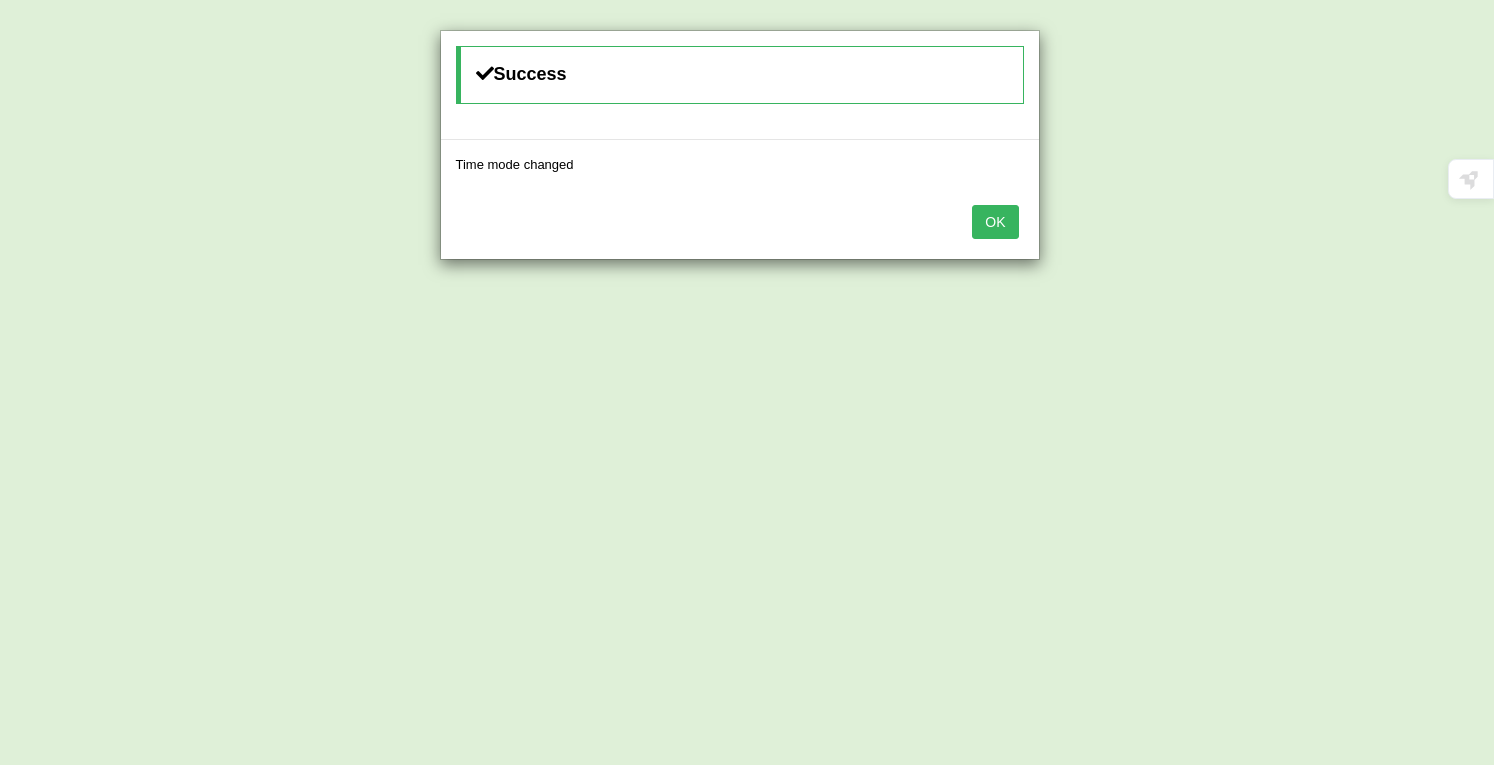 click on "OK" at bounding box center (995, 222) 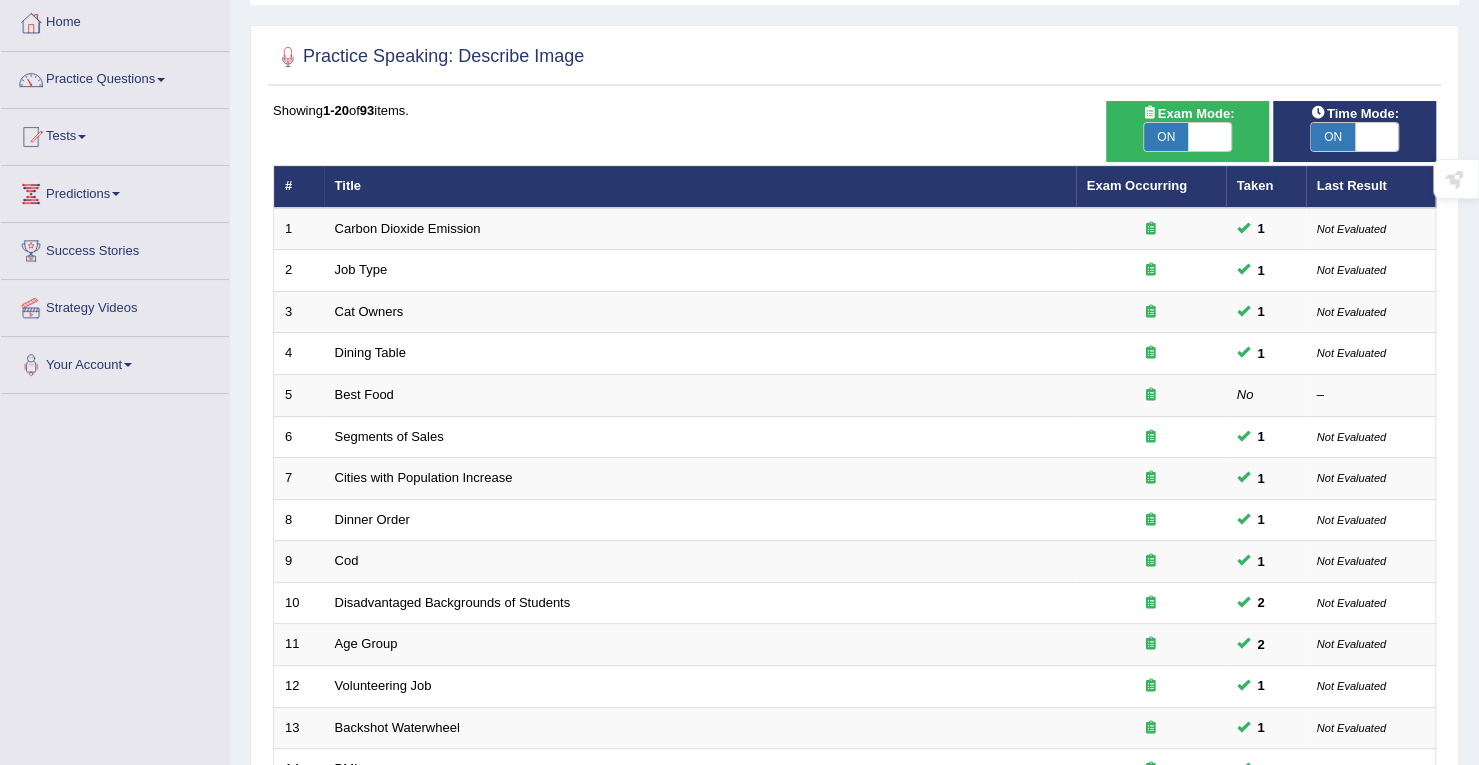 scroll, scrollTop: 549, scrollLeft: 0, axis: vertical 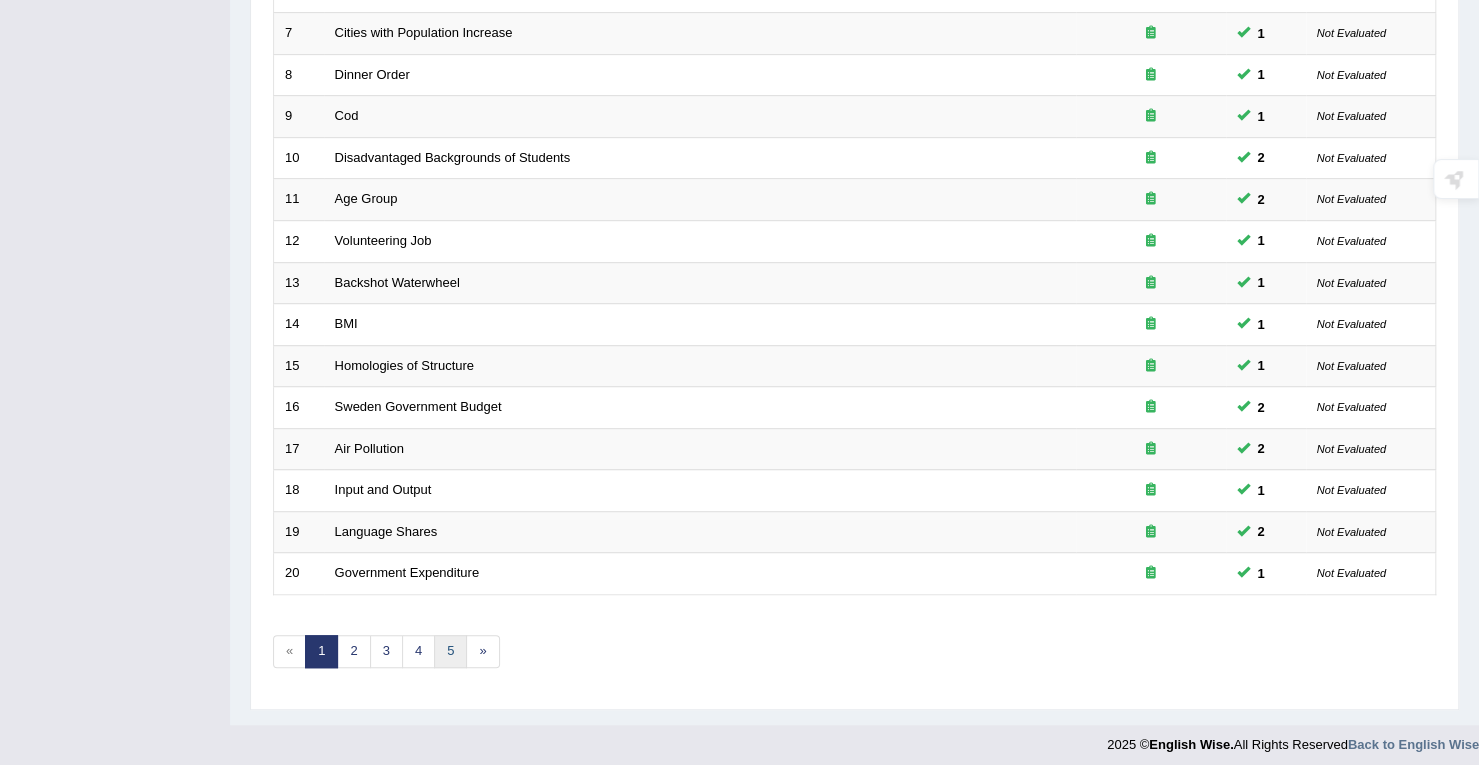 click on "5" at bounding box center [450, 651] 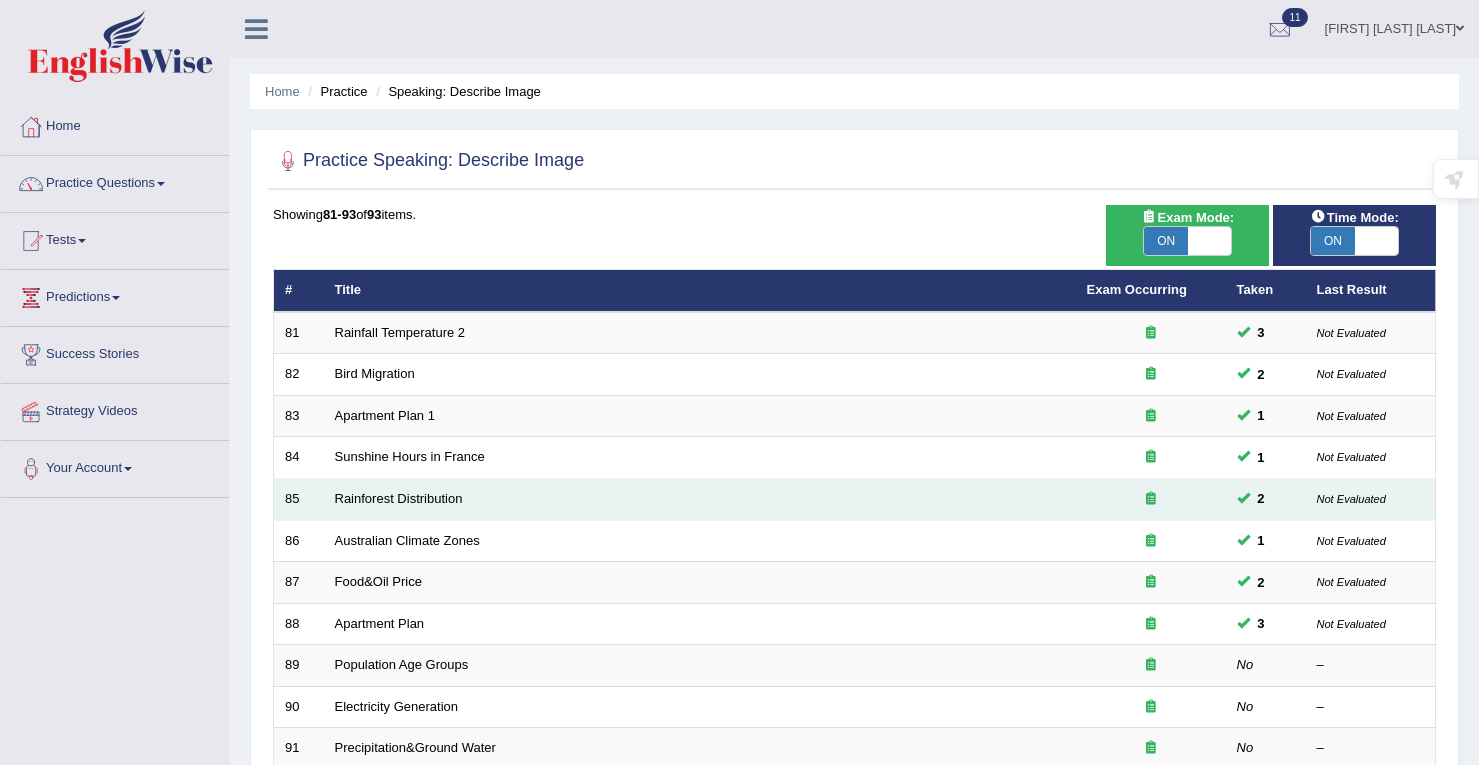 scroll, scrollTop: 0, scrollLeft: 0, axis: both 